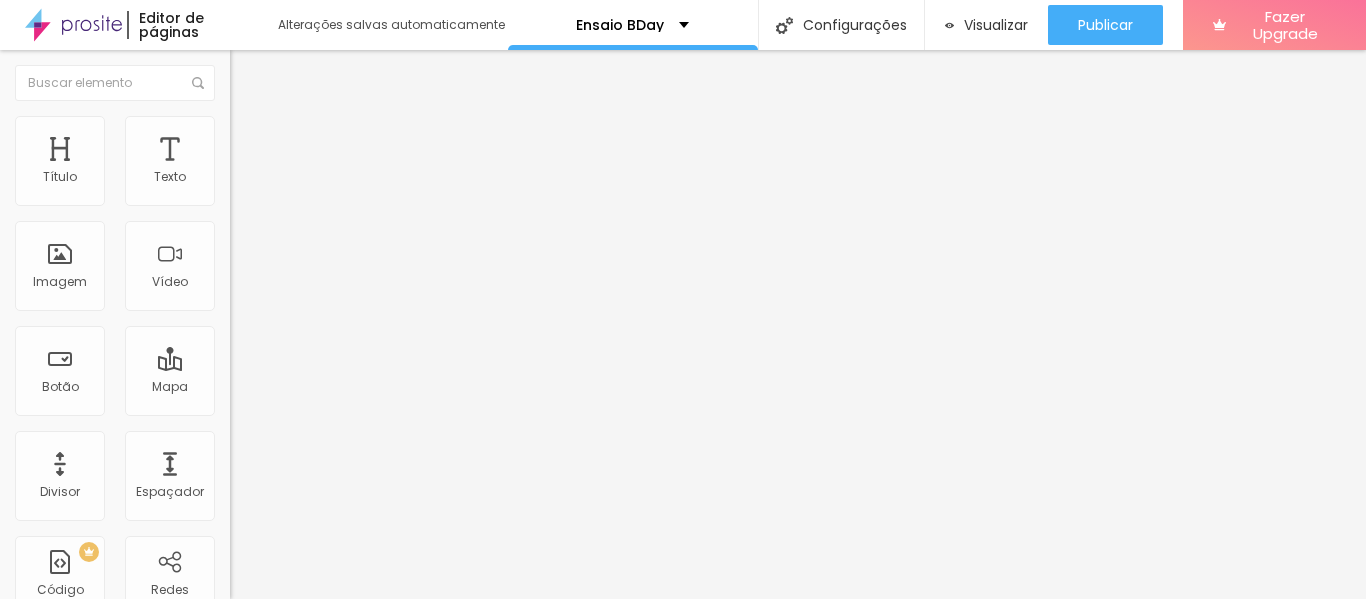 scroll, scrollTop: 0, scrollLeft: 0, axis: both 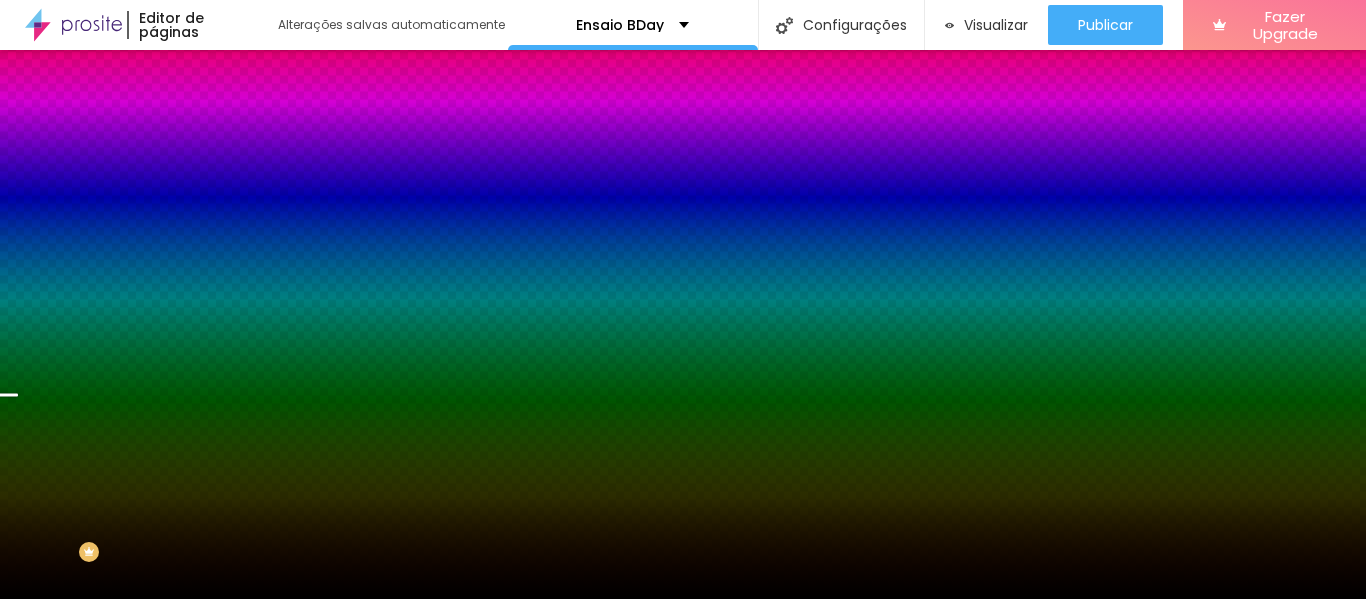 click at bounding box center [345, 272] 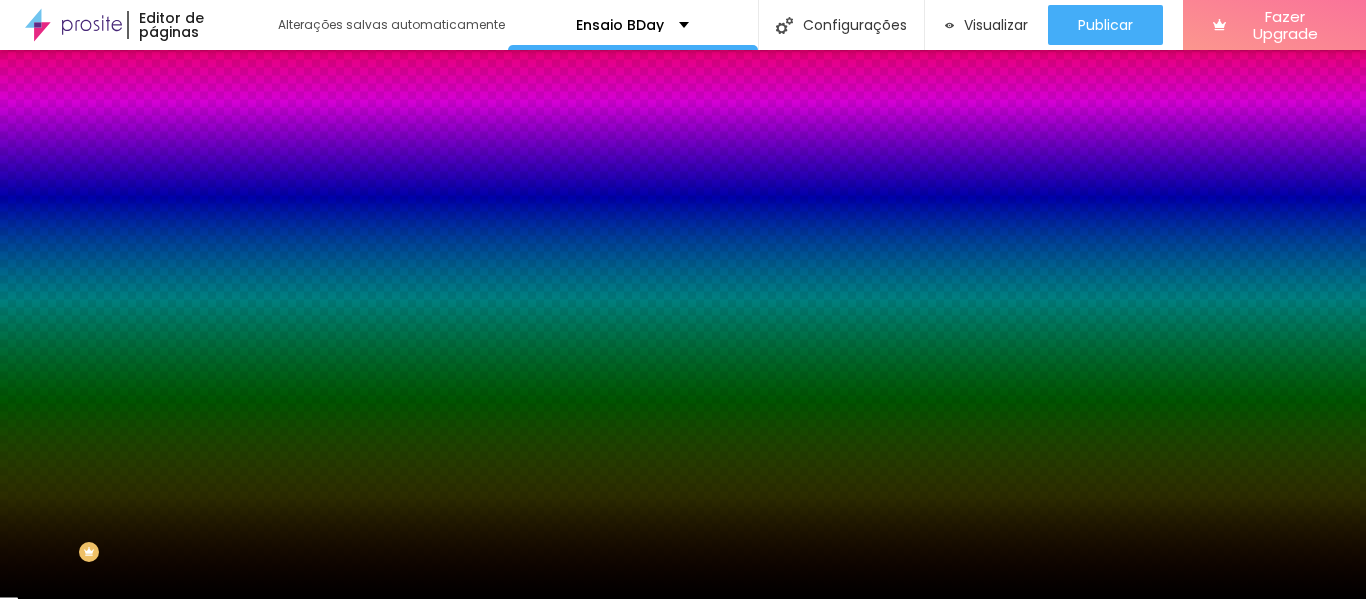 drag, startPoint x: 207, startPoint y: 485, endPoint x: 217, endPoint y: 542, distance: 57.870544 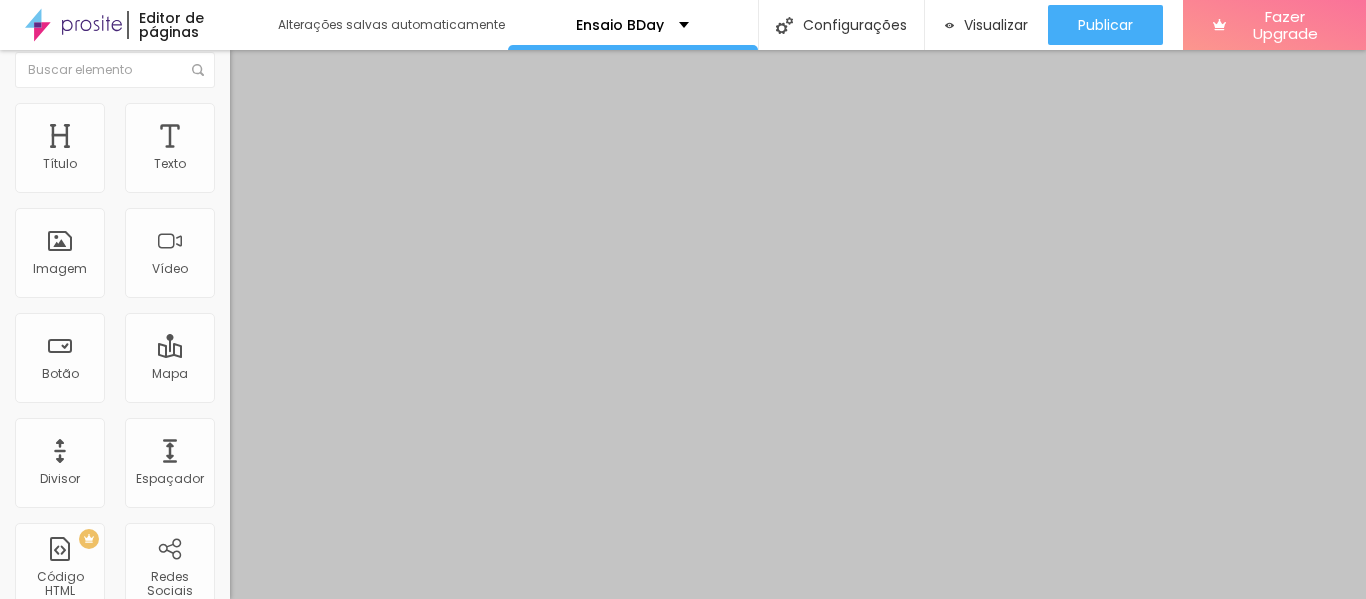 scroll, scrollTop: 0, scrollLeft: 0, axis: both 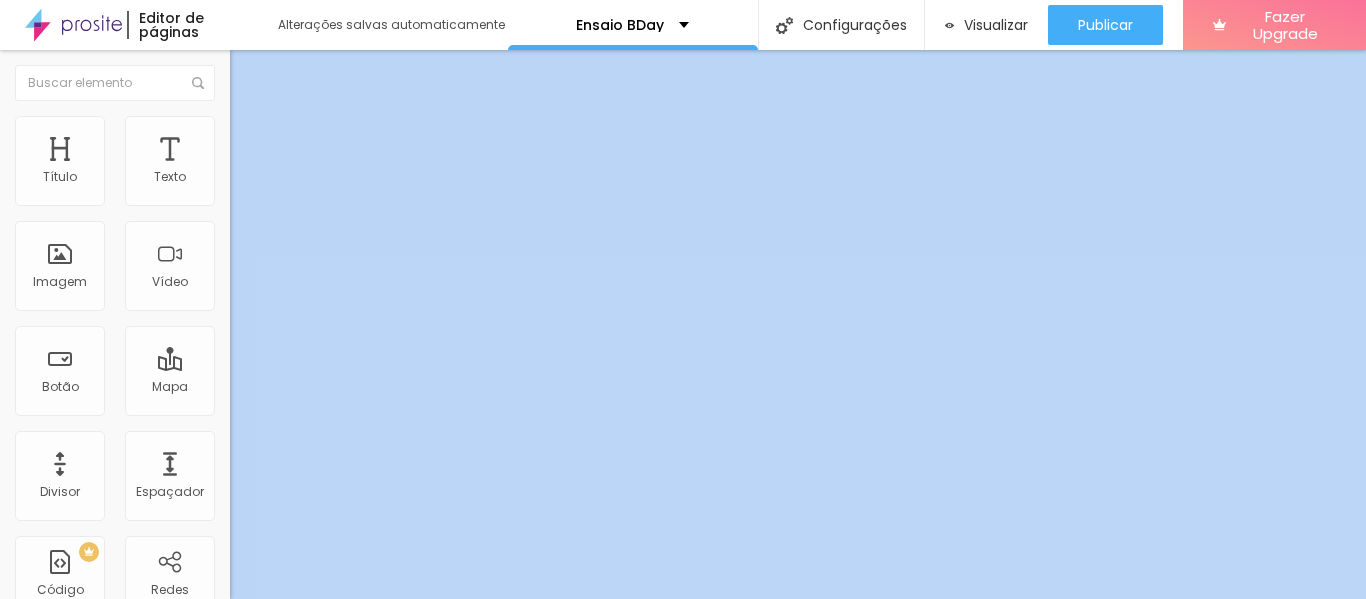 click on "Adicionar imagem" at bounding box center (345, 163) 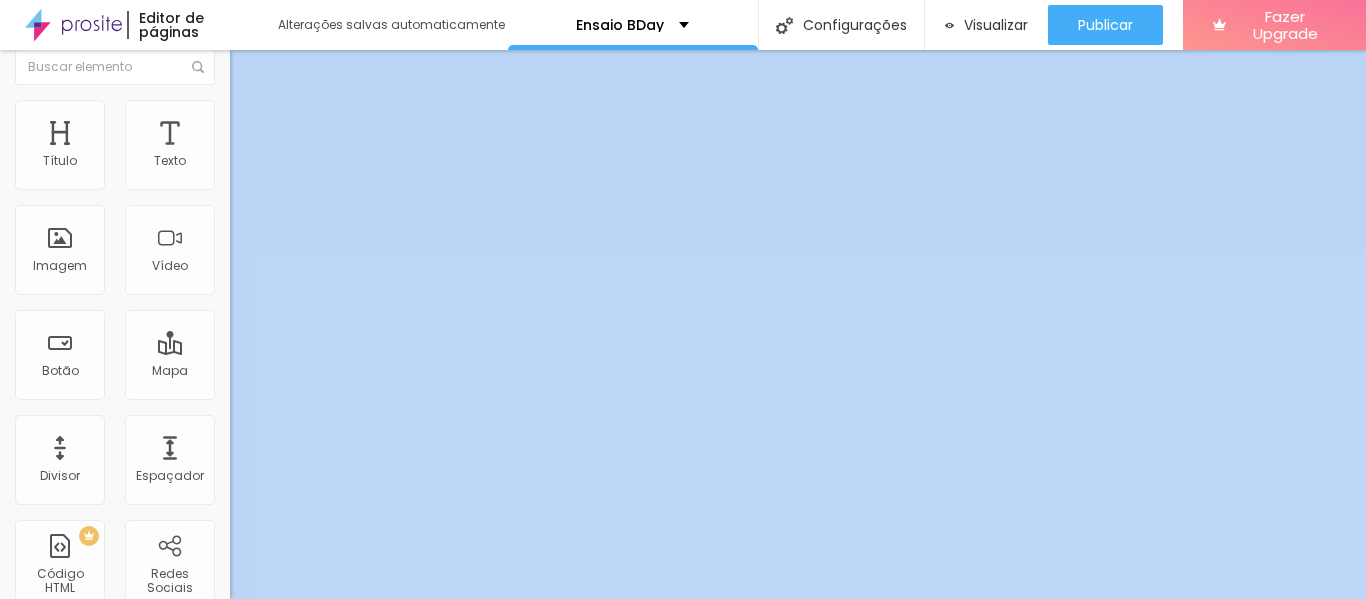 scroll, scrollTop: 20, scrollLeft: 0, axis: vertical 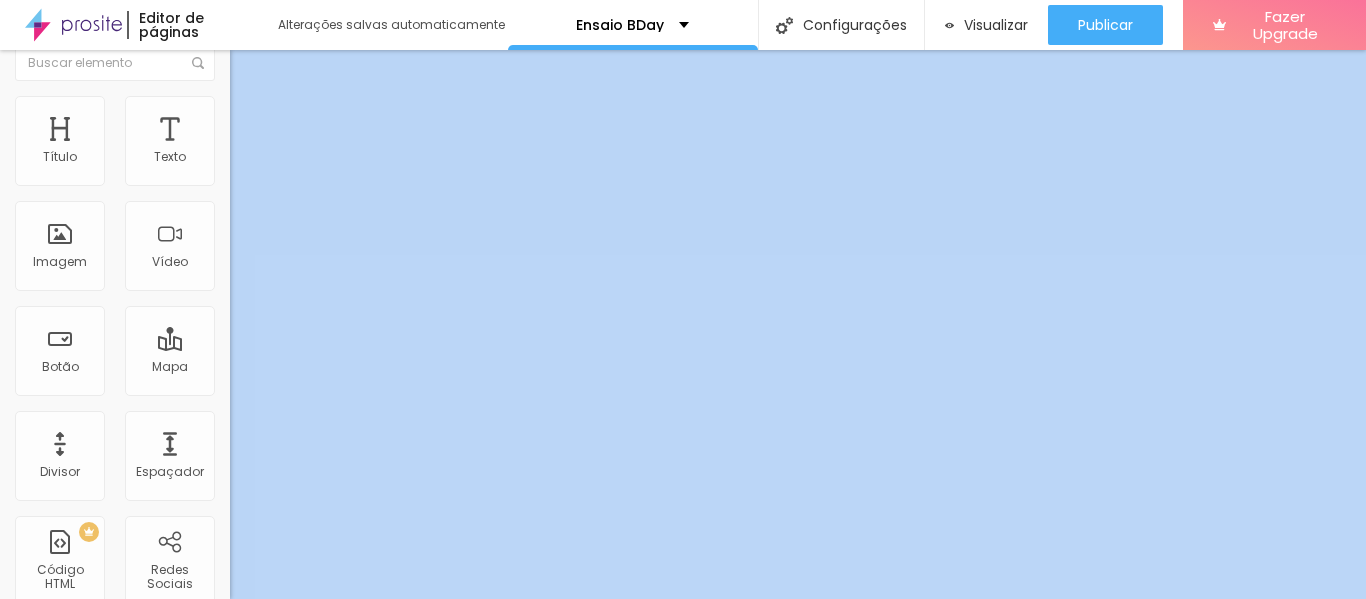 click on "Original" at bounding box center (254, 284) 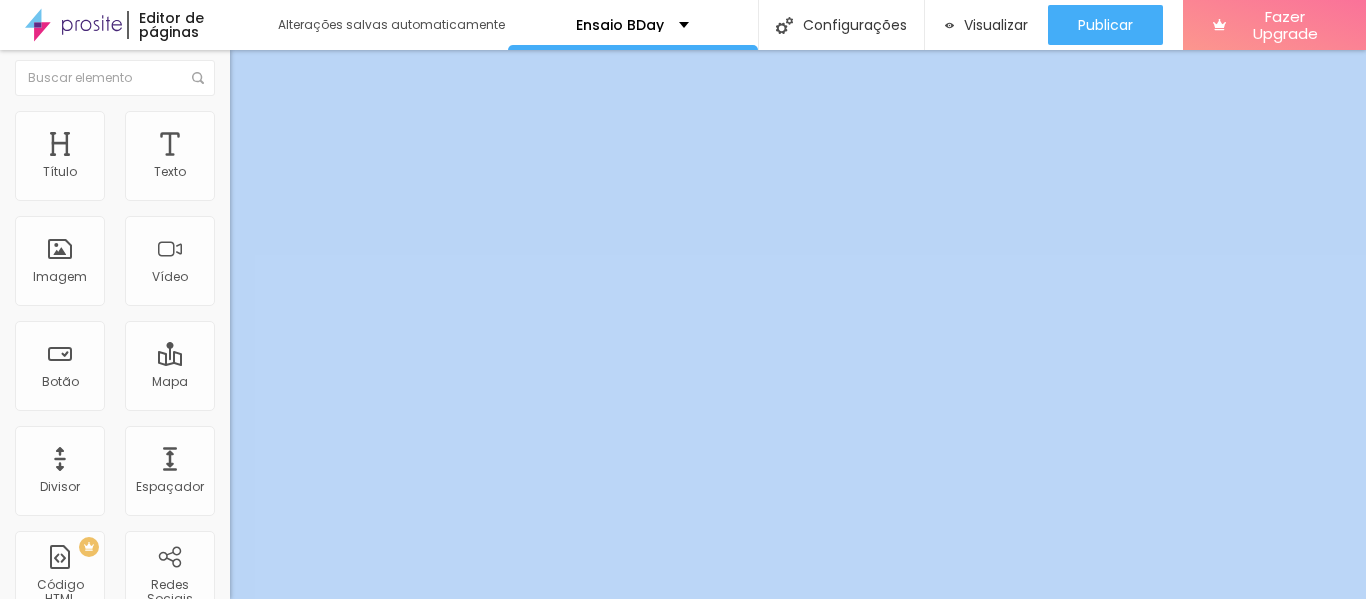 scroll, scrollTop: 0, scrollLeft: 0, axis: both 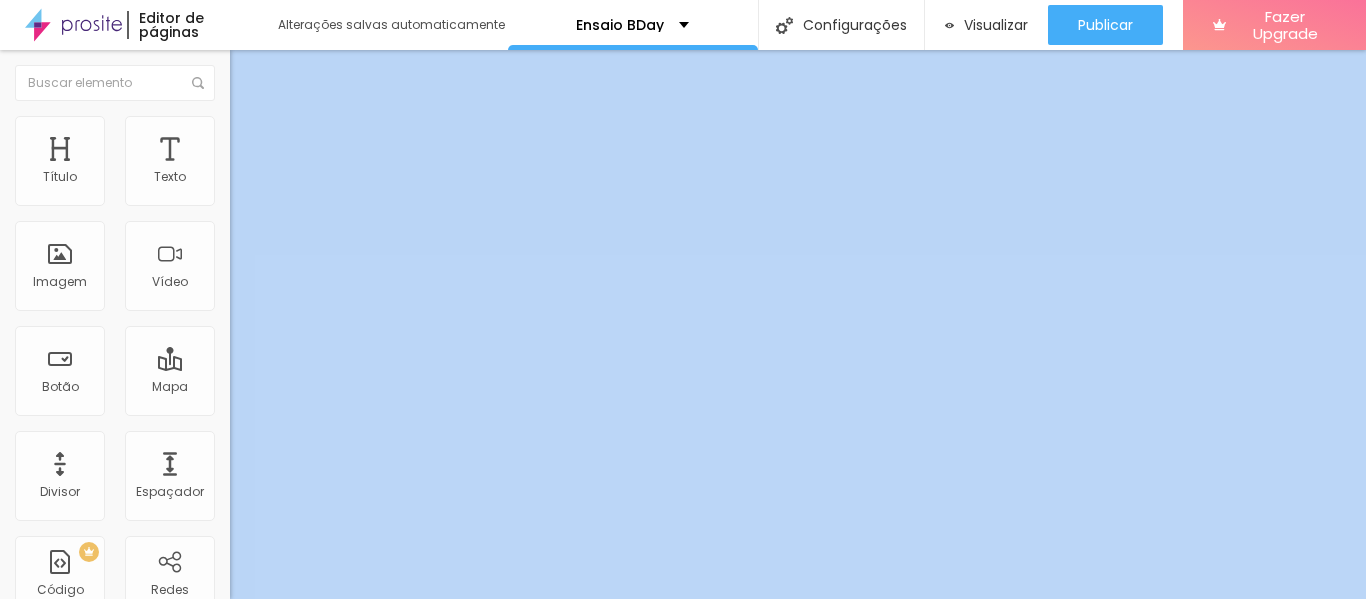 click at bounding box center (239, 125) 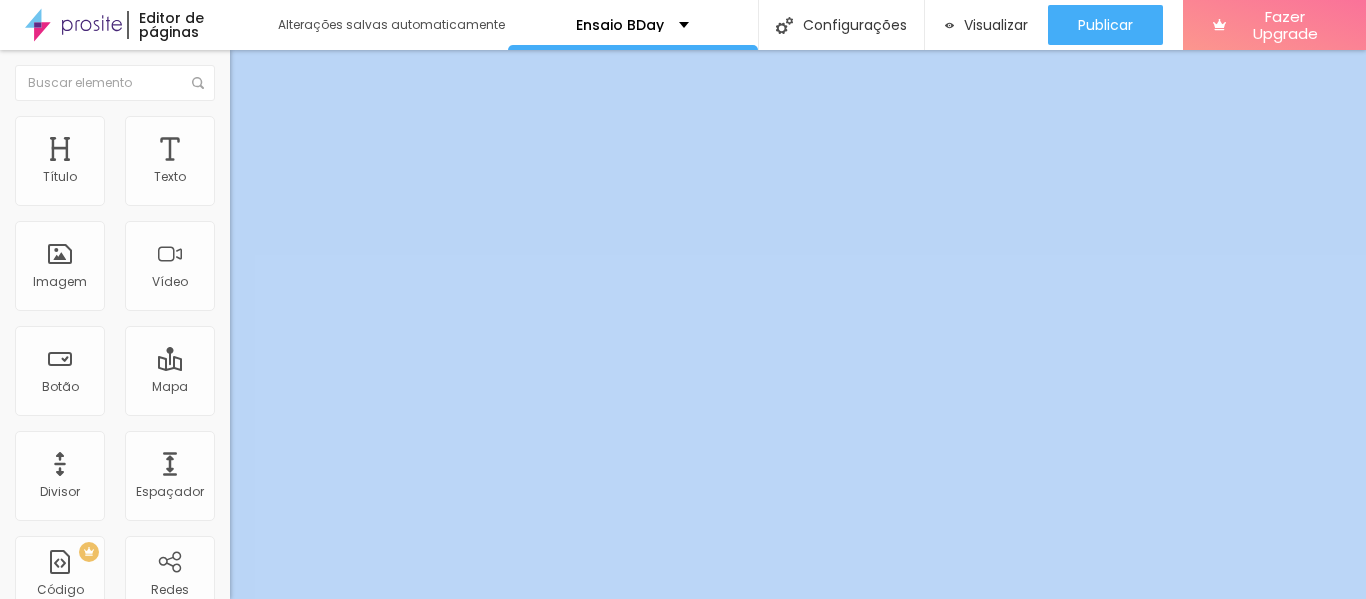type on "13" 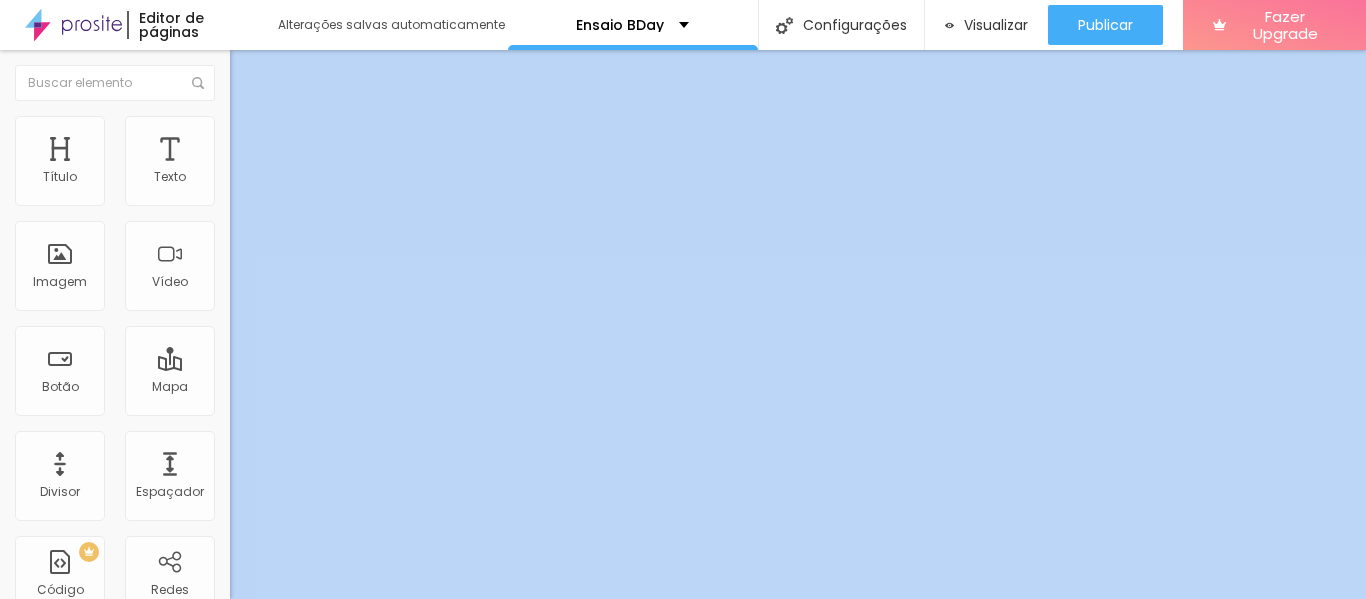 type on "16" 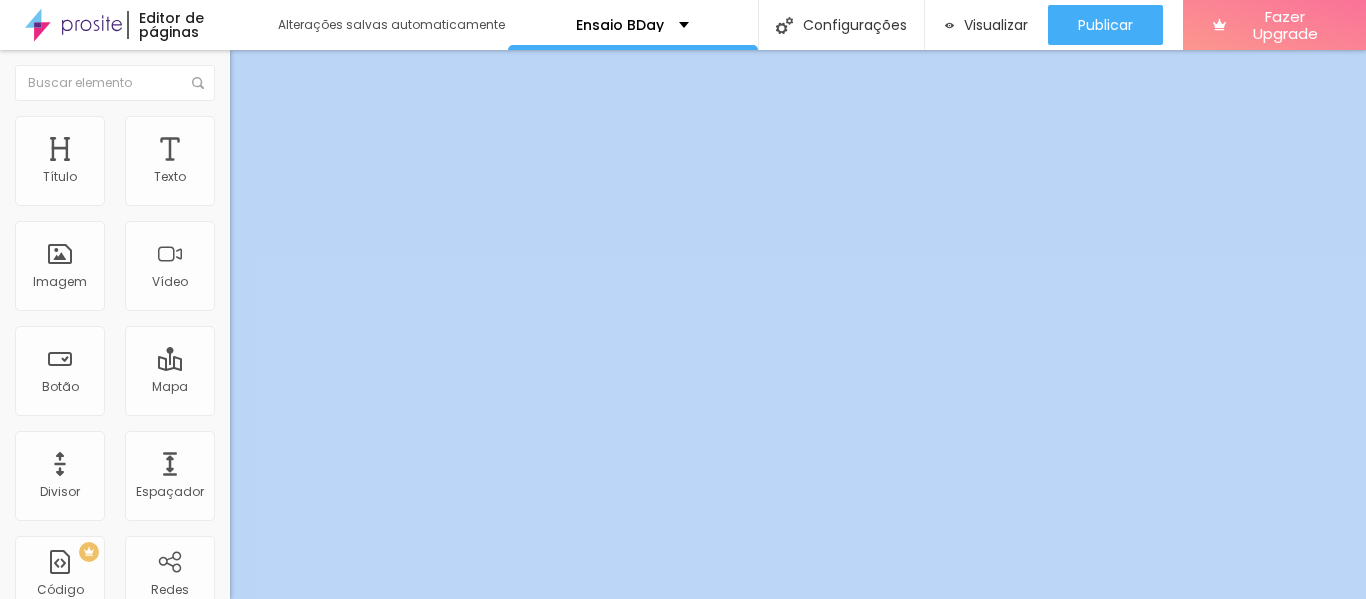 type on "21" 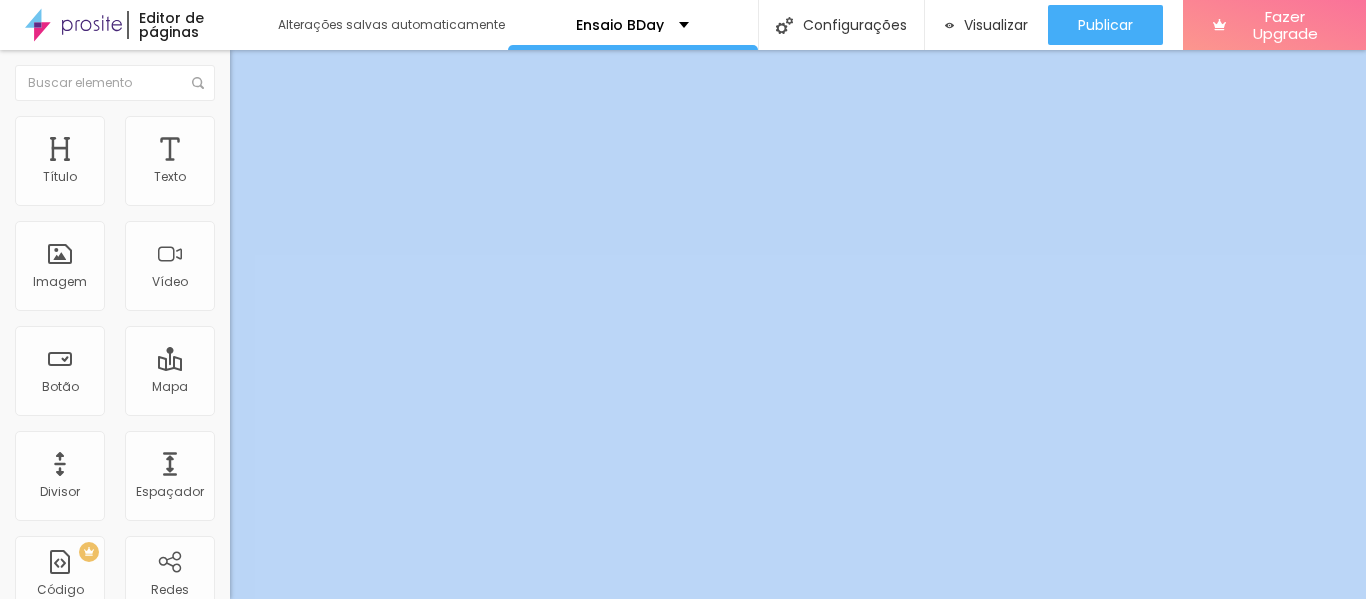 type on "23" 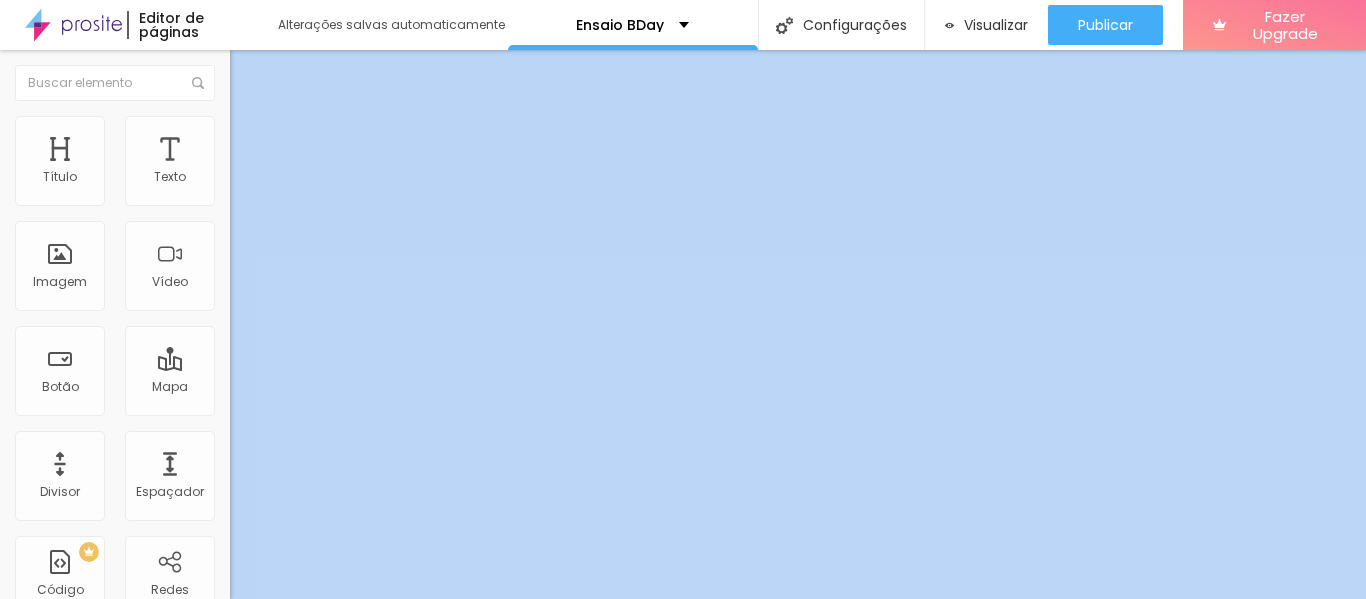 type on "23" 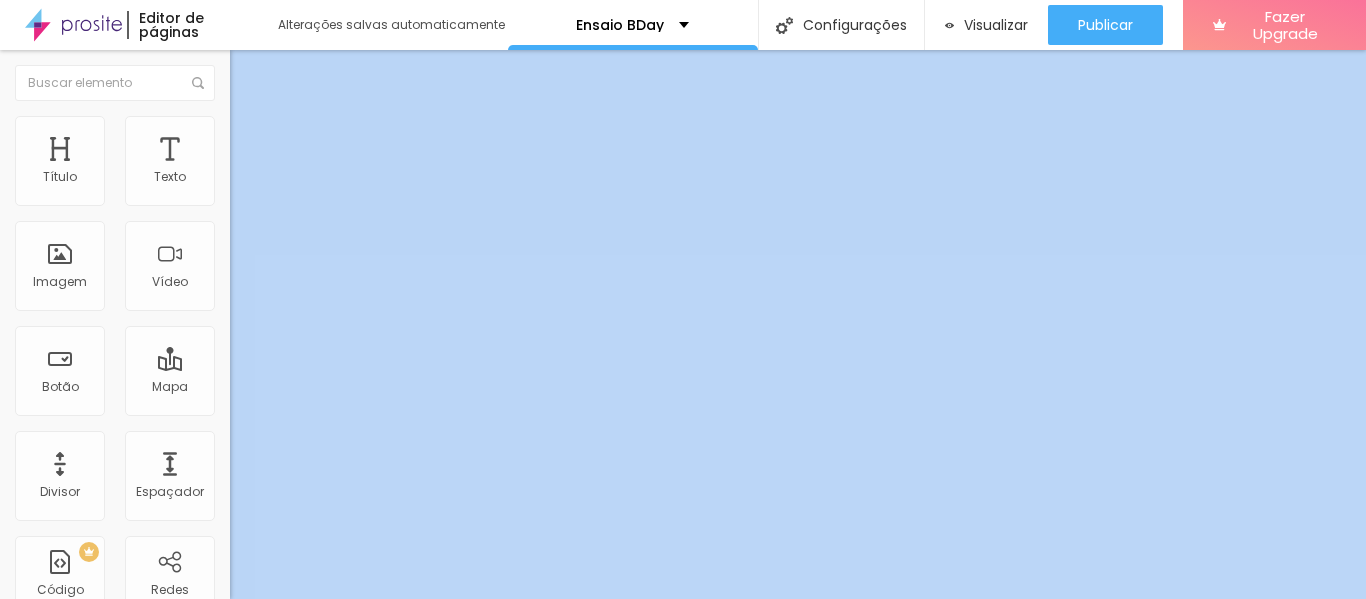 type on "25" 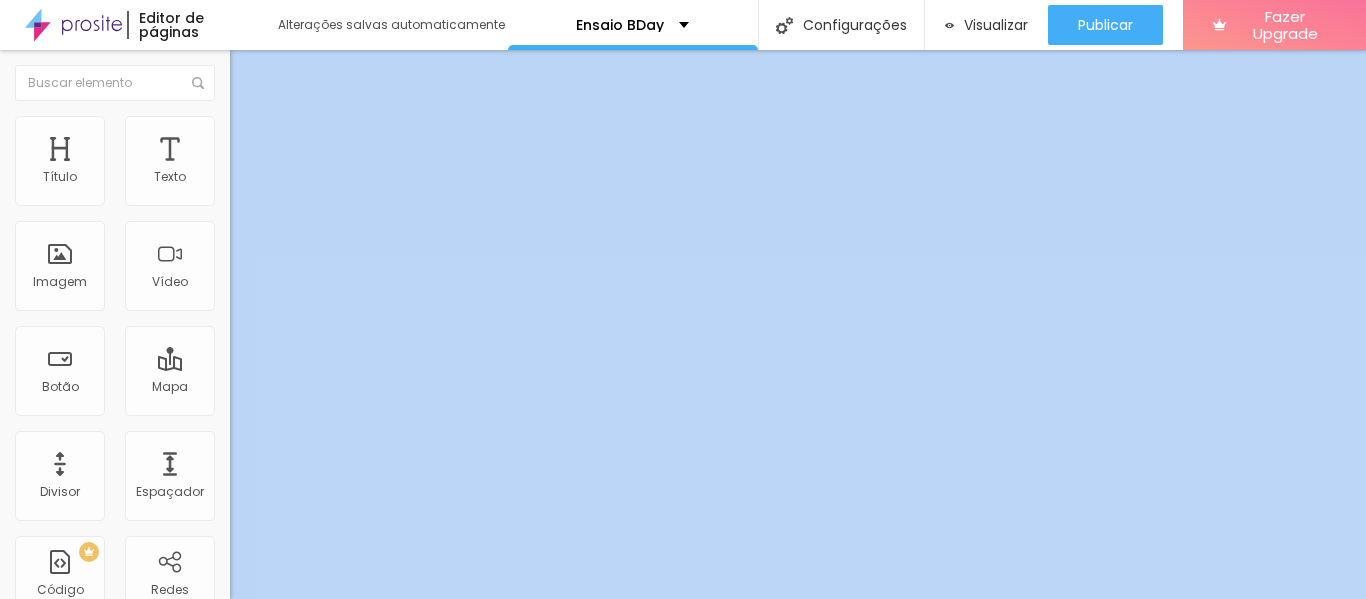 type on "28" 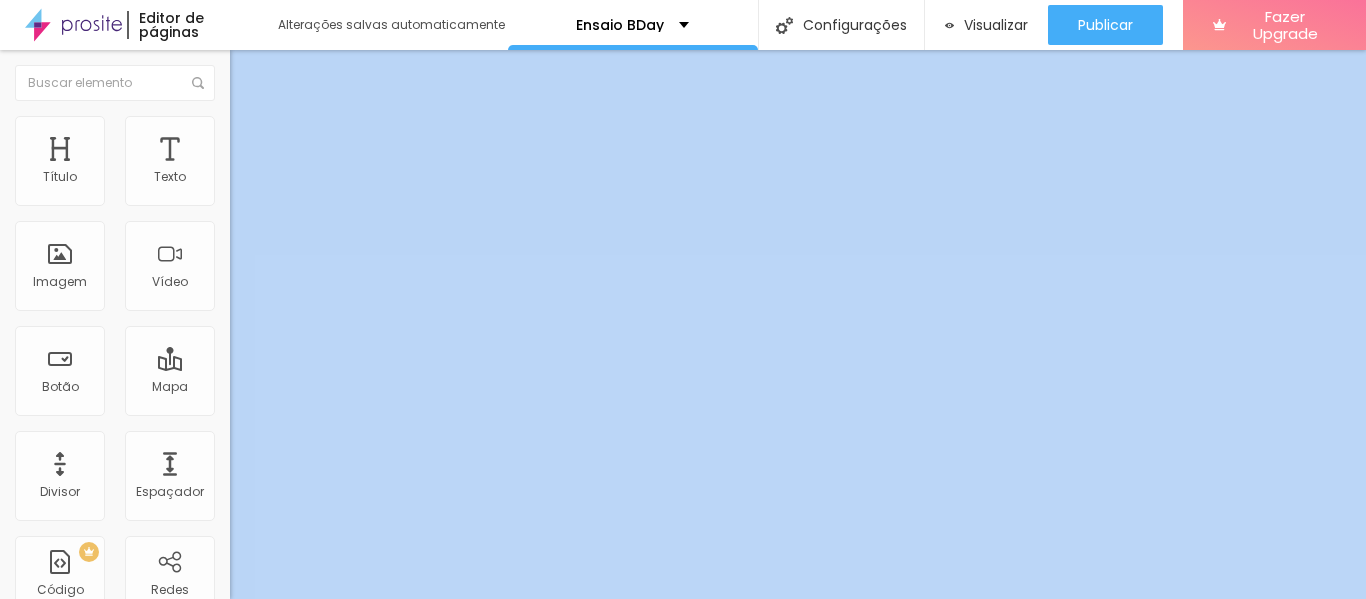 type on "33" 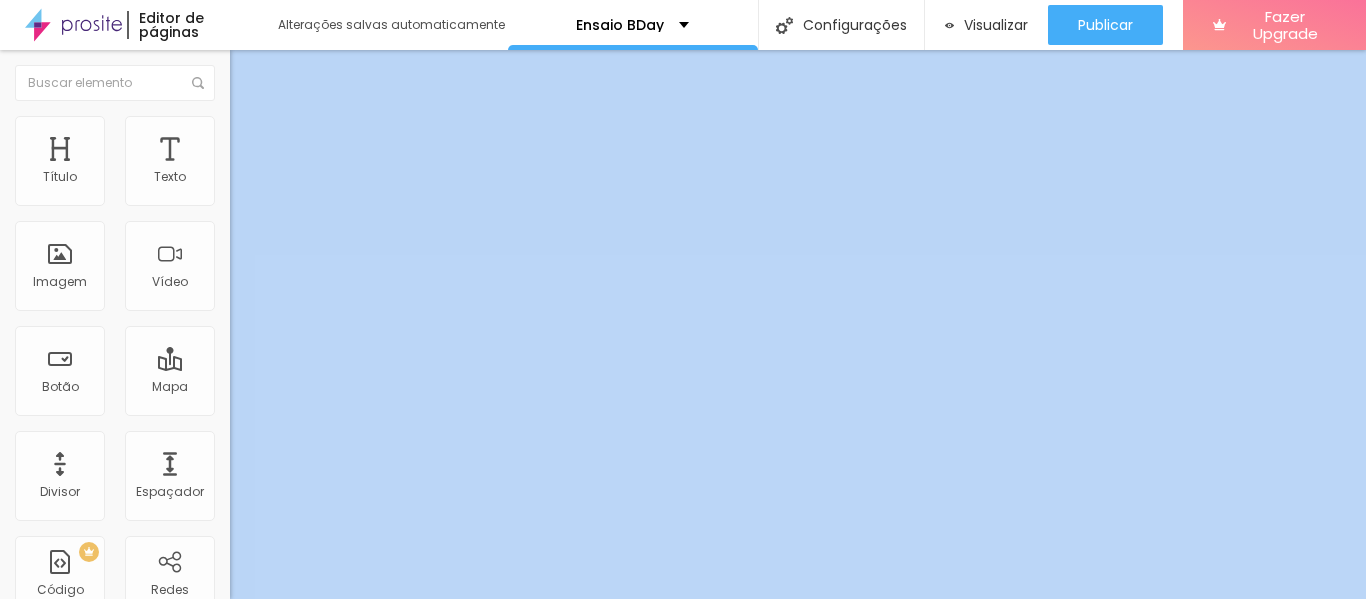 type on "33" 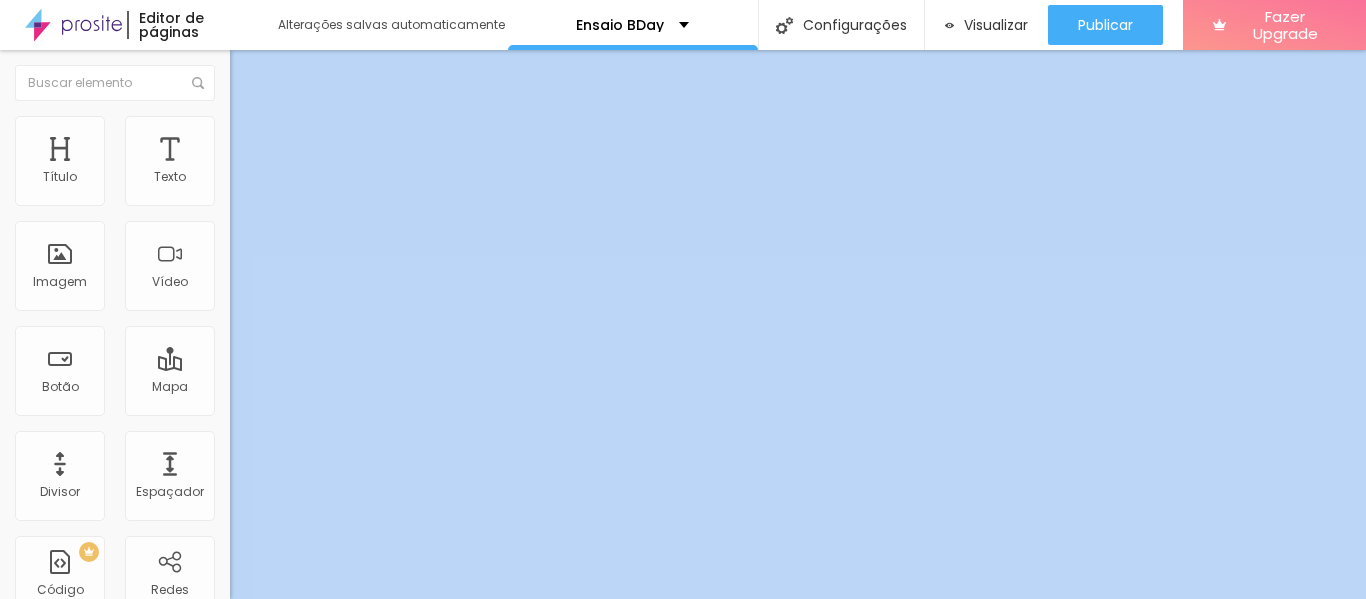 type on "35" 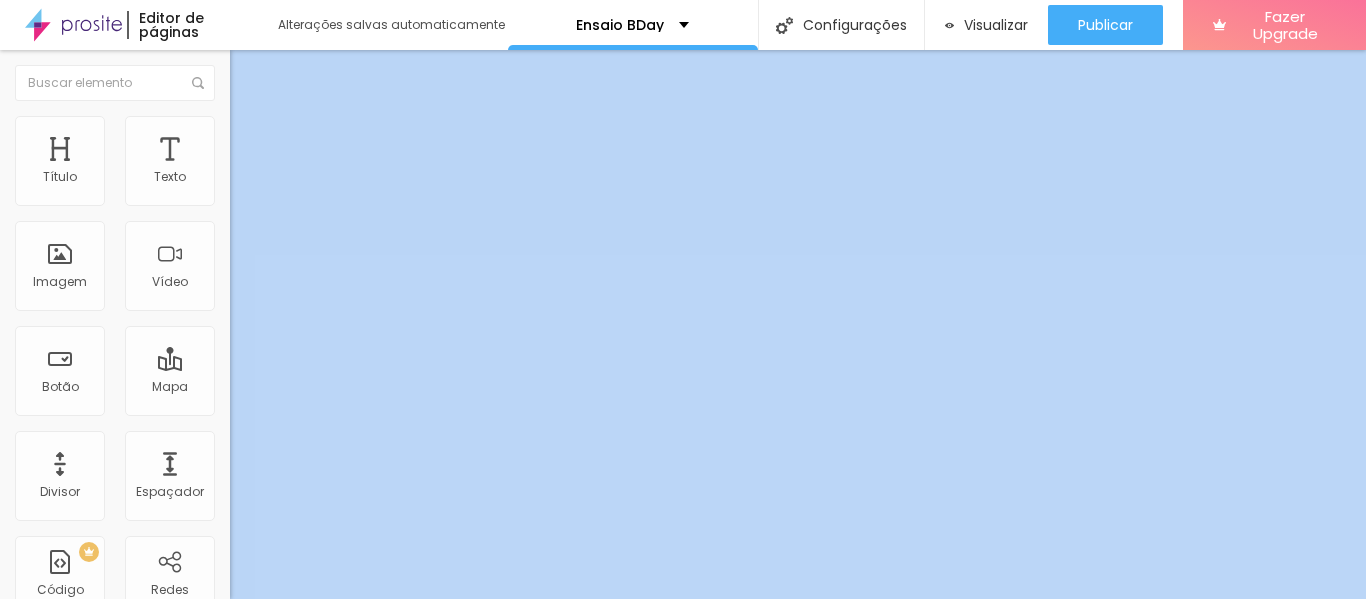 type on "36" 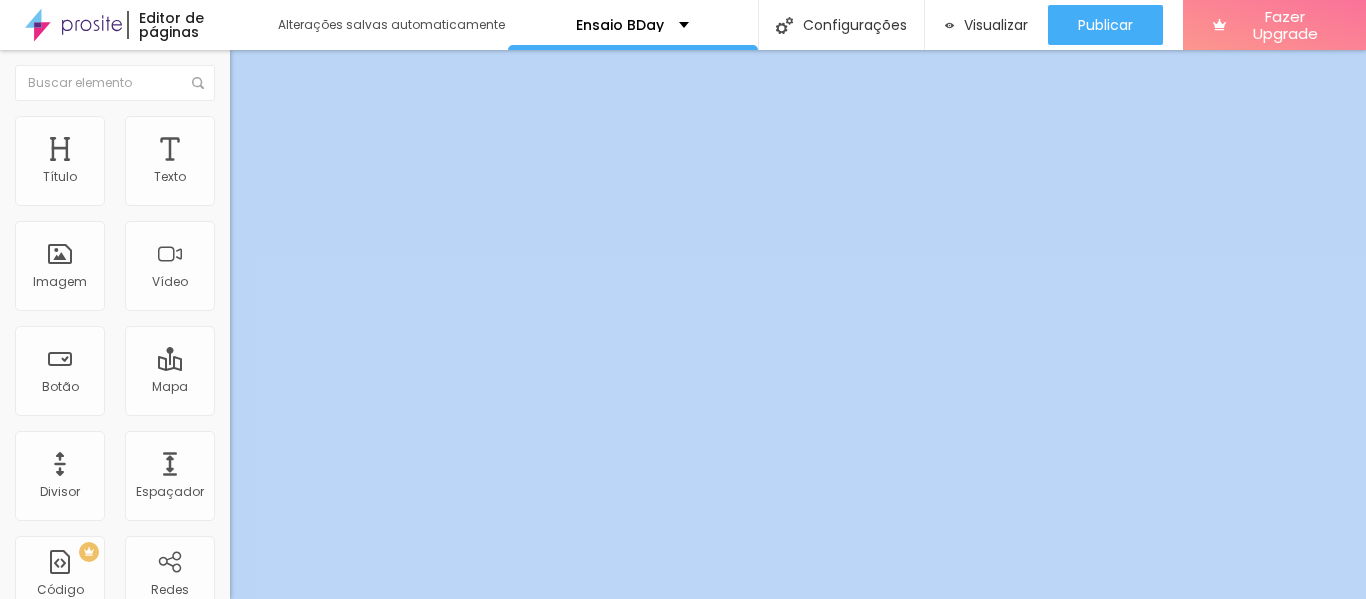 type on "51" 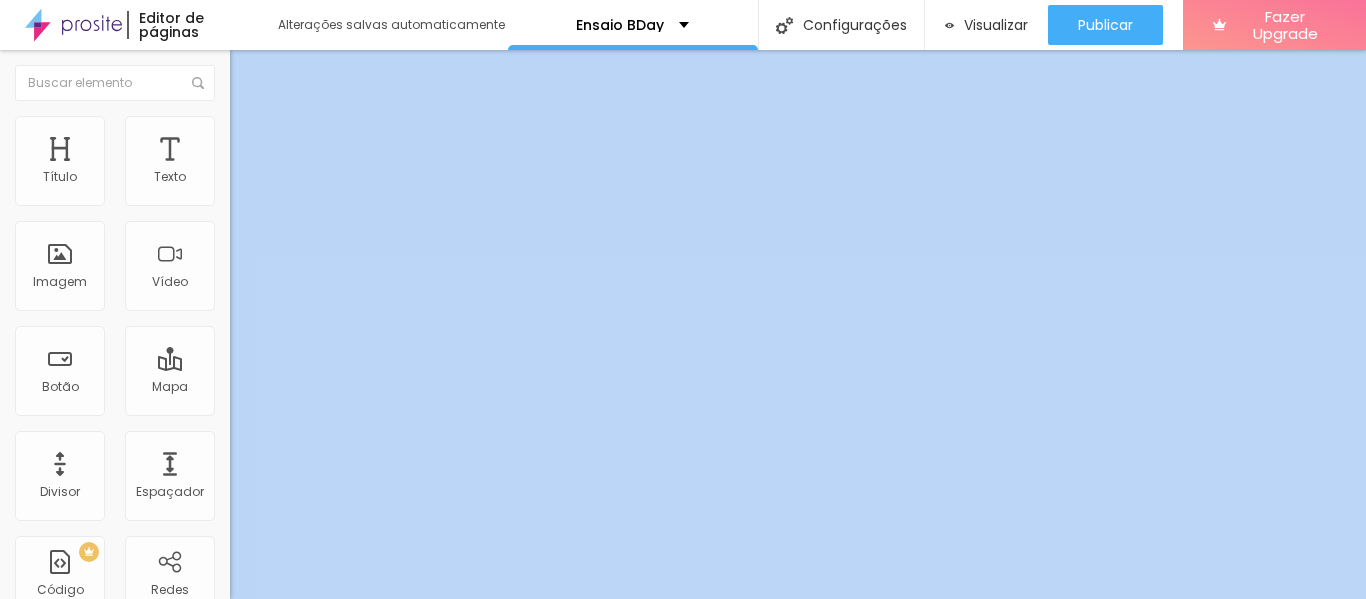 type on "51" 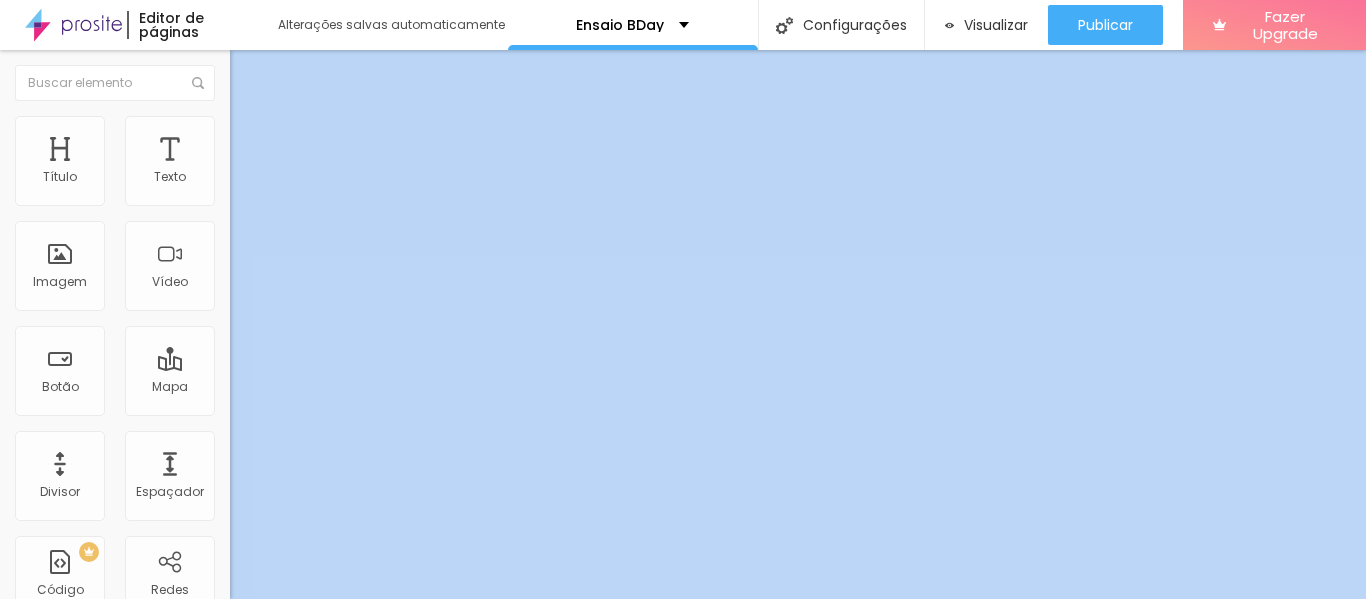 type on "72" 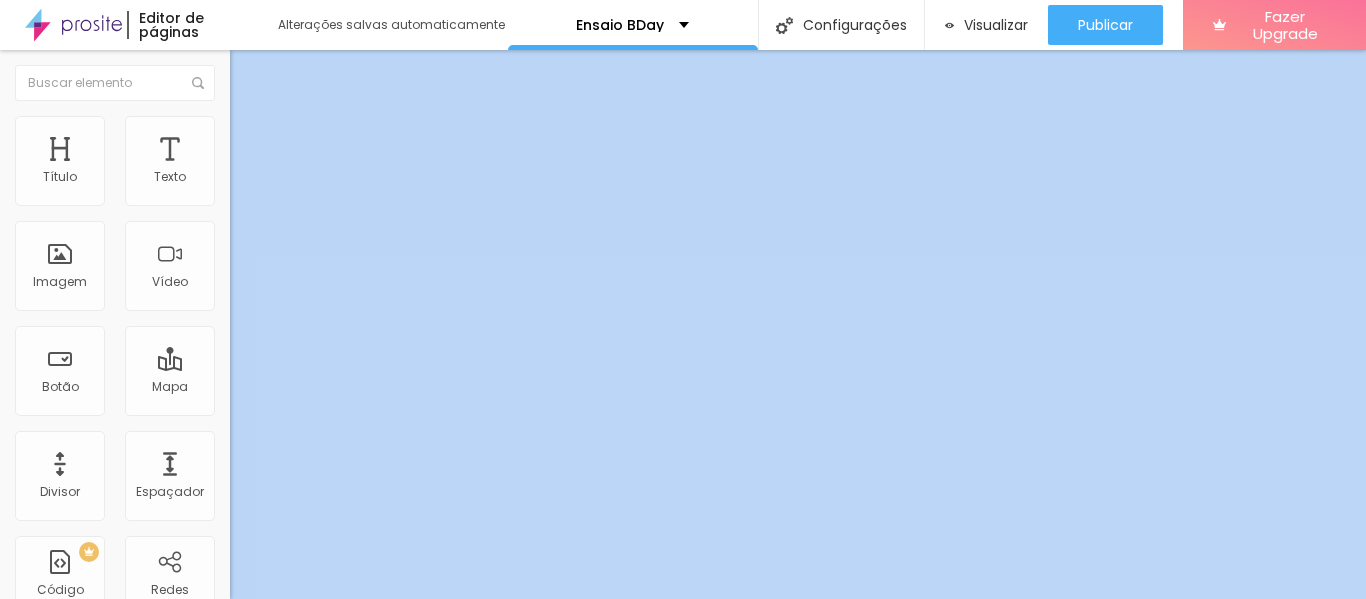 type on "74" 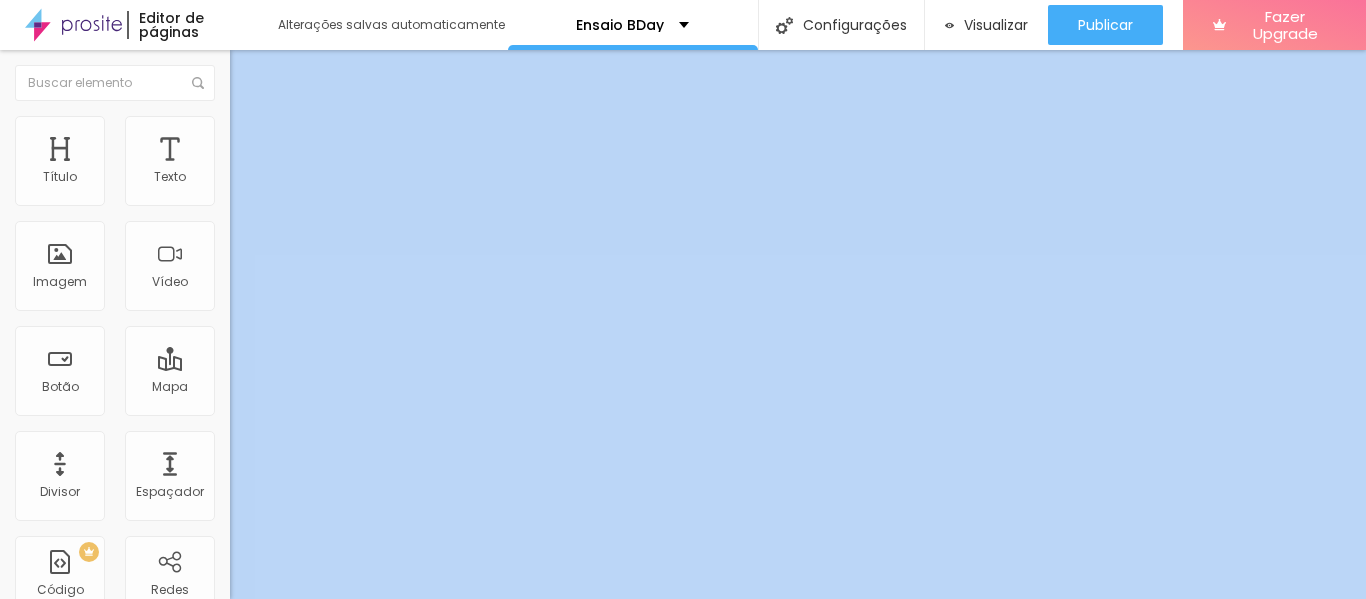 type on "76" 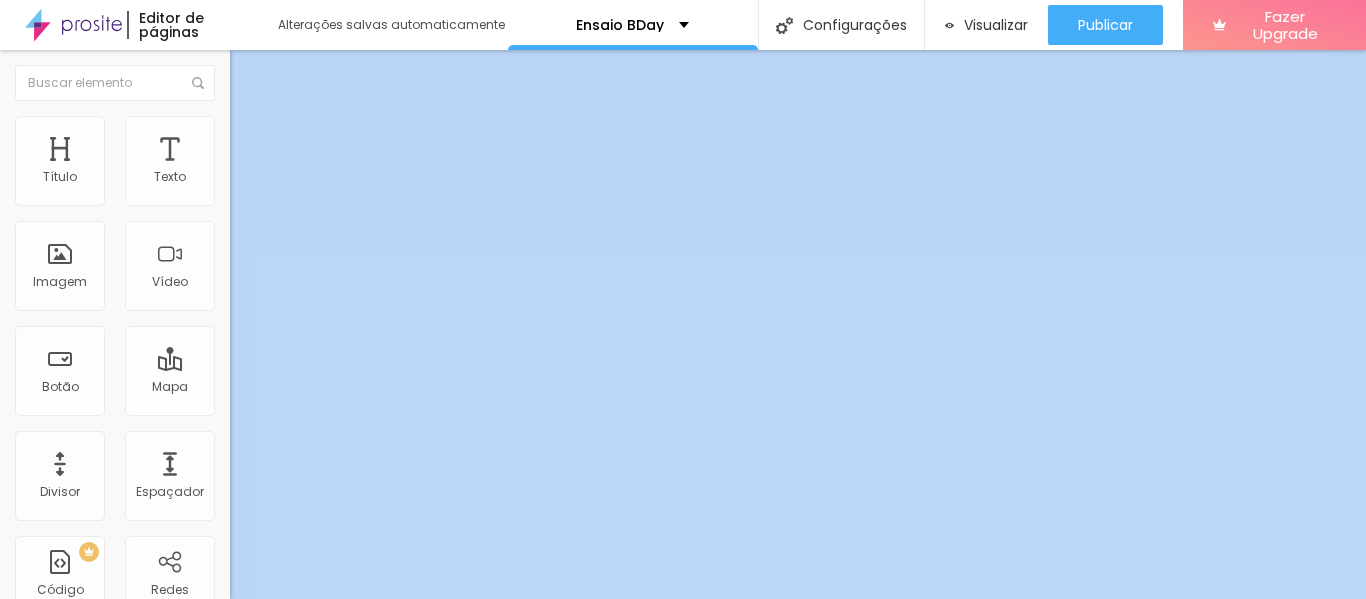 type on "76" 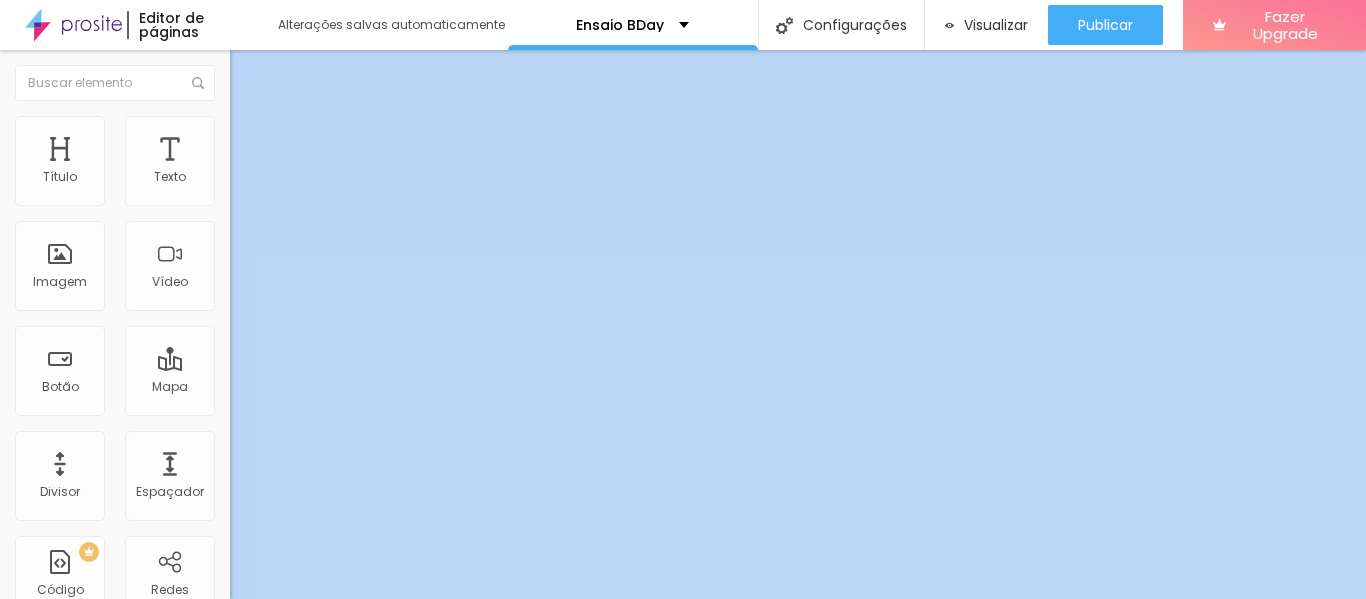 type on "79" 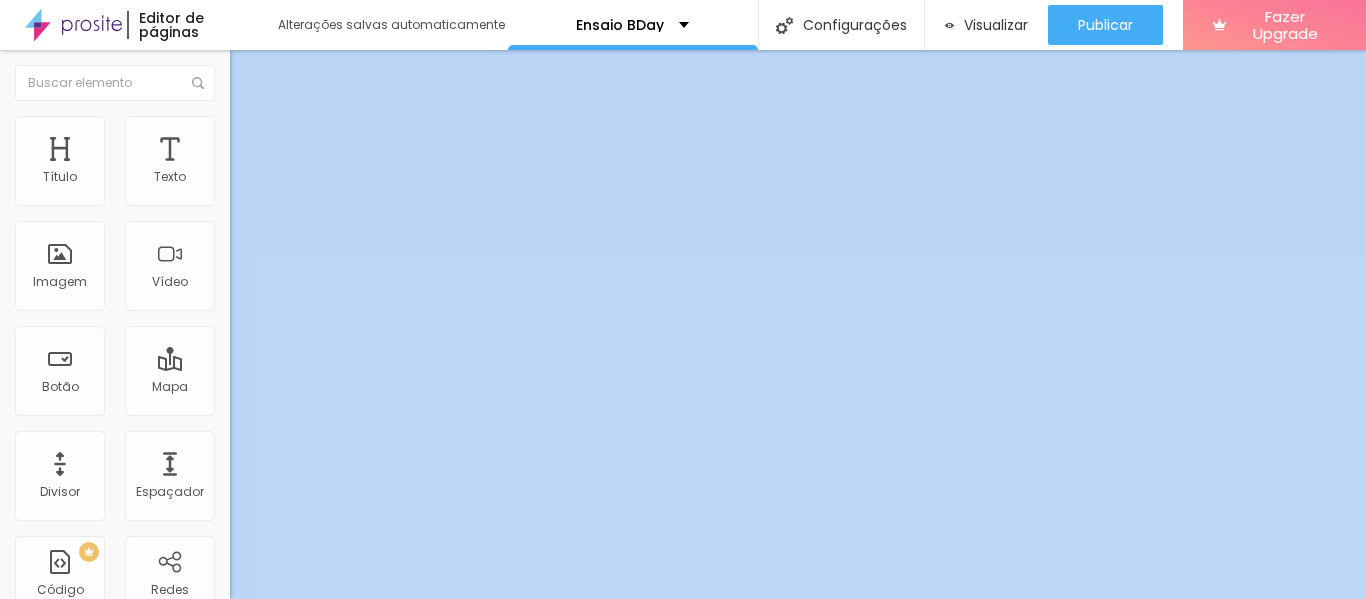 type on "79" 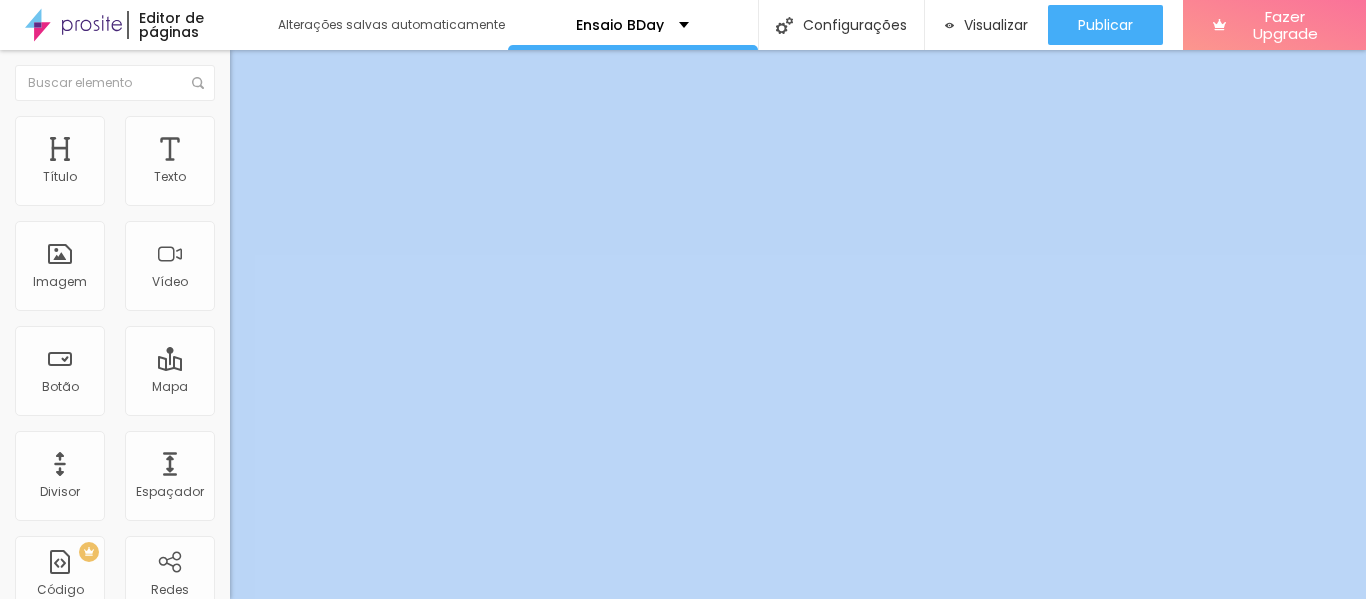 type on "81" 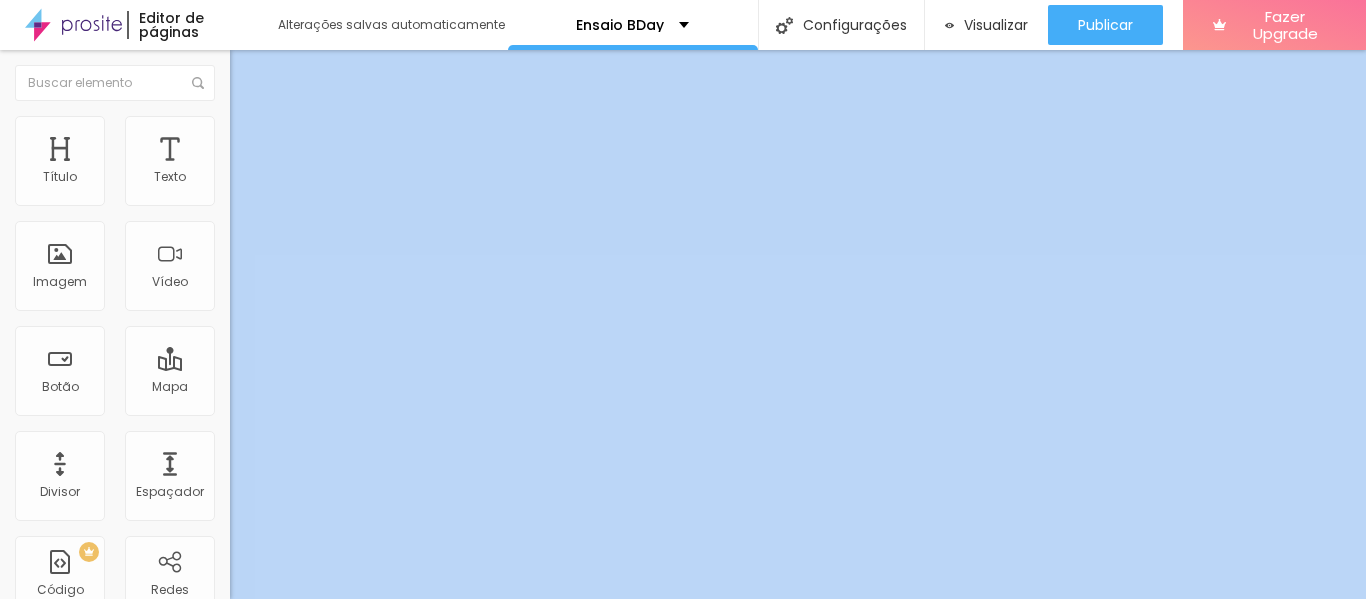 type on "84" 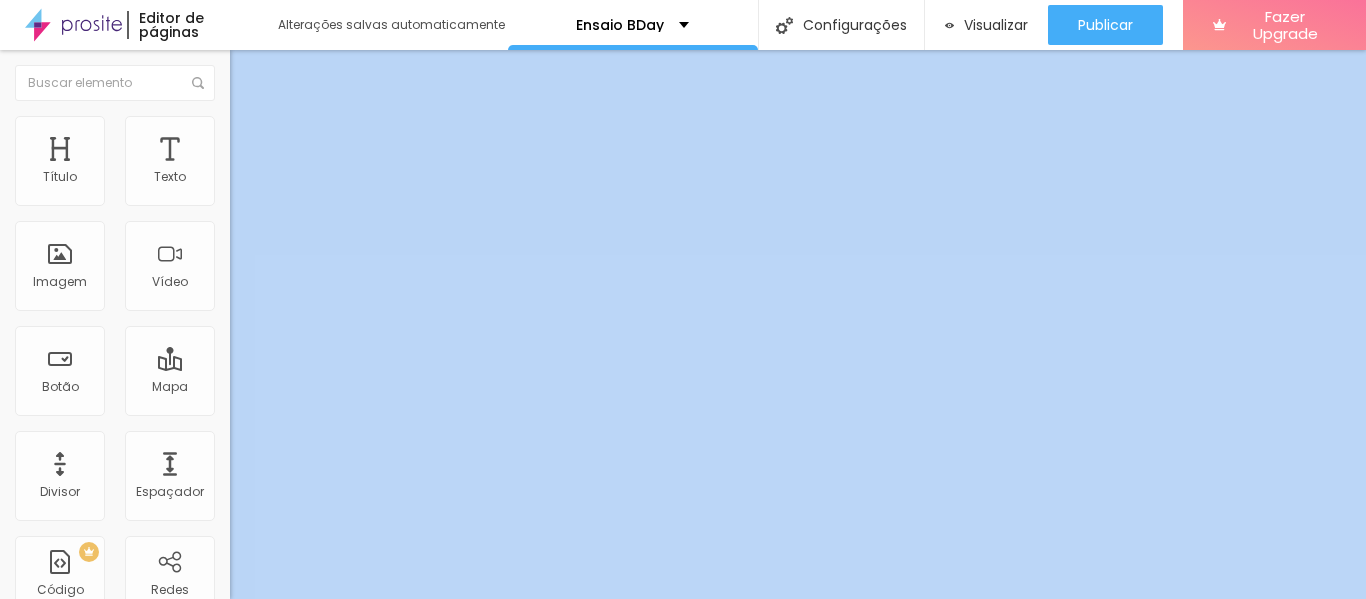 type on "120" 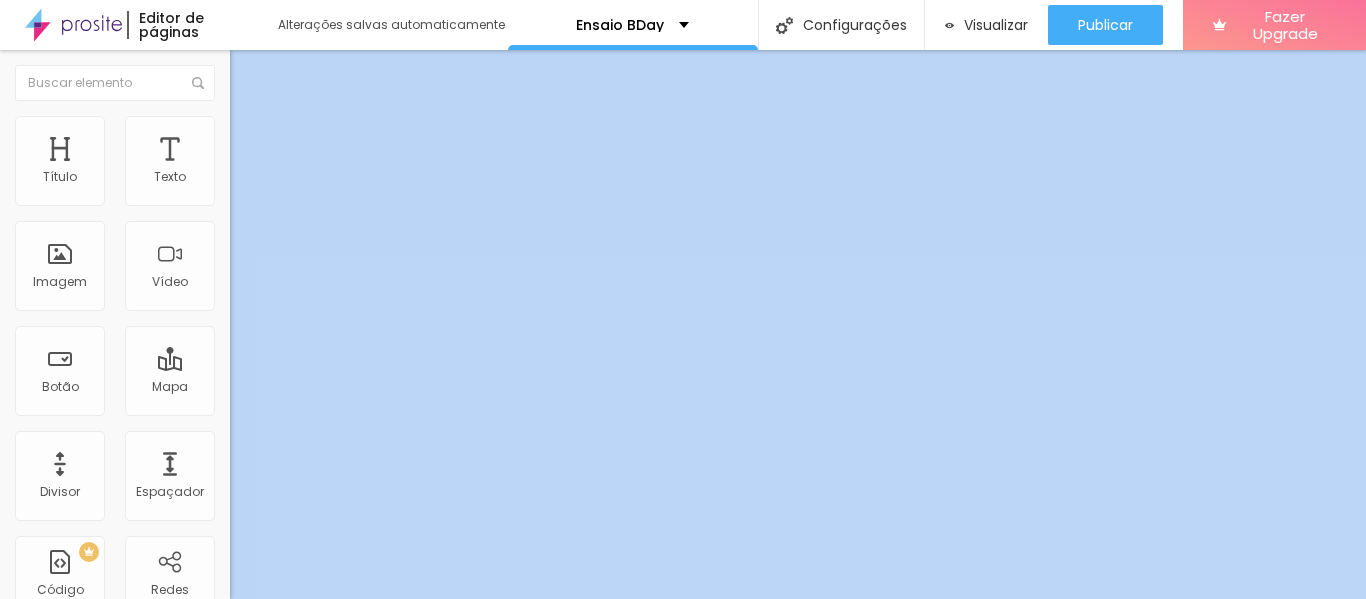 type on "123" 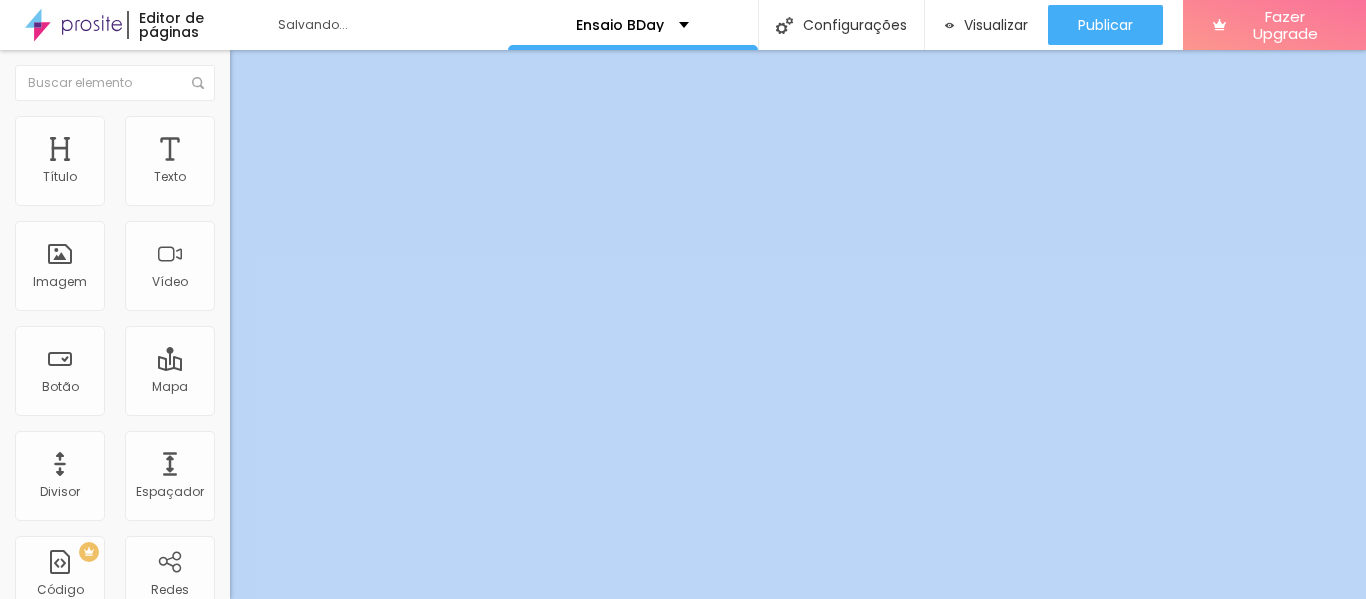 type on "200" 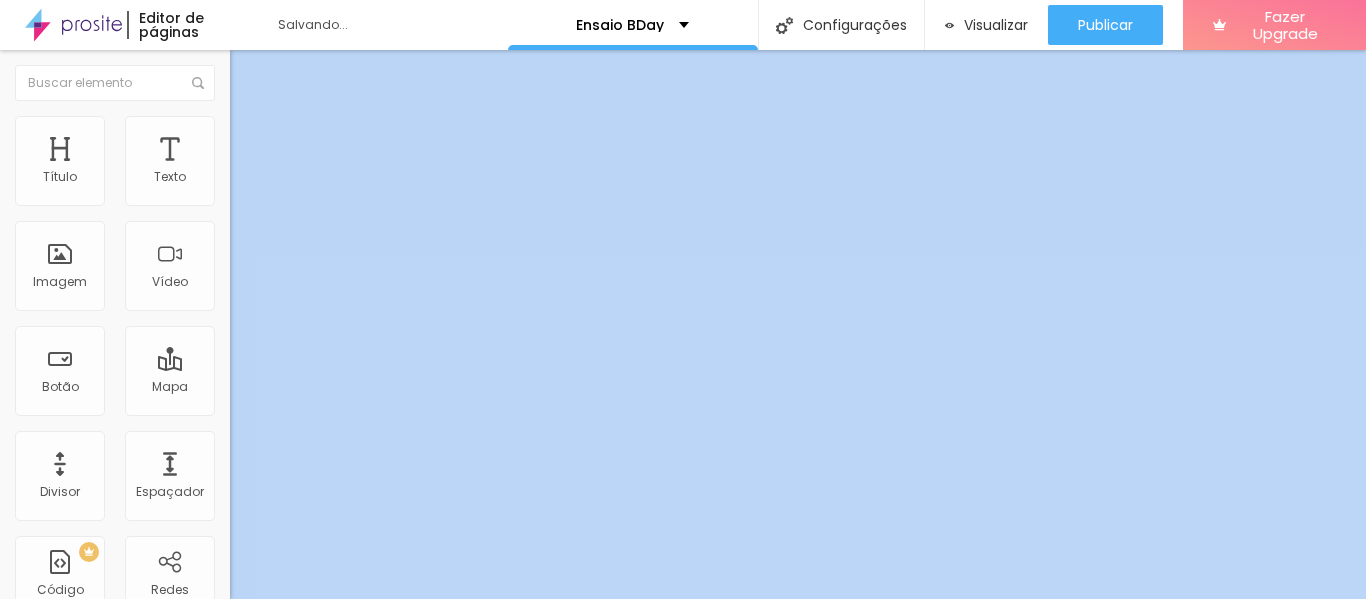 type on "200" 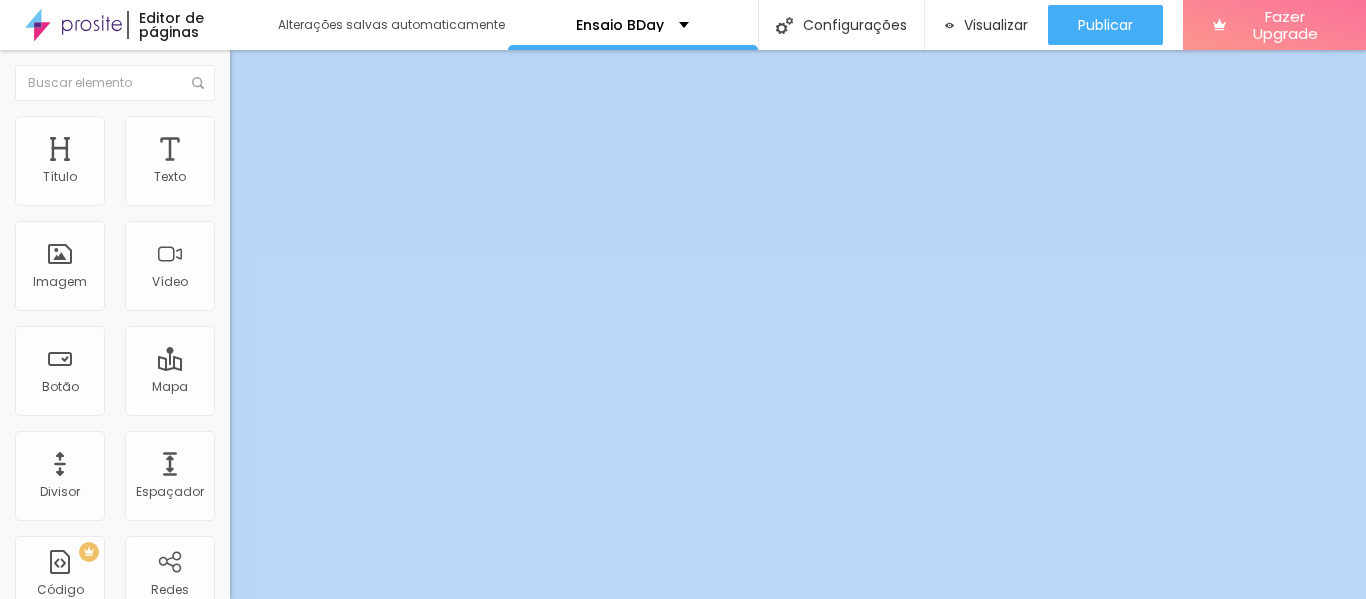 type on "199" 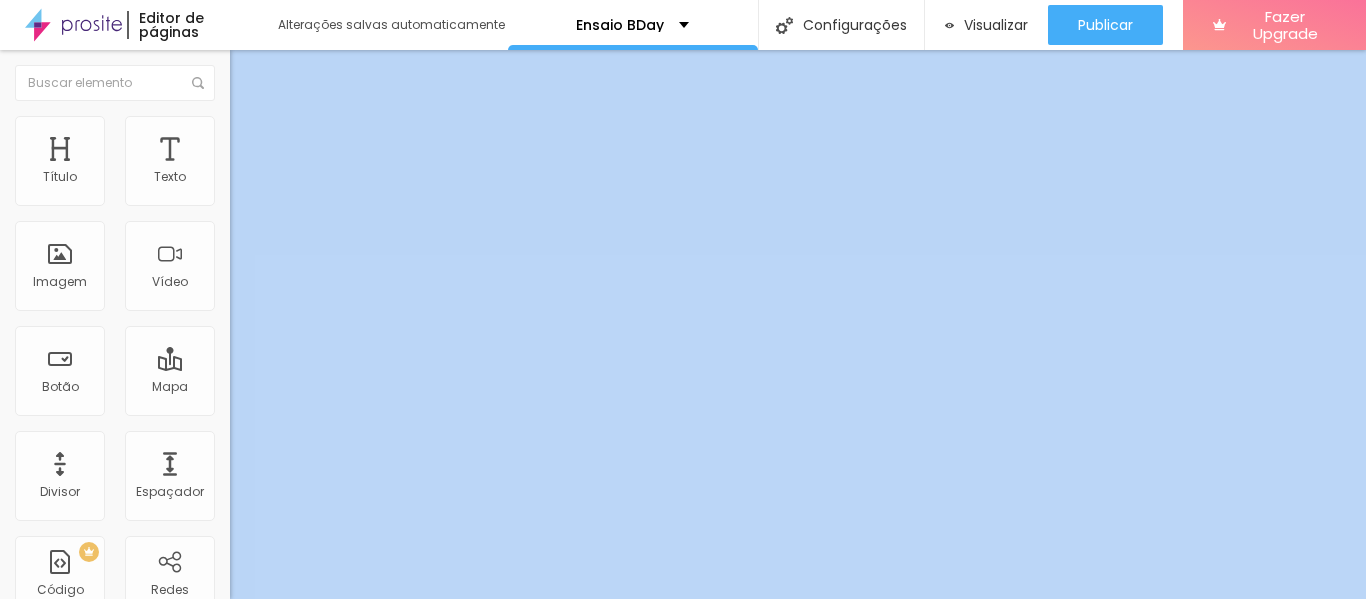 type on "163" 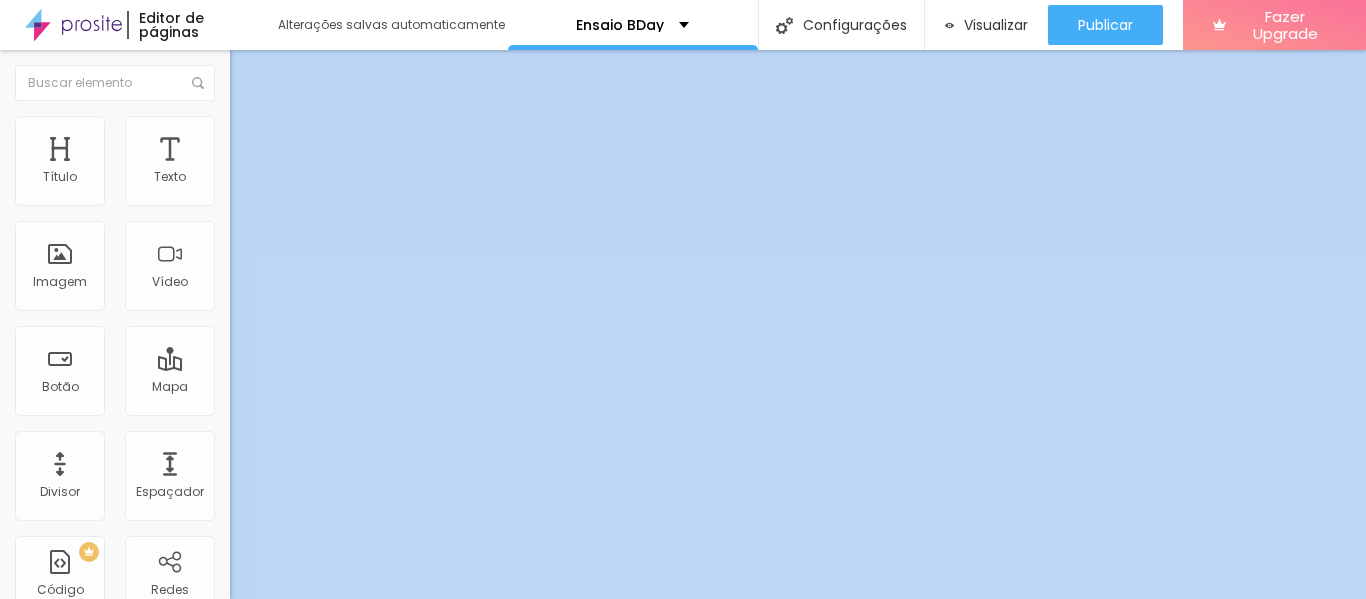 type on "163" 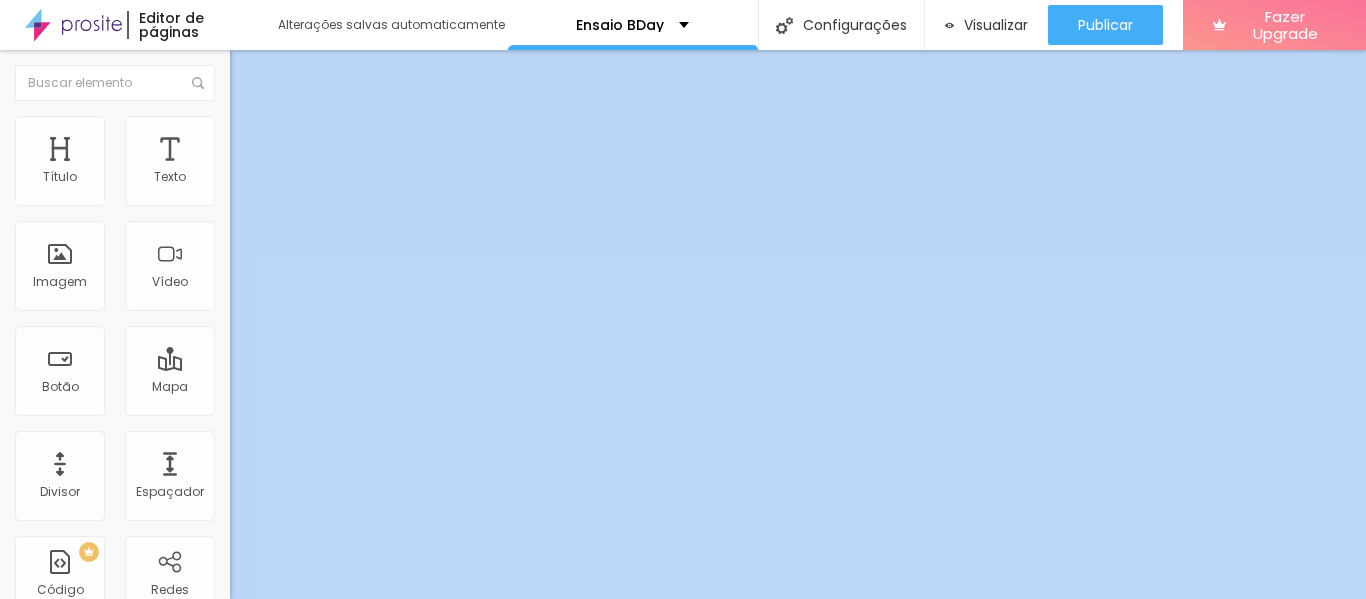 type on "142" 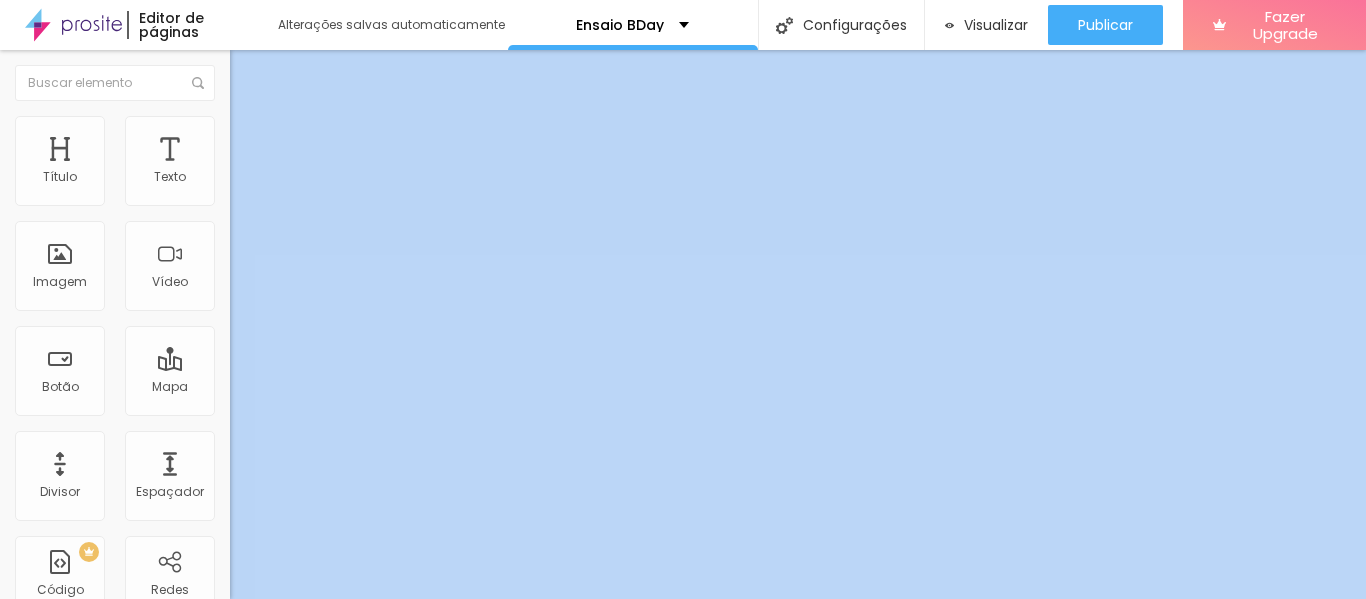 type on "138" 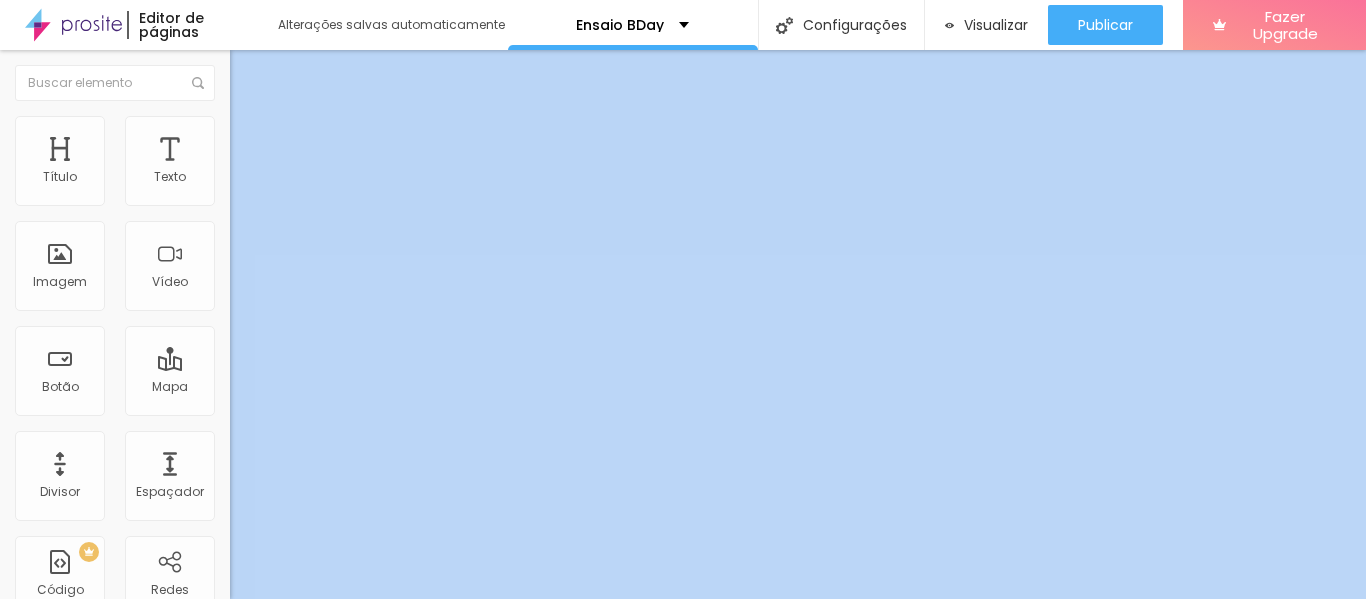 type on "112" 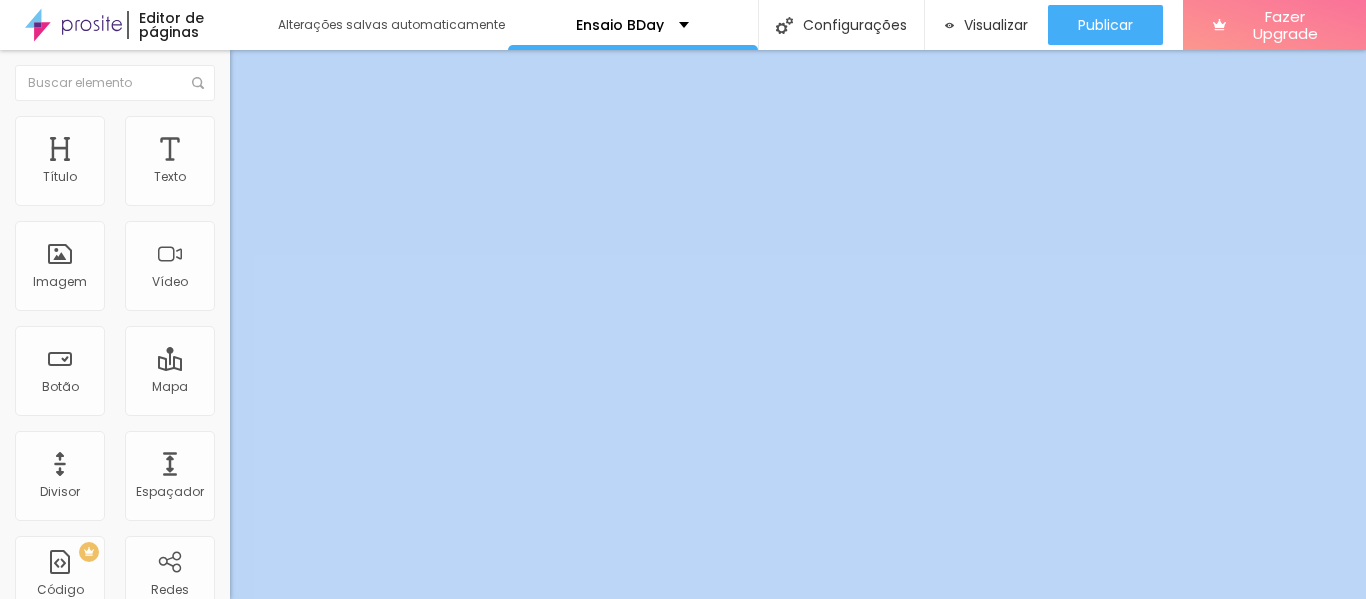 type on "112" 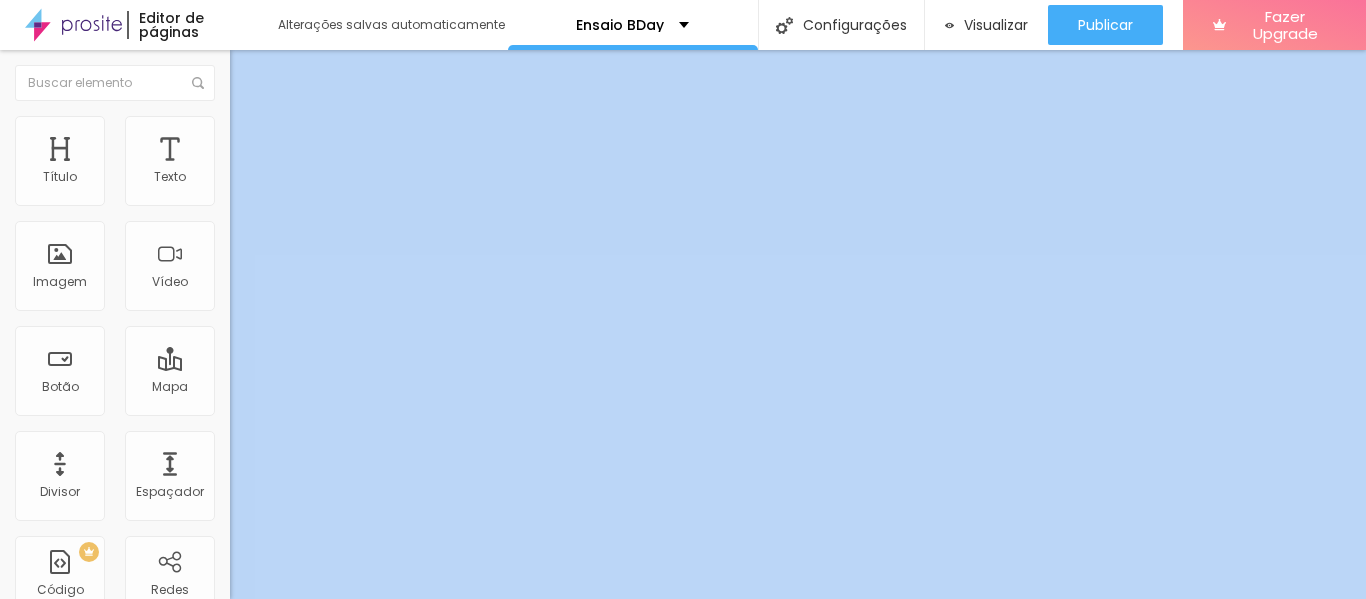 type on "110" 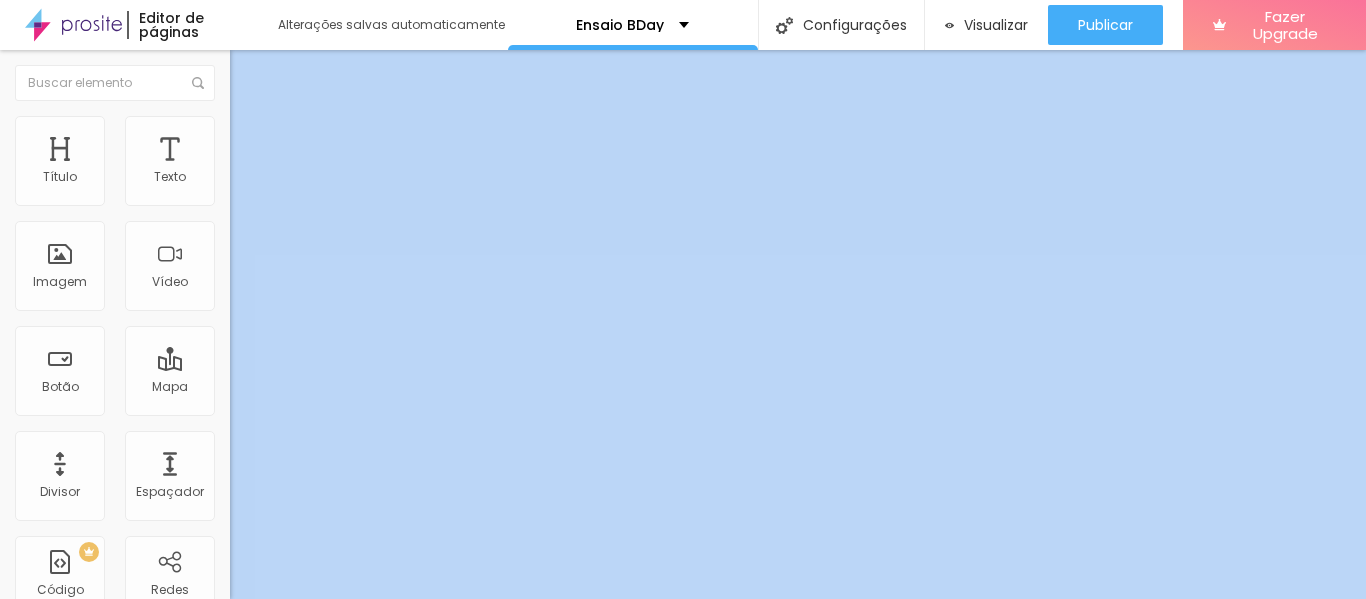 type on "109" 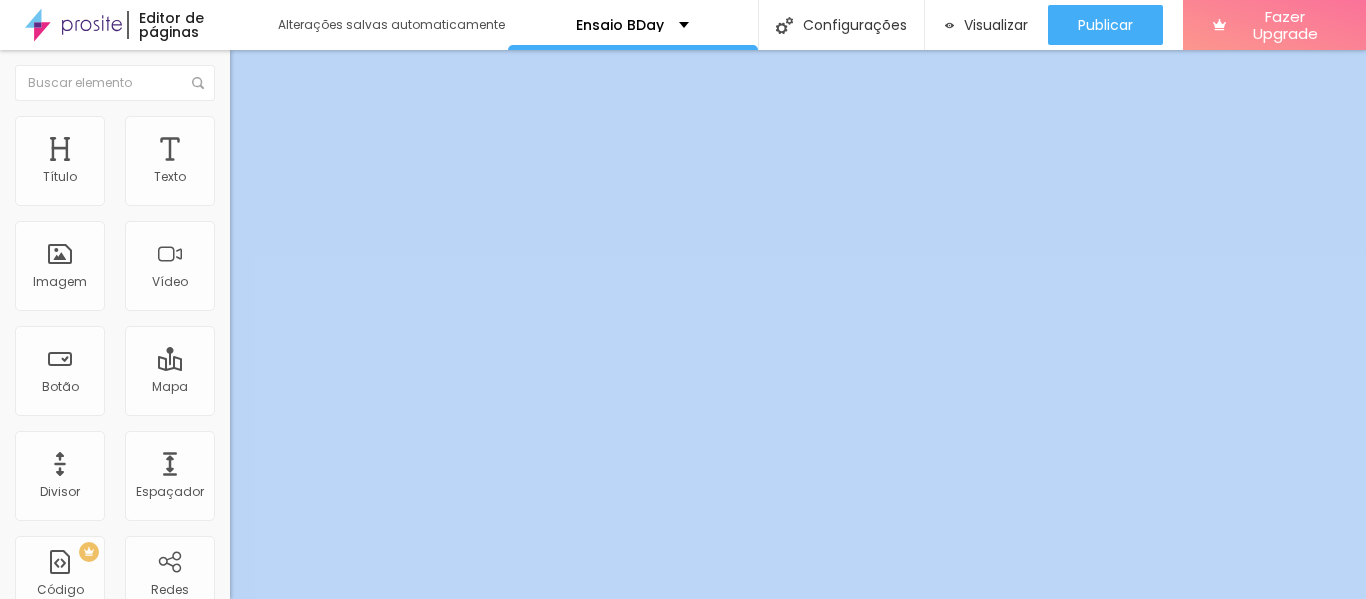 type on "82" 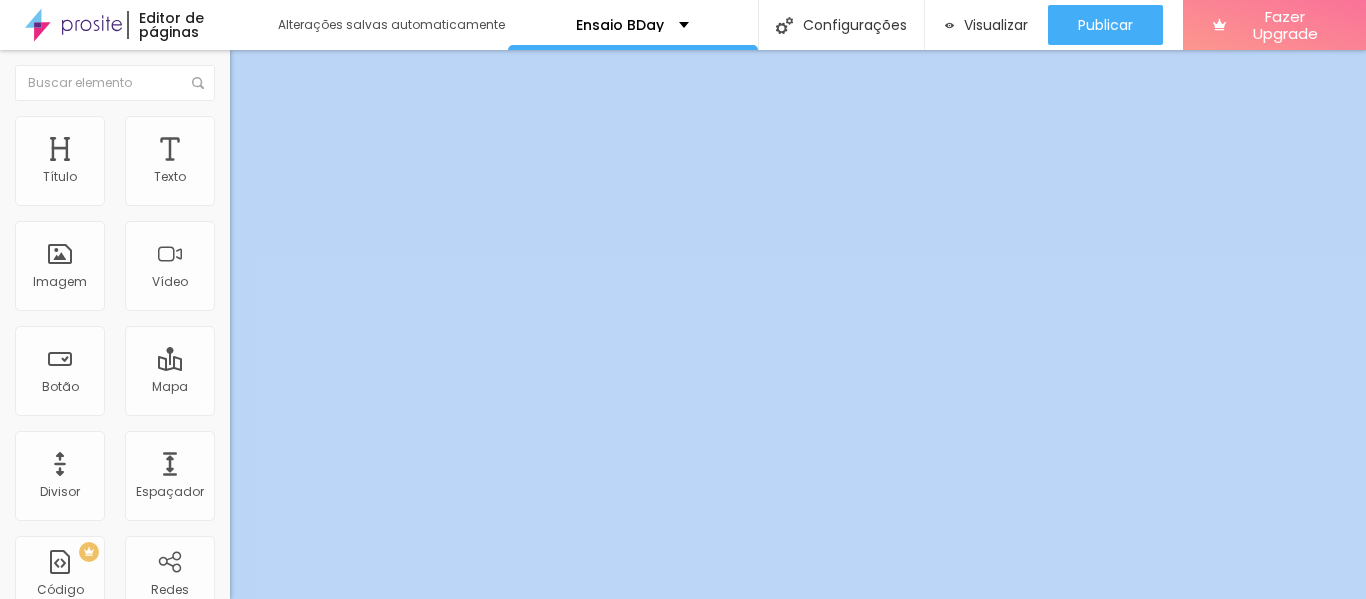 type on "82" 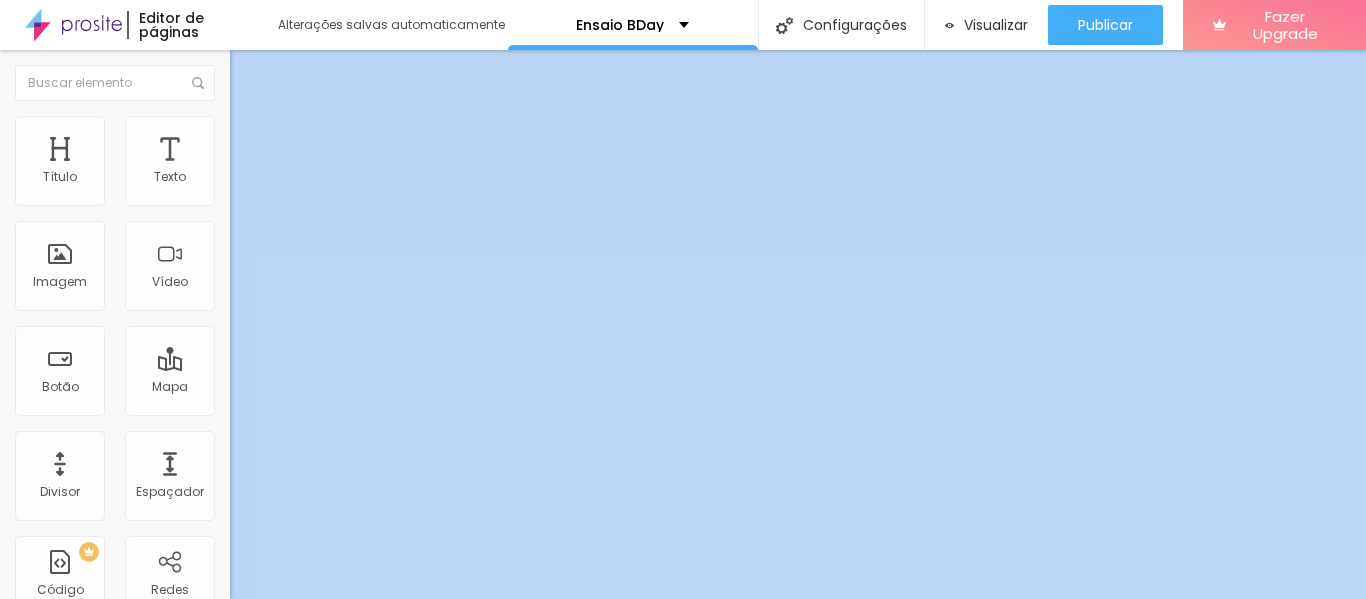 type on "79" 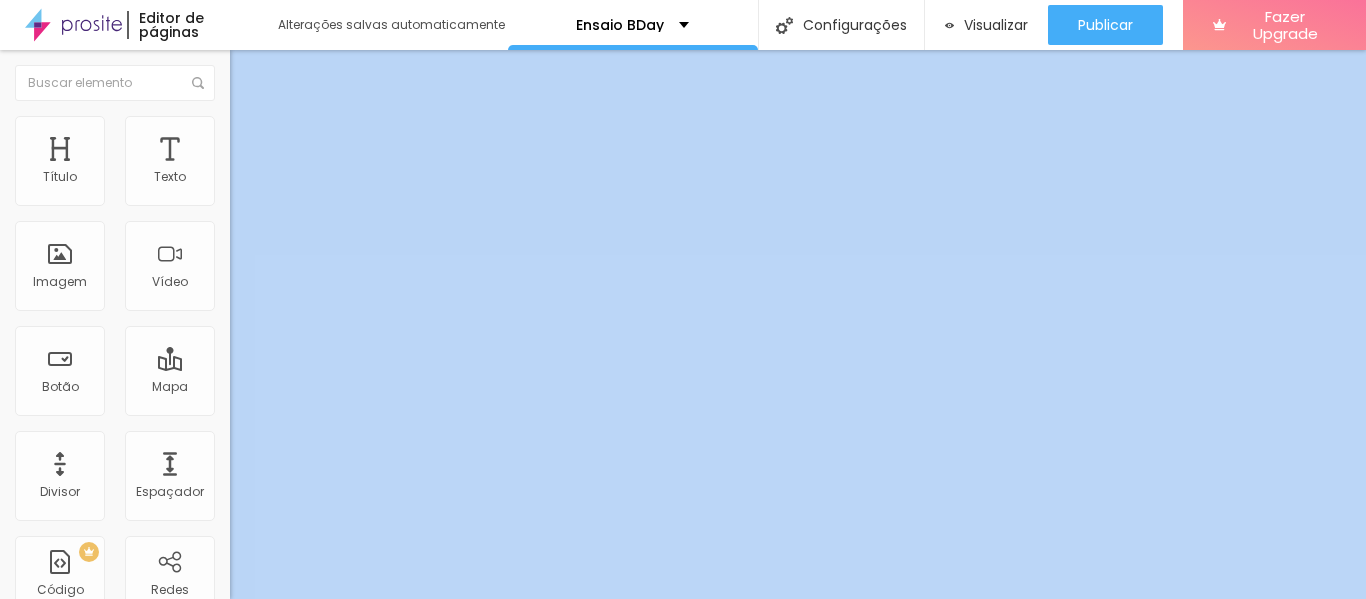type on "69" 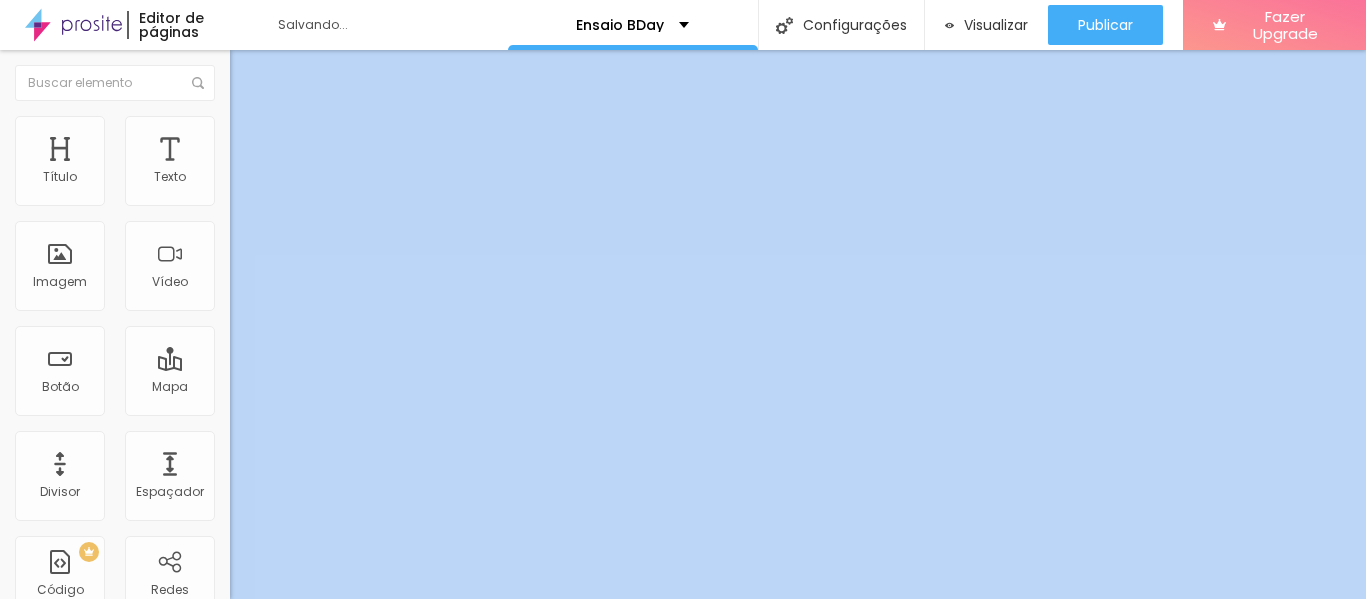 type on "66" 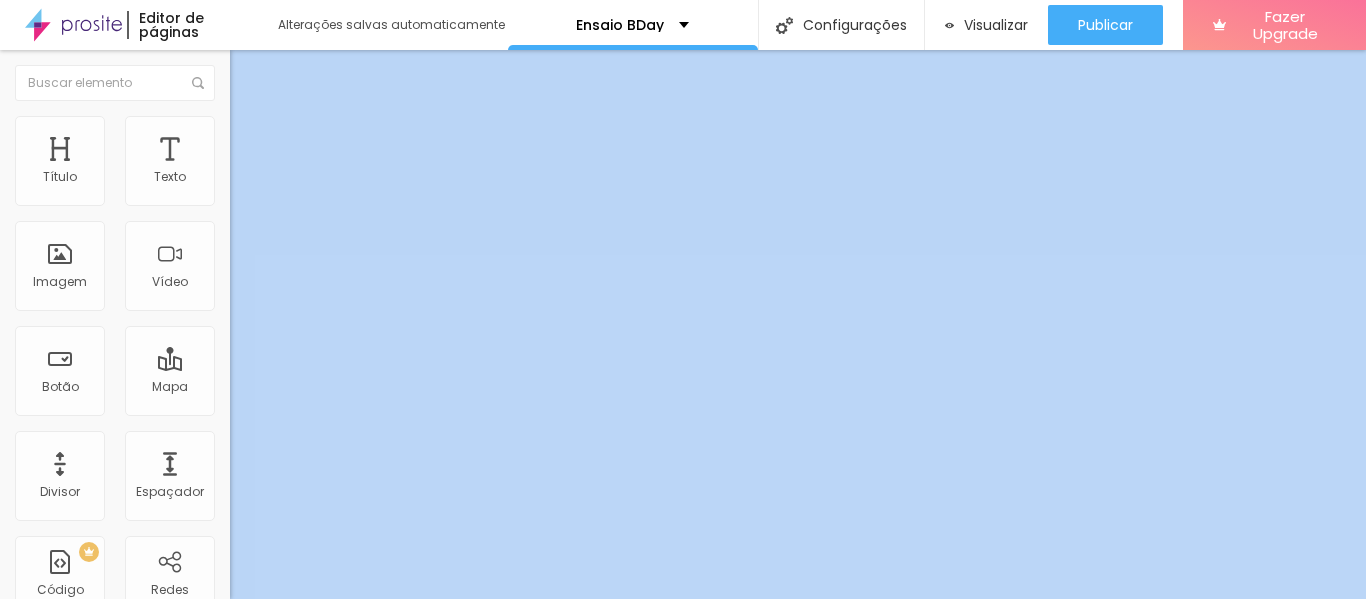drag, startPoint x: 51, startPoint y: 253, endPoint x: 81, endPoint y: 285, distance: 43.863426 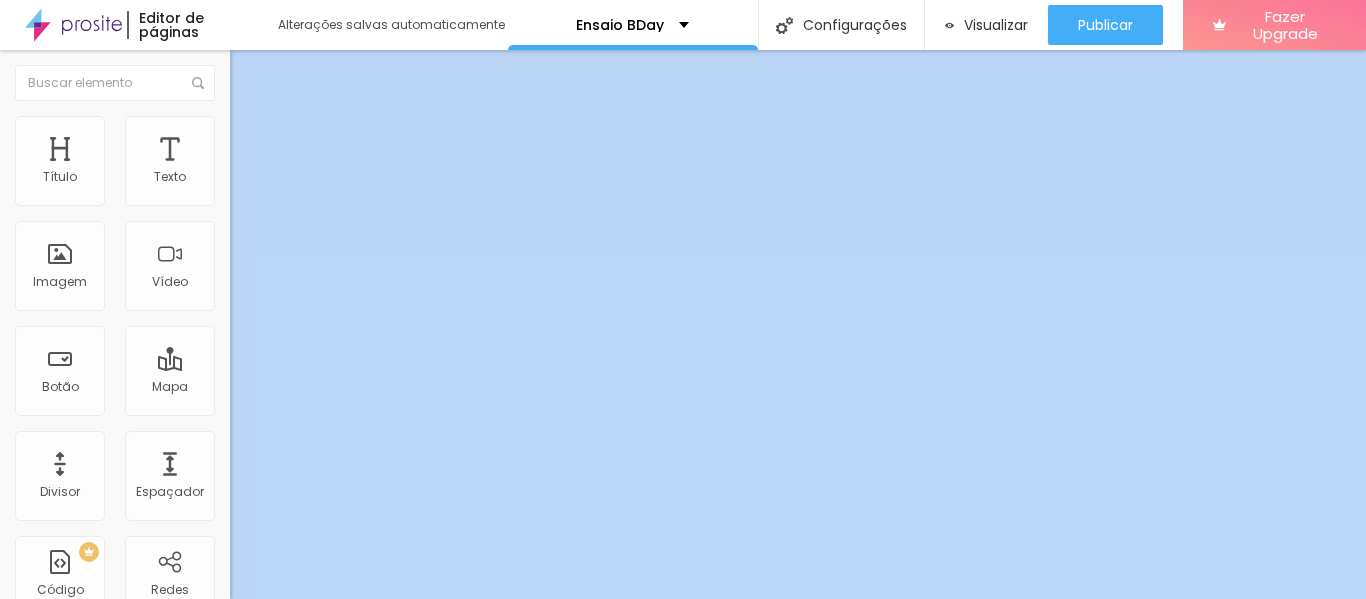 type on "90" 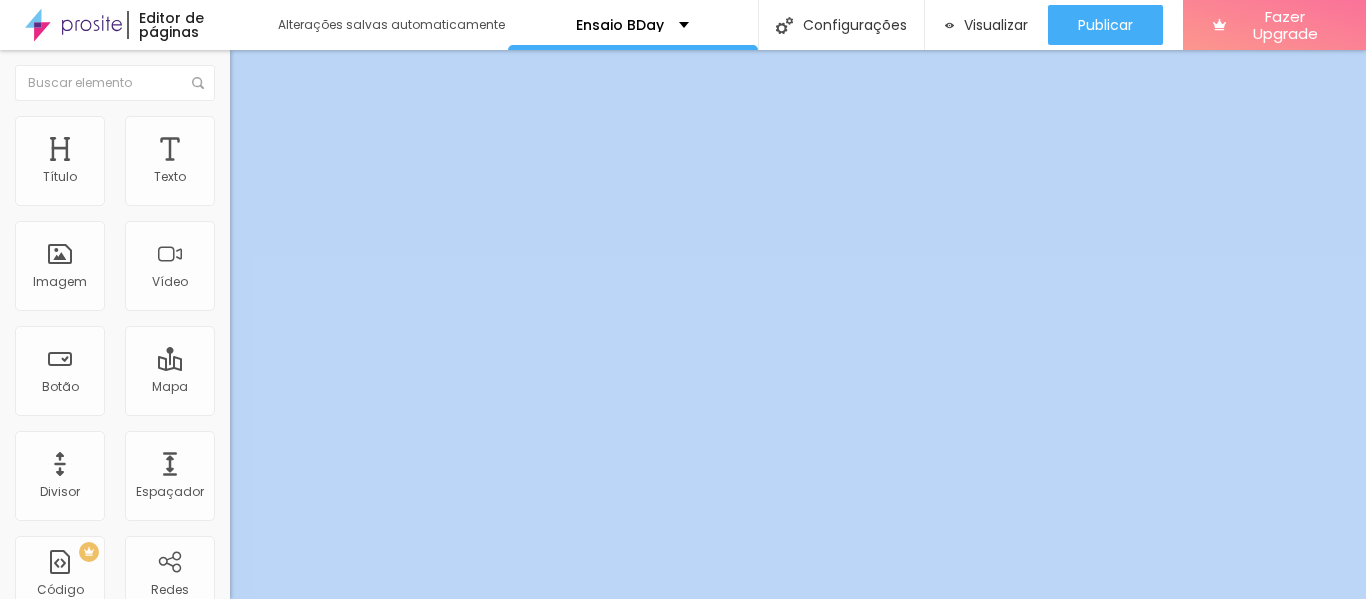 type on "90" 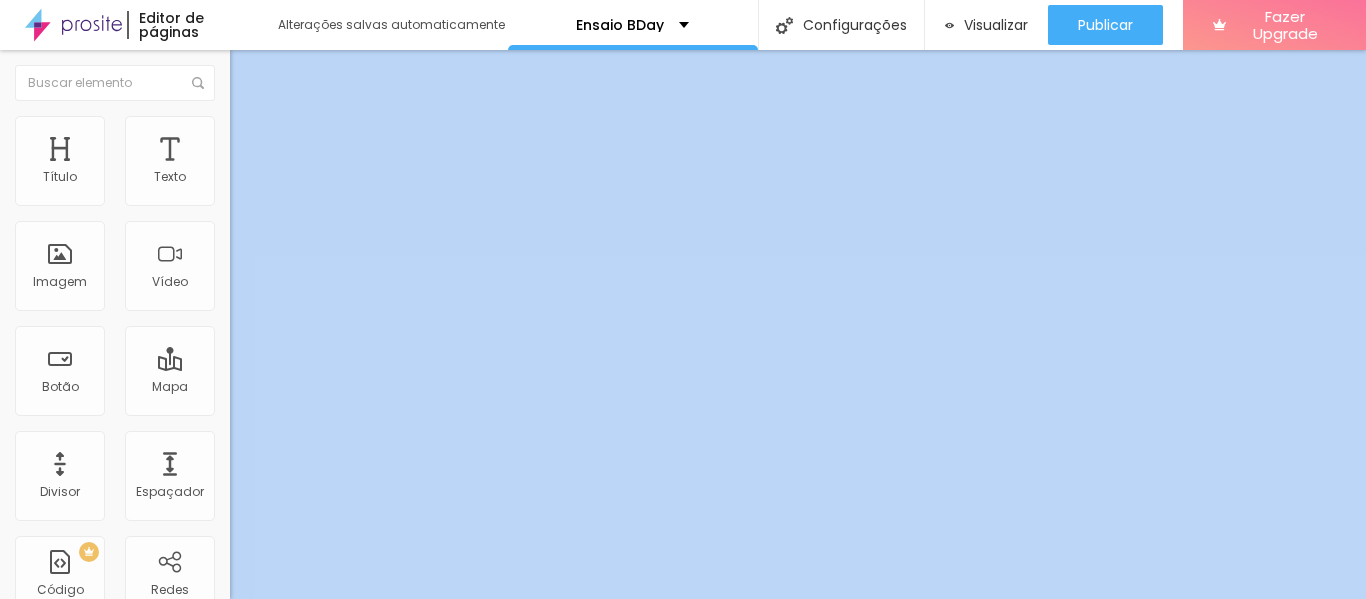 type on "85" 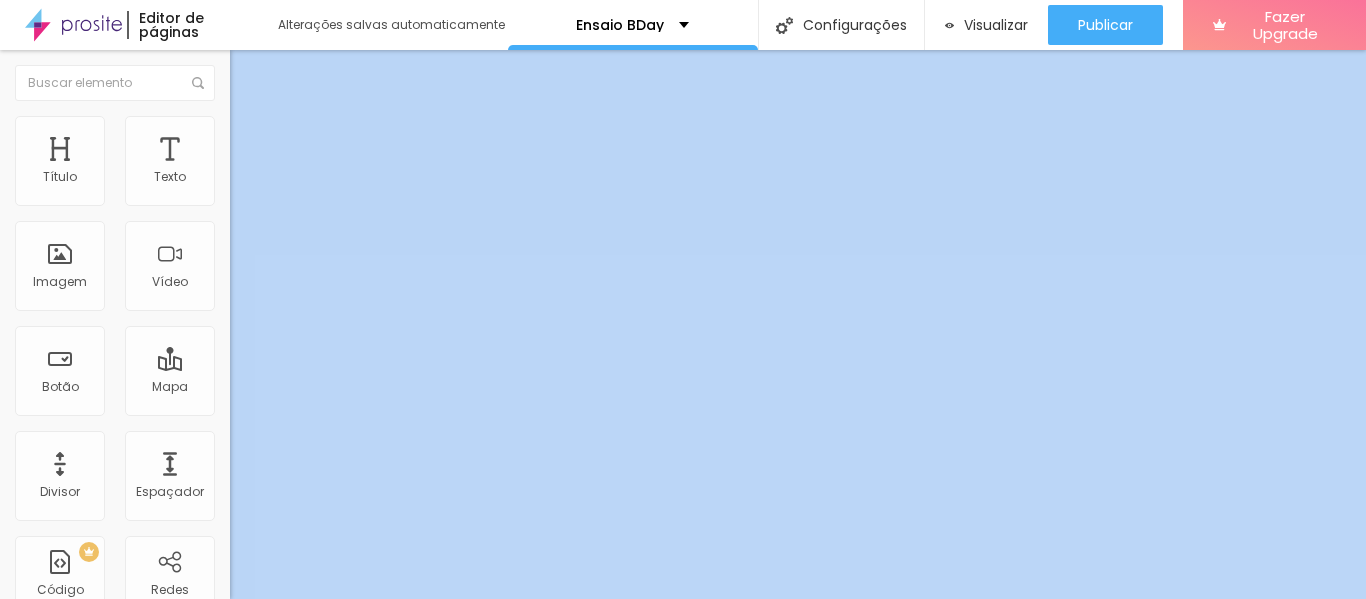 type on "85" 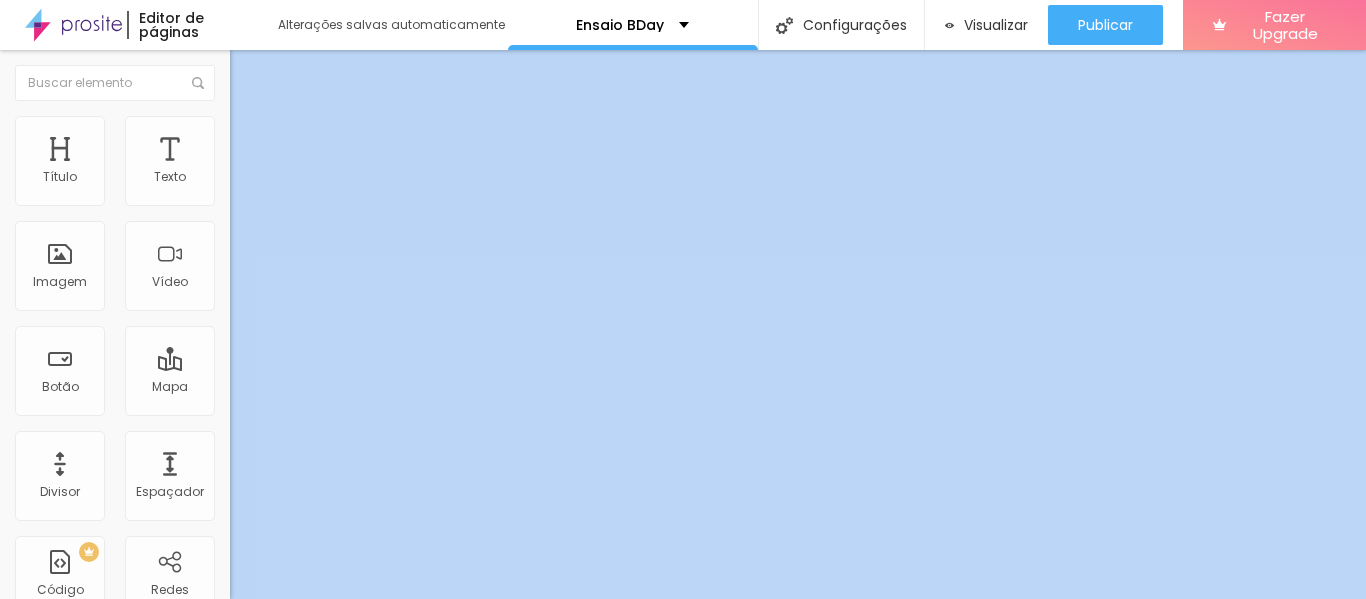 type on "80" 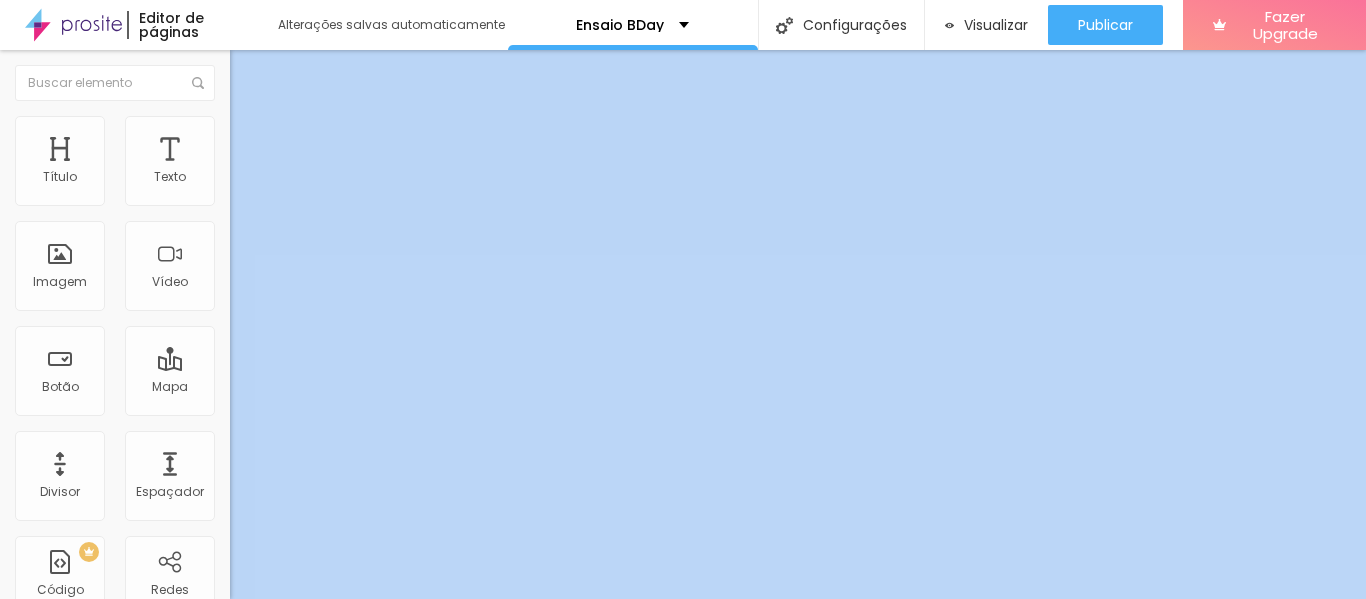 type on "80" 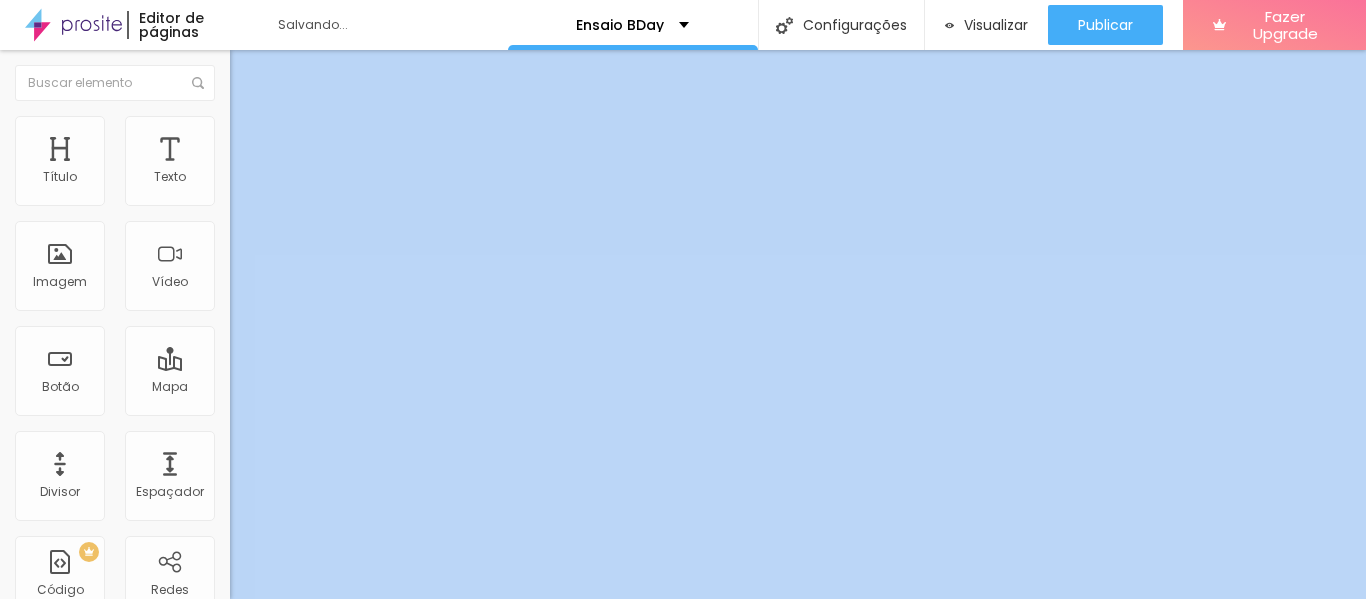 type on "70" 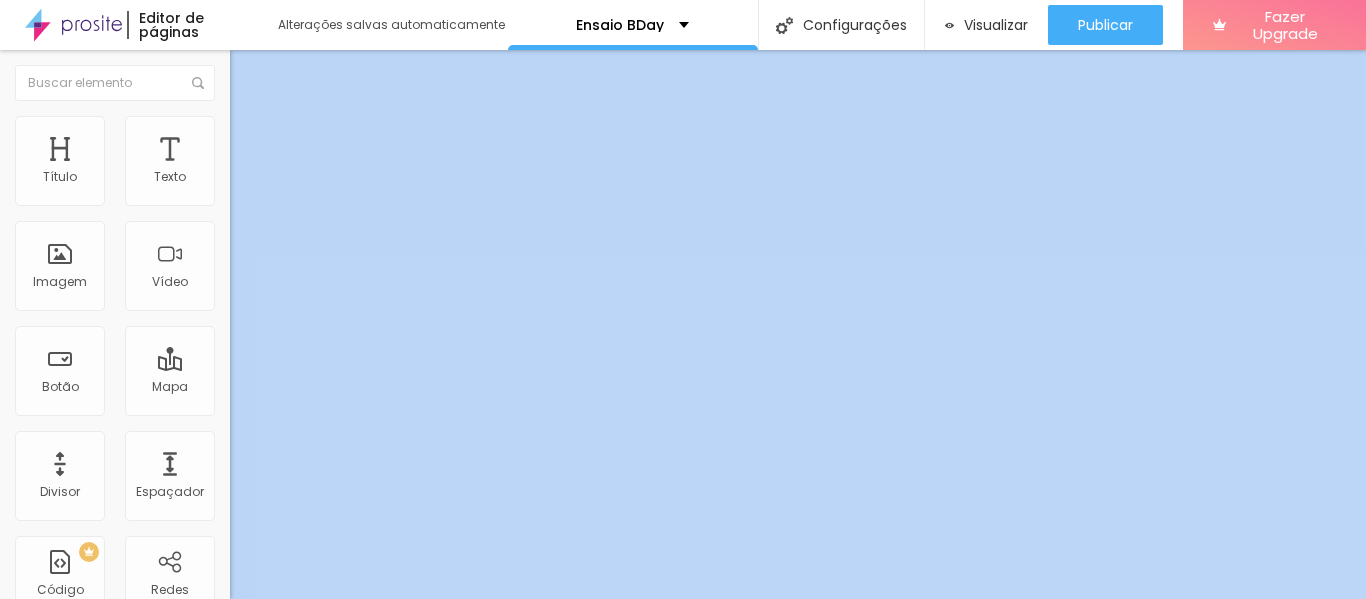 drag, startPoint x: 207, startPoint y: 219, endPoint x: 146, endPoint y: 225, distance: 61.294373 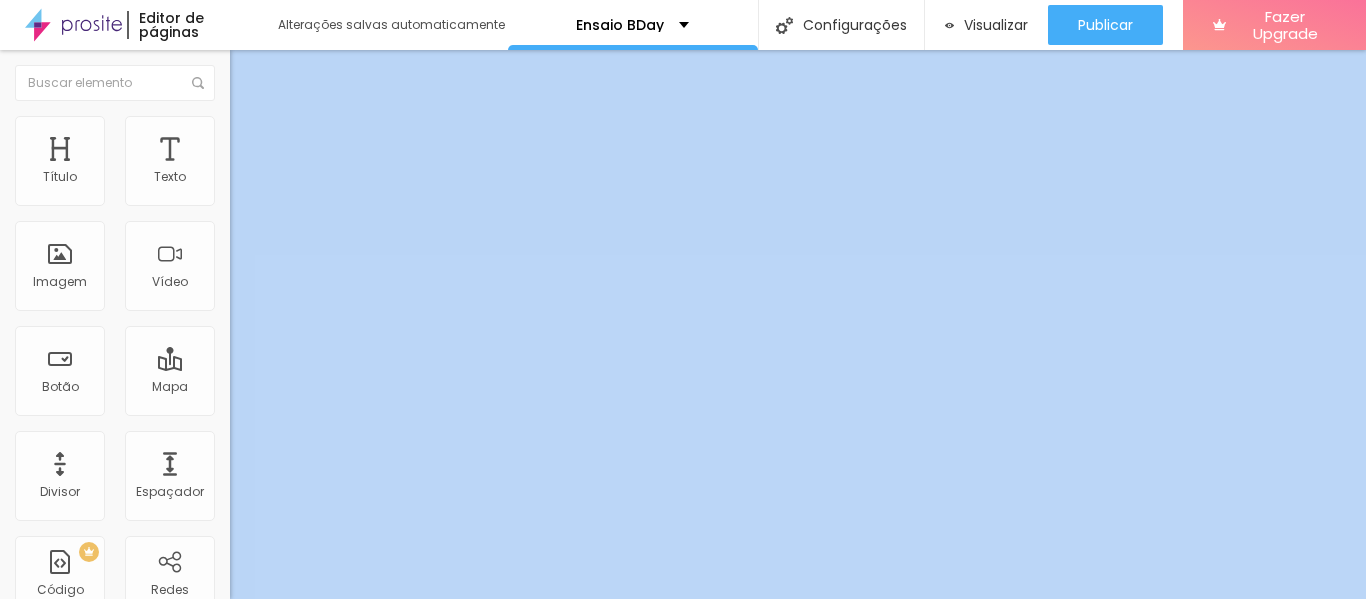 type on "70" 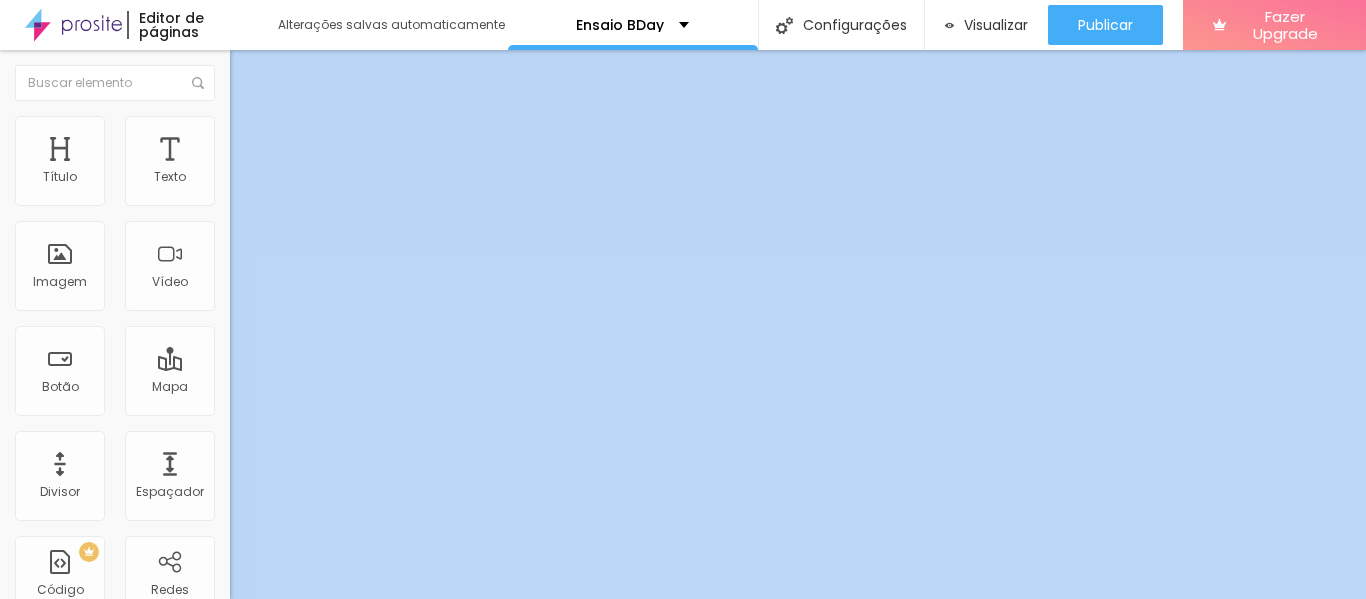 type on "8" 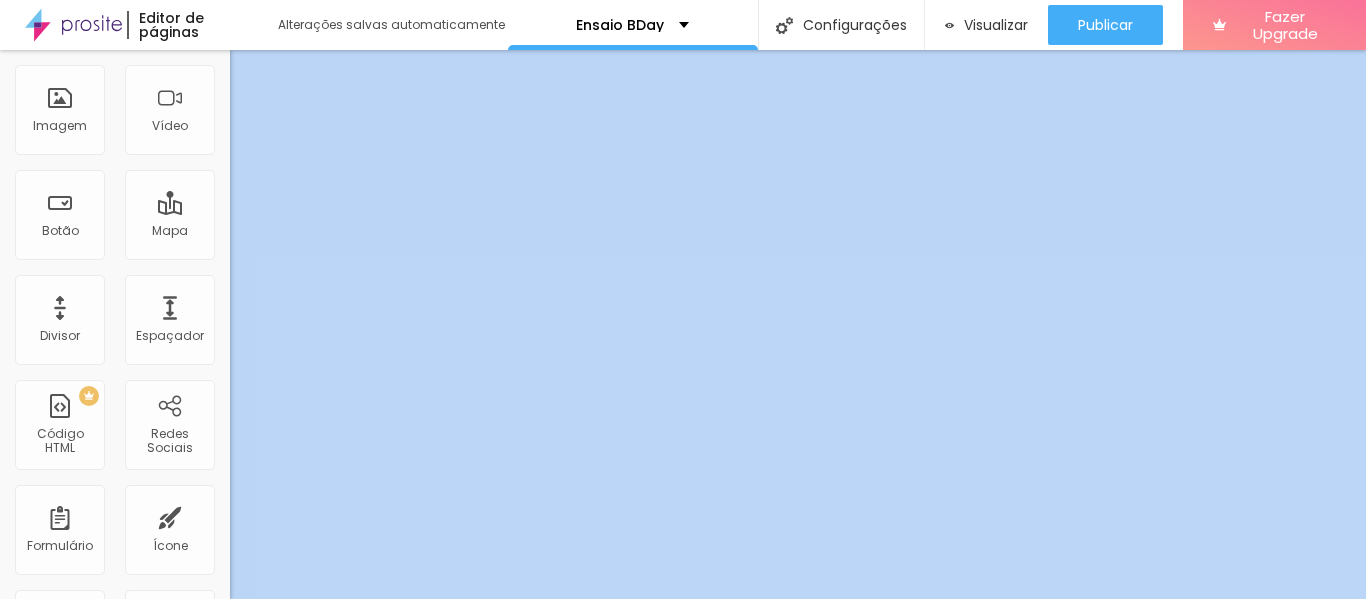 scroll, scrollTop: 0, scrollLeft: 0, axis: both 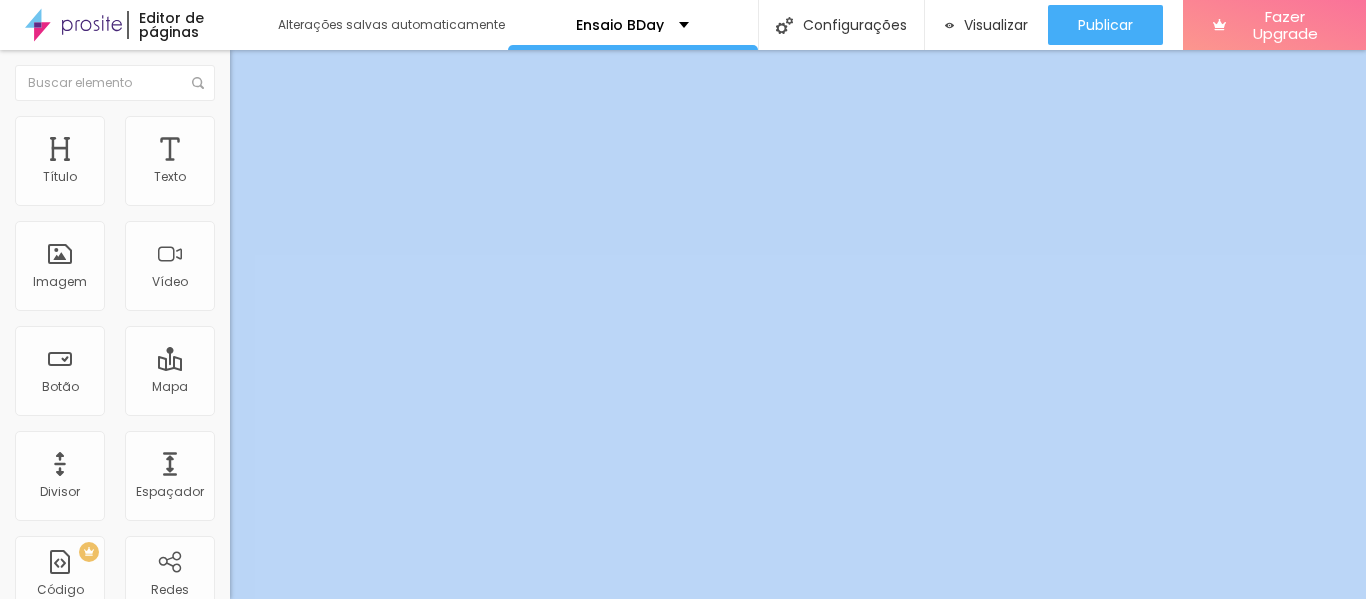 click at bounding box center (239, 125) 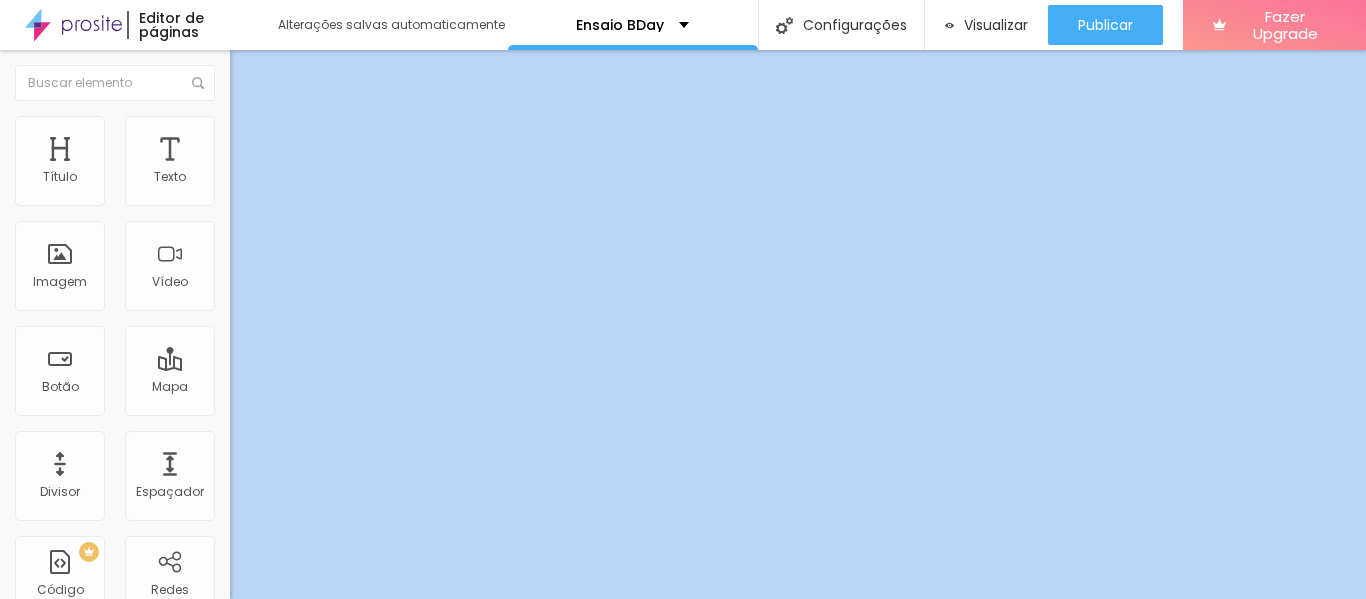 click at bounding box center (244, 547) 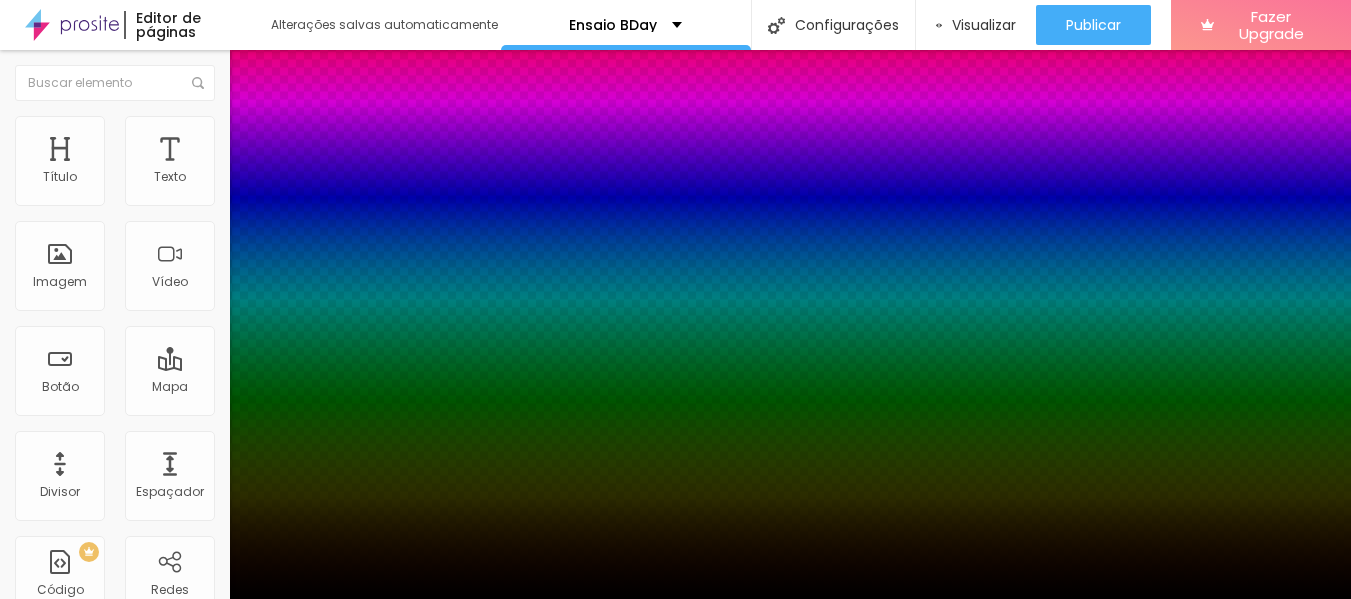 click at bounding box center [675, 655] 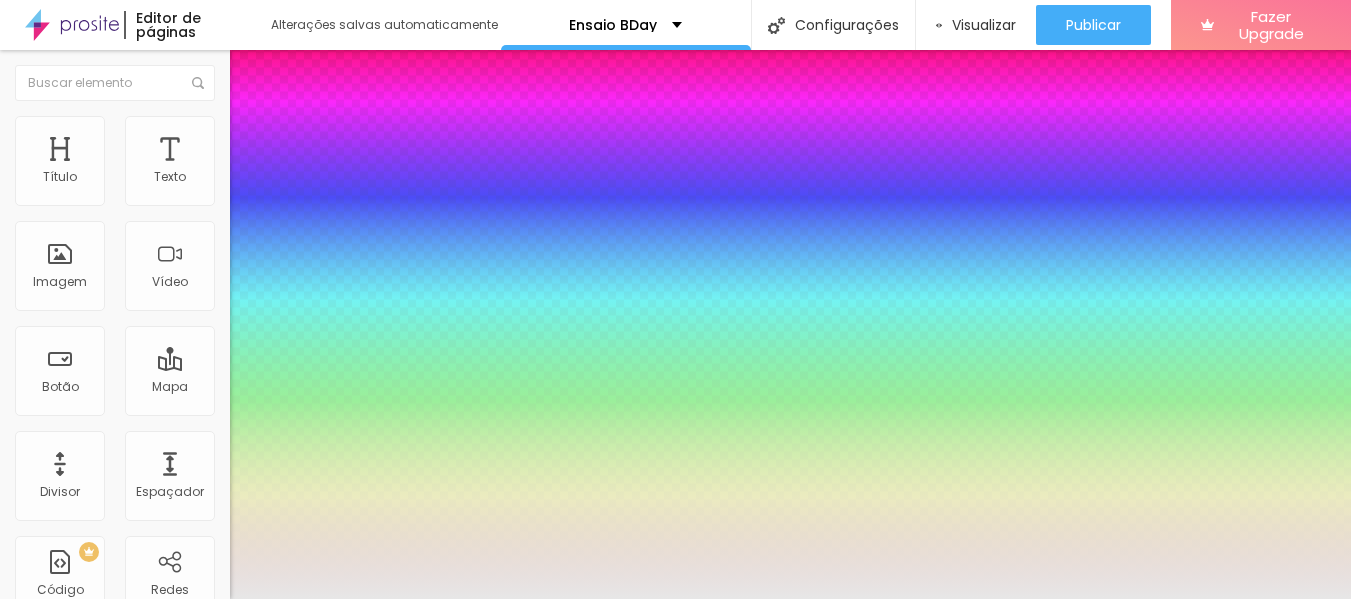 type on "#FFFFFF" 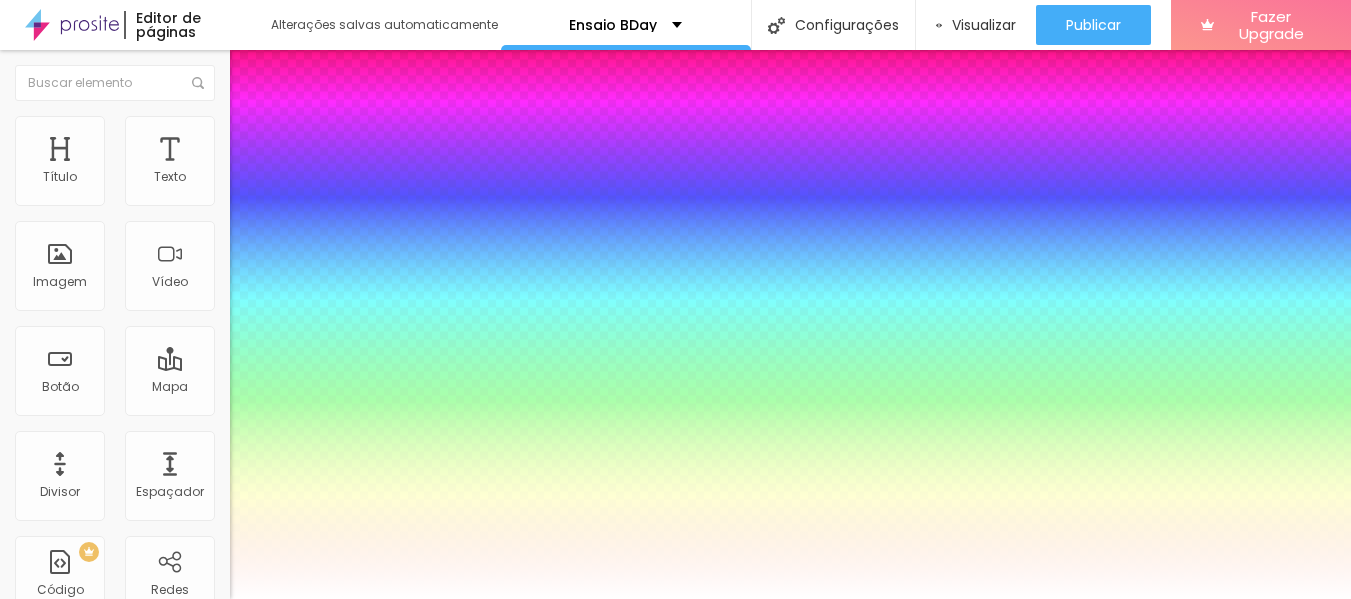drag, startPoint x: 239, startPoint y: 486, endPoint x: 155, endPoint y: 442, distance: 94.82616 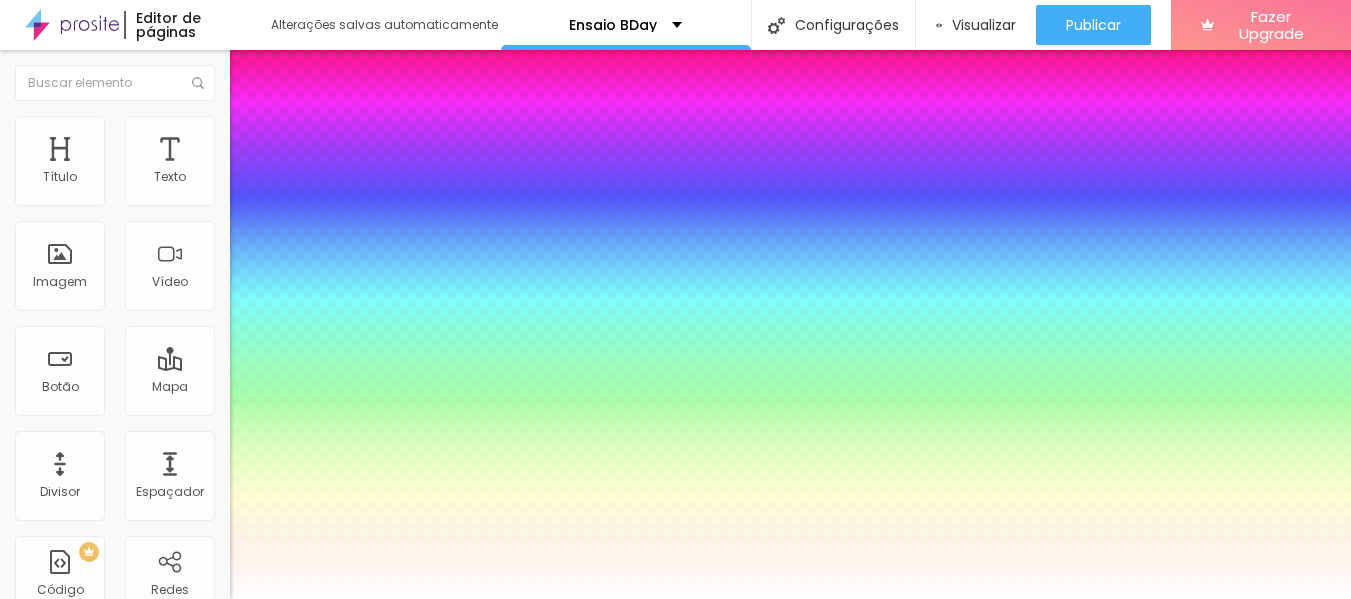 click on "Editor de páginas Alterações salvas automaticamente Ensaio BDay Configurações Configurações da página Clique para editar as configurações desta página como: Informações para compartilhamento, SEO, URL e layout. Visualizar Pre-visualização Clique para visualizar esta página antes de publicar. Publicar Publicar alterações Clique para publicar as ultimas alterações reaizadas Visualizar página   Fazer Upgrade Título Texto Imagem Vídeo Botão Mapa Divisor Espaçador   PREMIUM Código HTML Redes Sociais Formulário Ícone Perguntas frequentes Timer Botão de pagamento Botão do WhatsApp Novo Google Reviews Outros CRM Comentários do Facebook Antes/Depois Editar Imagem Conteúdo Estilo Avançado Tamanho 70 px % 56 Borda arredondada Sombra DESATIVADO Voltar ao padrão
Ativar sombra Tipo Externa Interna Cor #FFFFFF Horizontal 2 Vertical 2 Borrar 4" at bounding box center [675, 299] 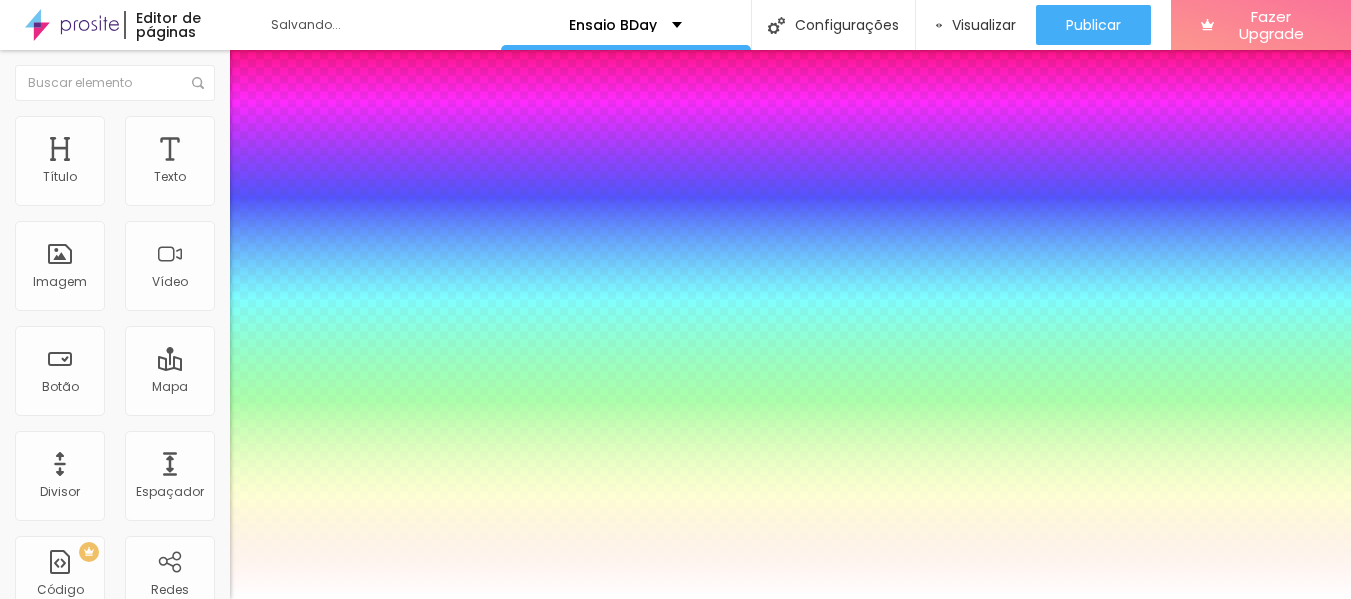 drag, startPoint x: 331, startPoint y: 545, endPoint x: 362, endPoint y: 550, distance: 31.400637 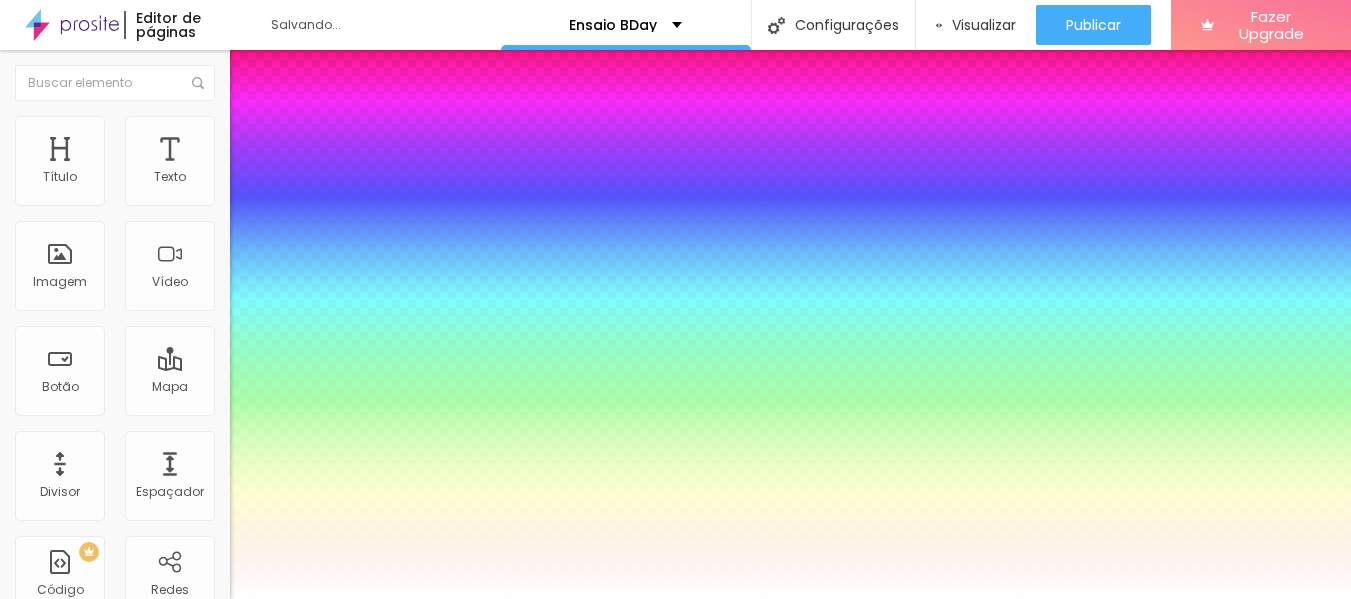 click at bounding box center (64, 802) 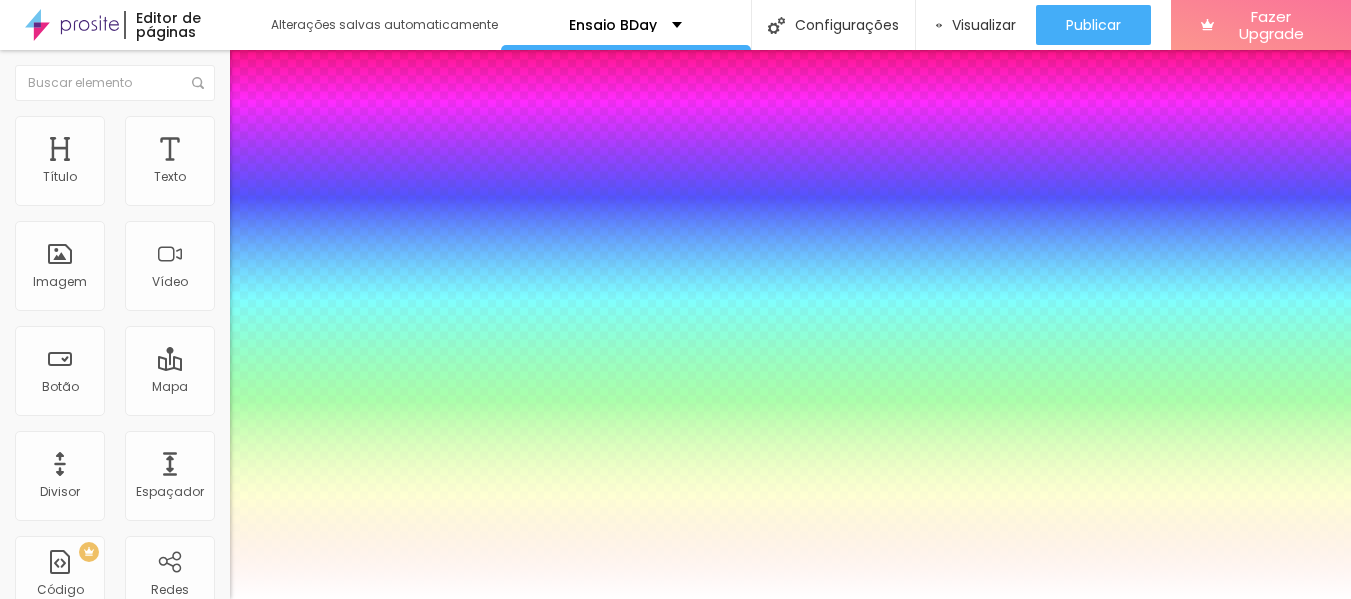 click on "Ativar sombra Tipo Externa Interna Cor #FFFFFF Horizontal 25 Vertical 25 Borrar 70" at bounding box center [675, 705] 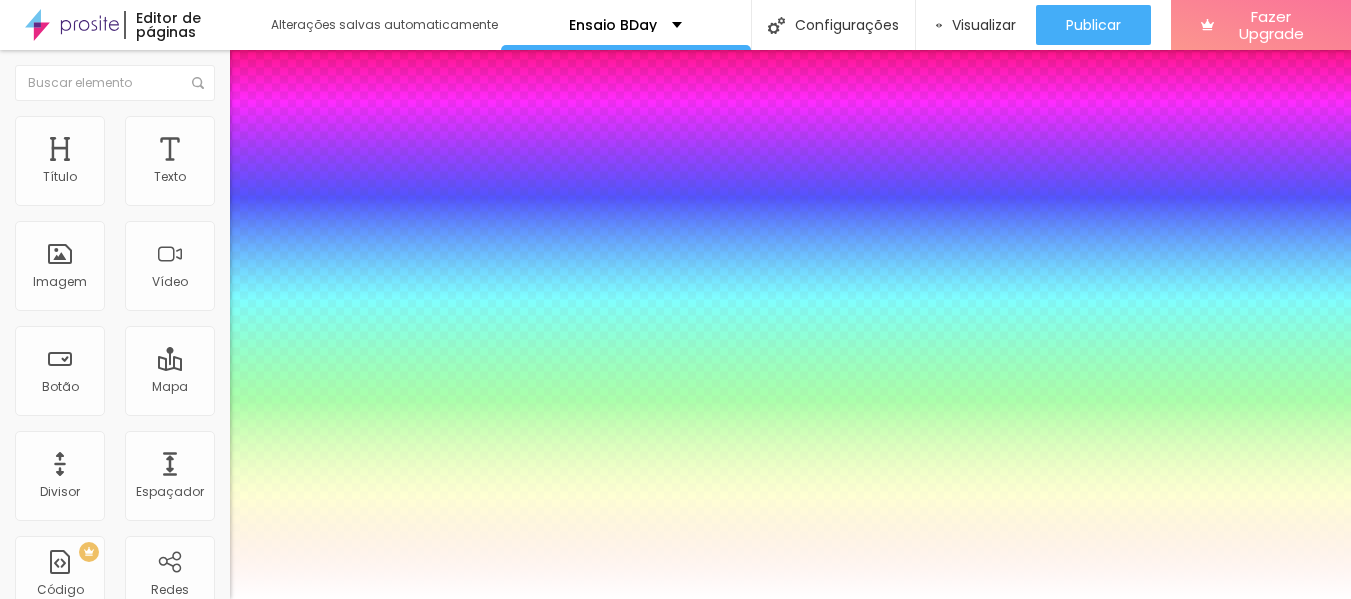 drag, startPoint x: 366, startPoint y: 547, endPoint x: 403, endPoint y: 554, distance: 37.65634 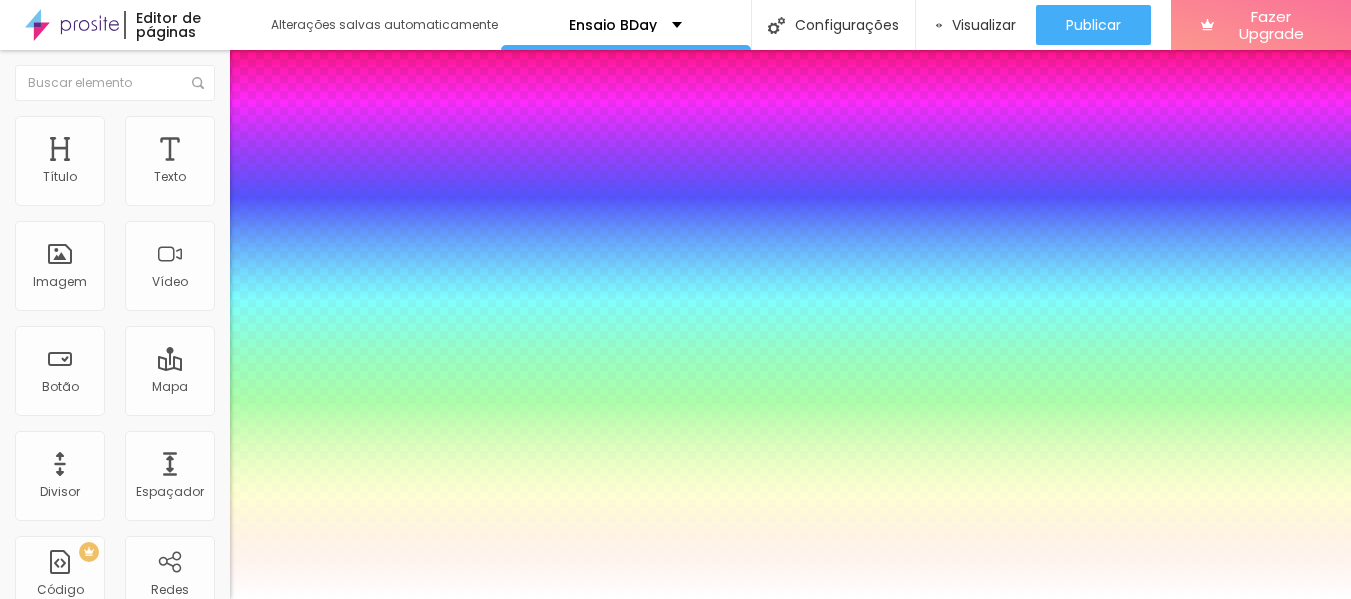 click at bounding box center (64, 802) 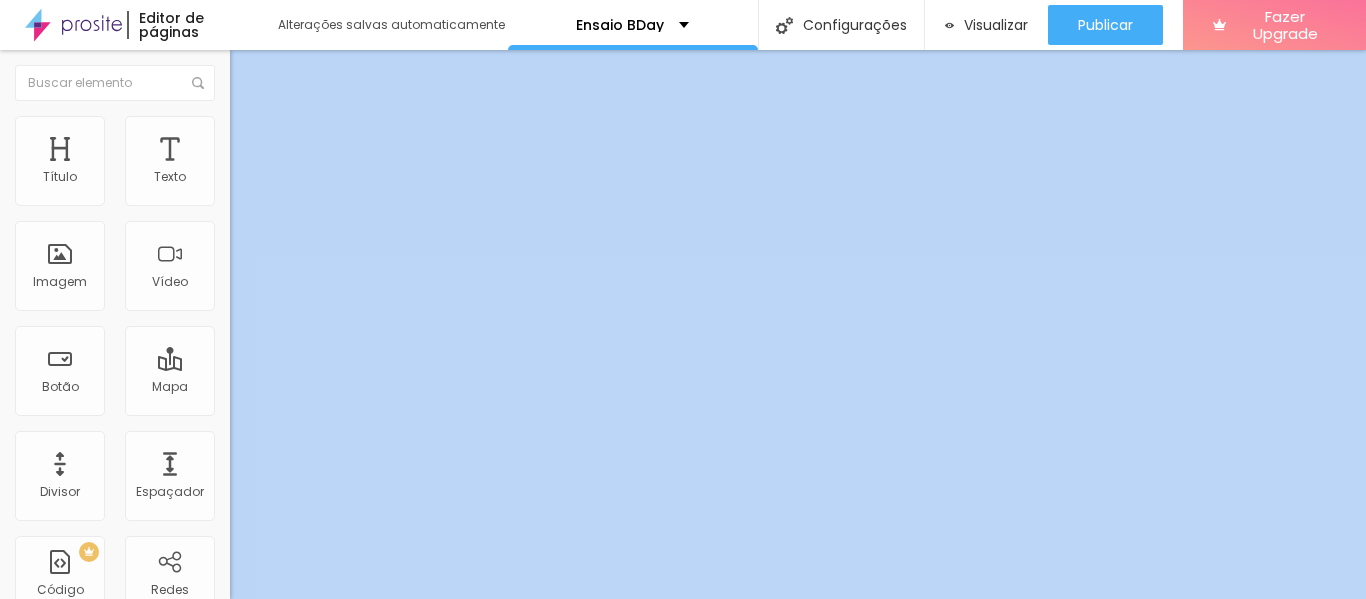 click on "Conteúdo" at bounding box center (345, 106) 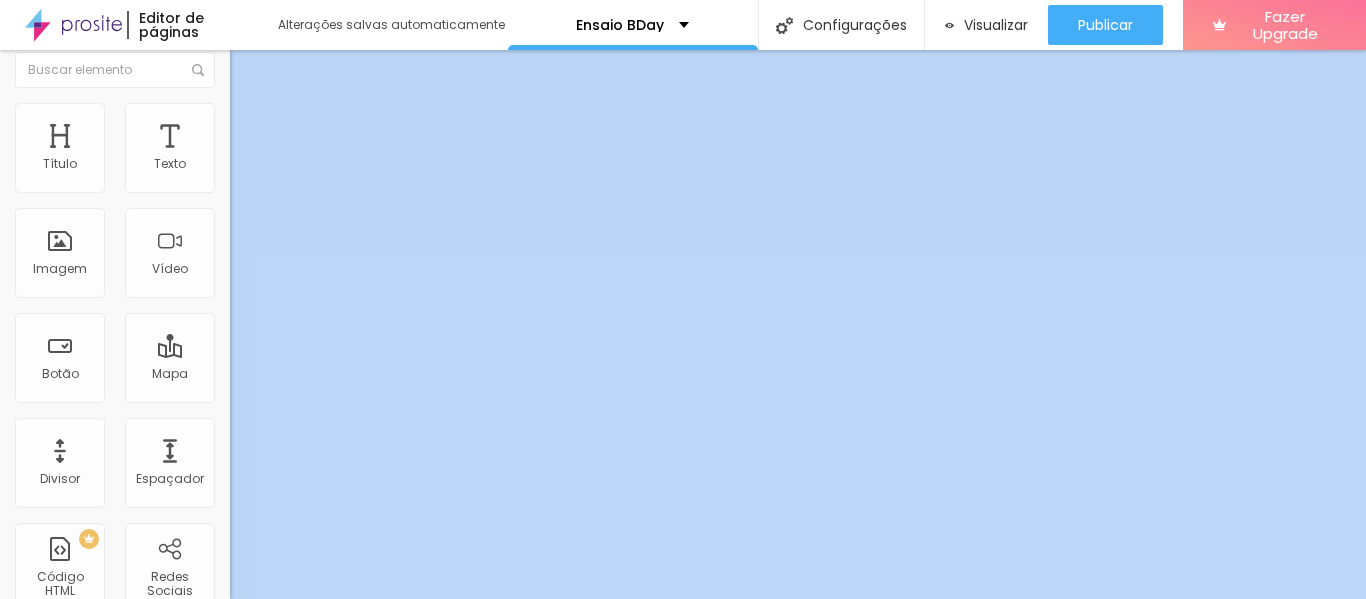scroll, scrollTop: 20, scrollLeft: 0, axis: vertical 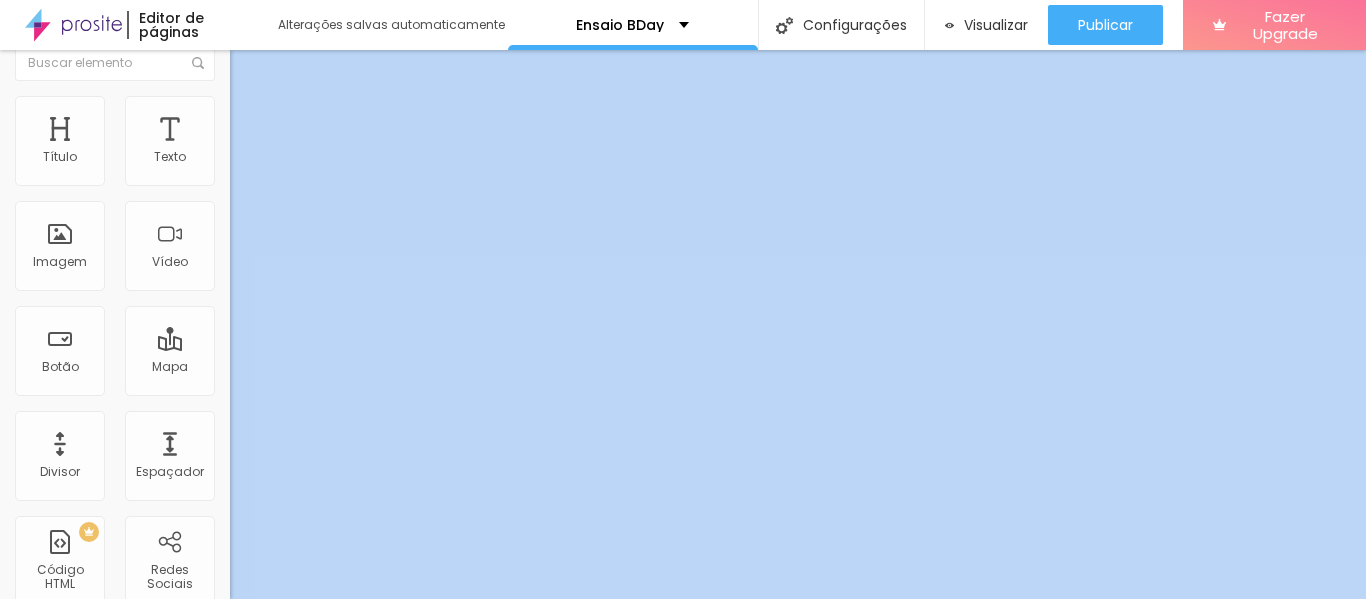 click at bounding box center [350, 172] 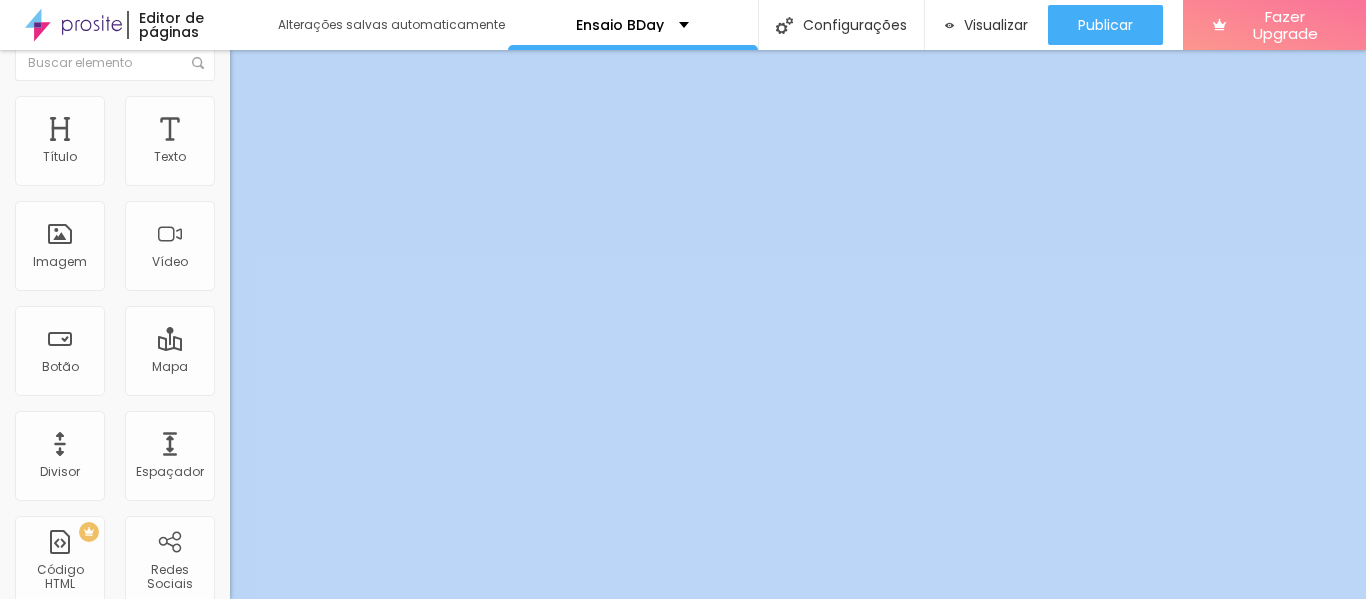 click on "Estilo" at bounding box center (345, 106) 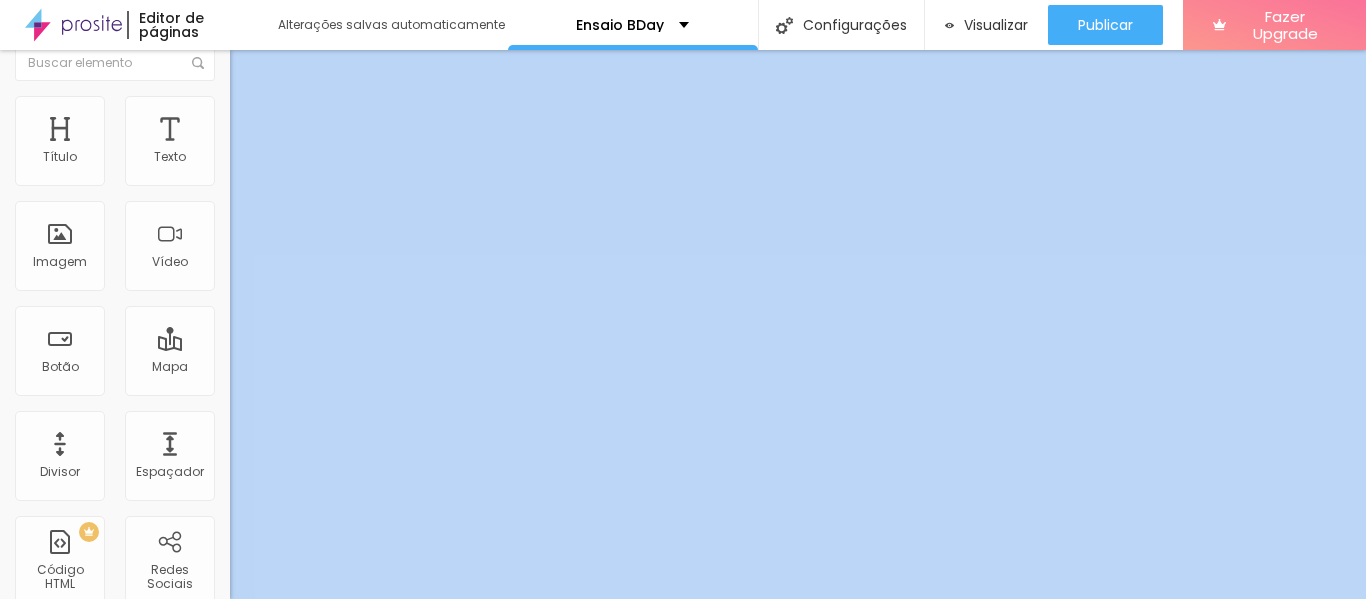 scroll, scrollTop: 0, scrollLeft: 0, axis: both 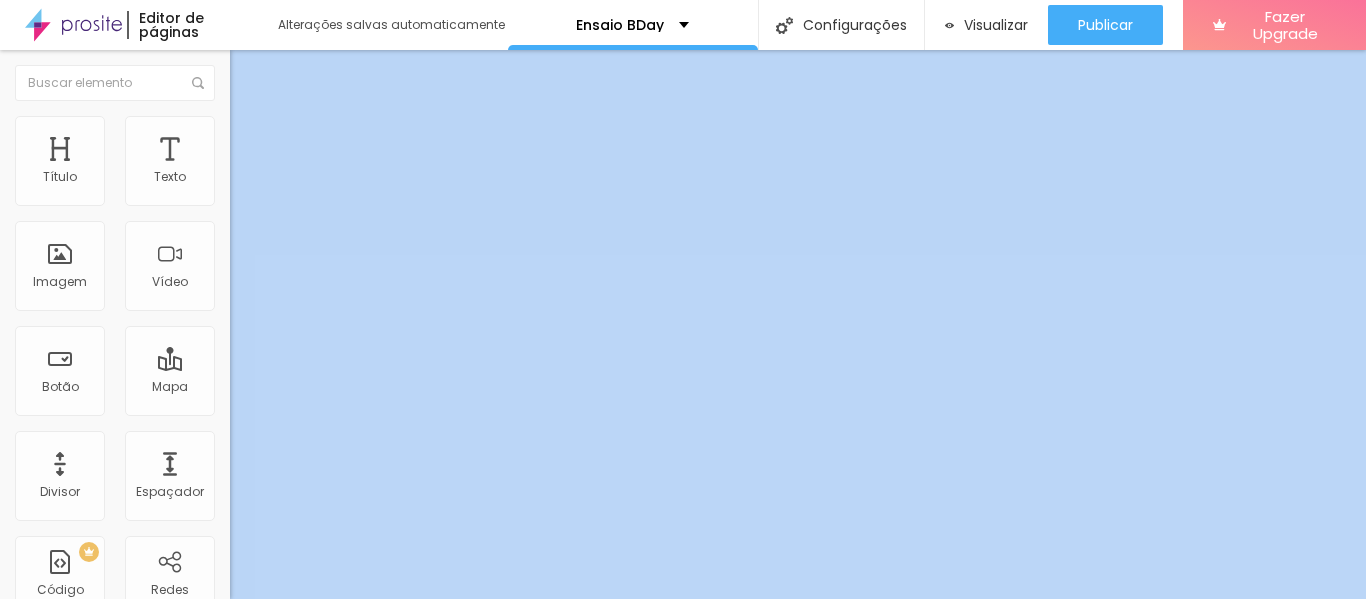 click on "Conteúdo" at bounding box center (345, 106) 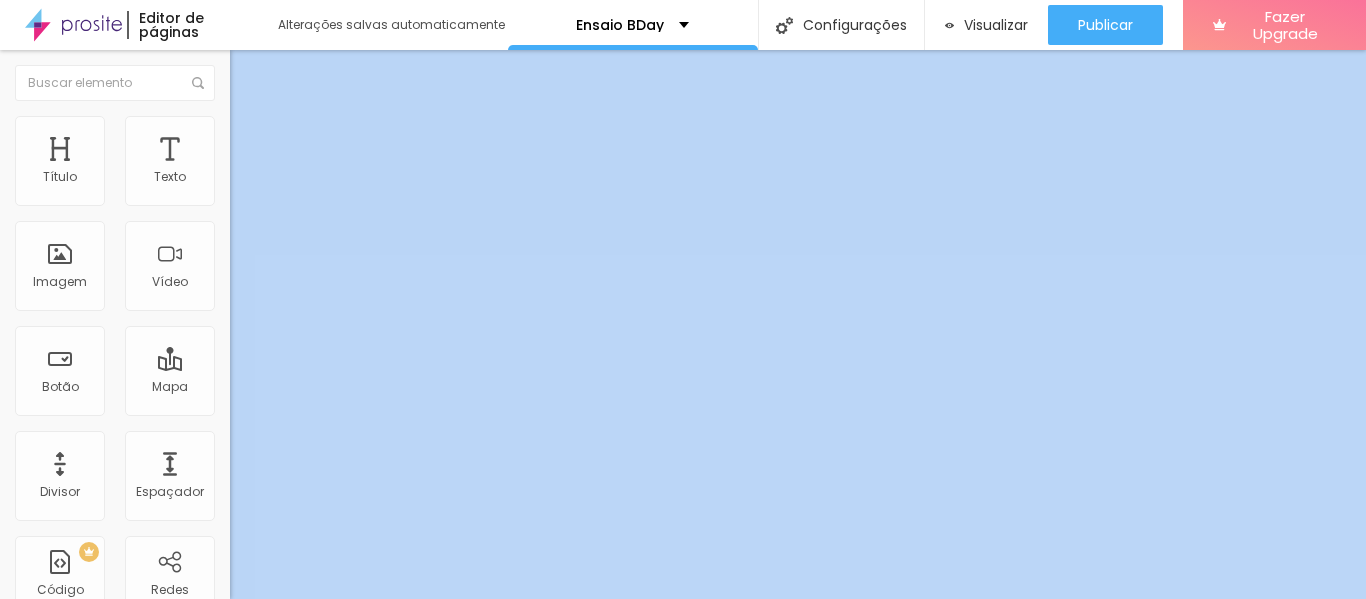 click on "Original" at bounding box center (254, 304) 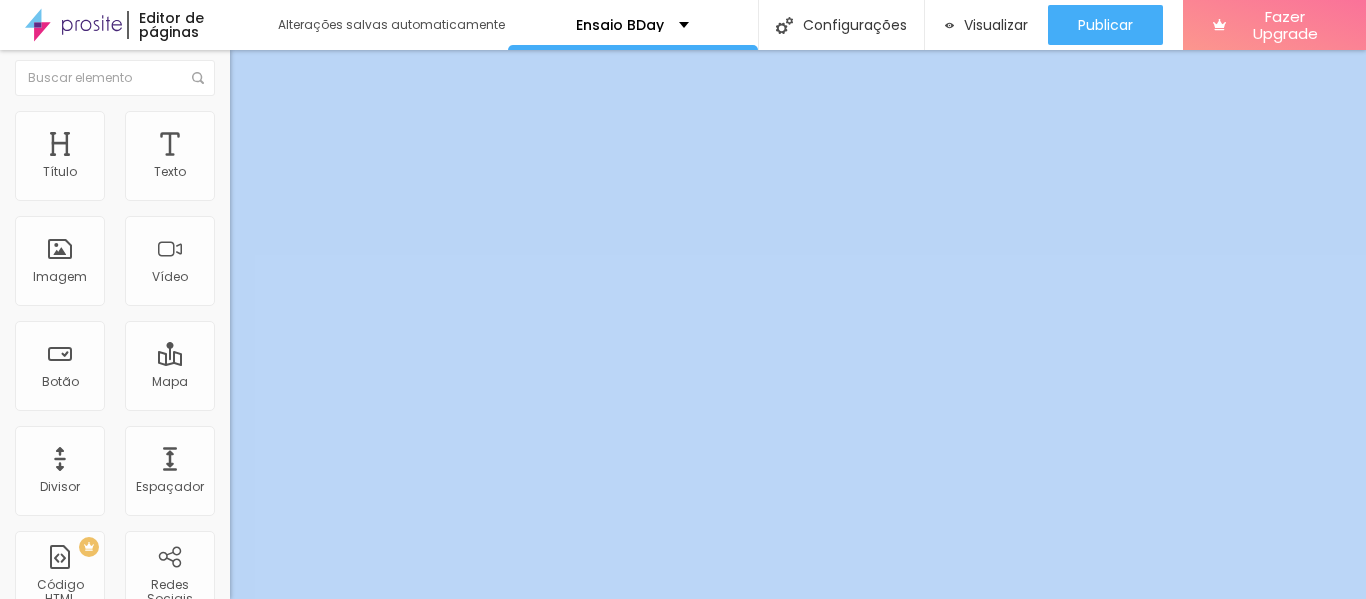 scroll, scrollTop: 0, scrollLeft: 0, axis: both 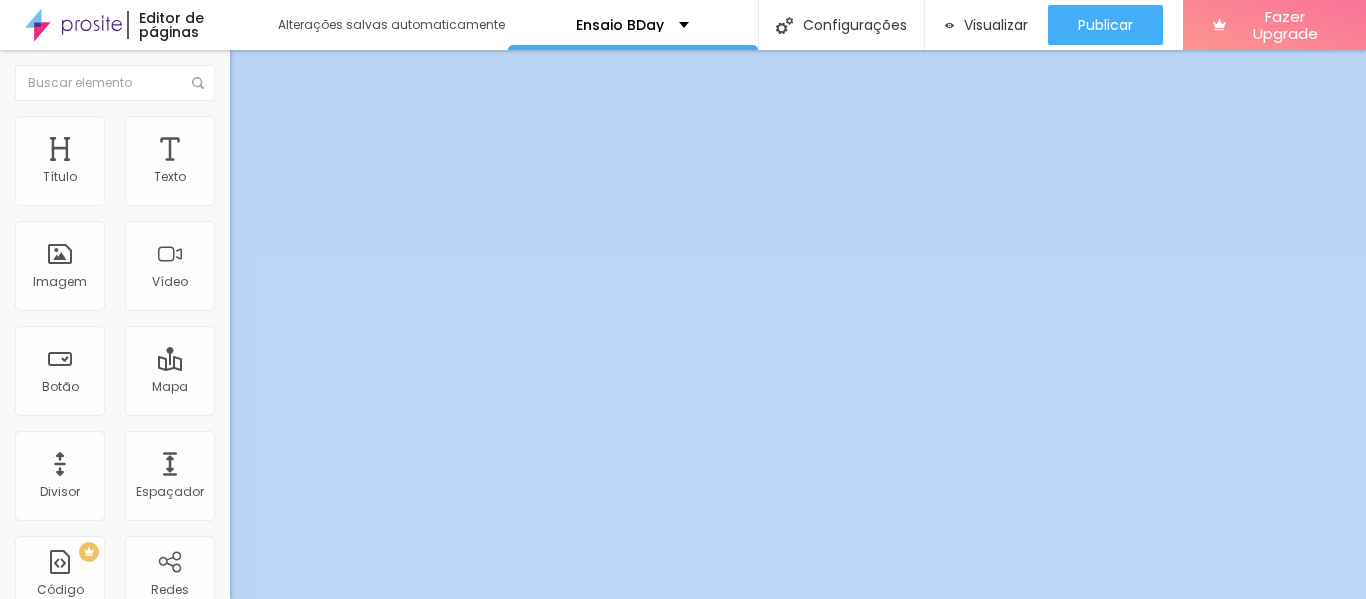 click at bounding box center (239, 145) 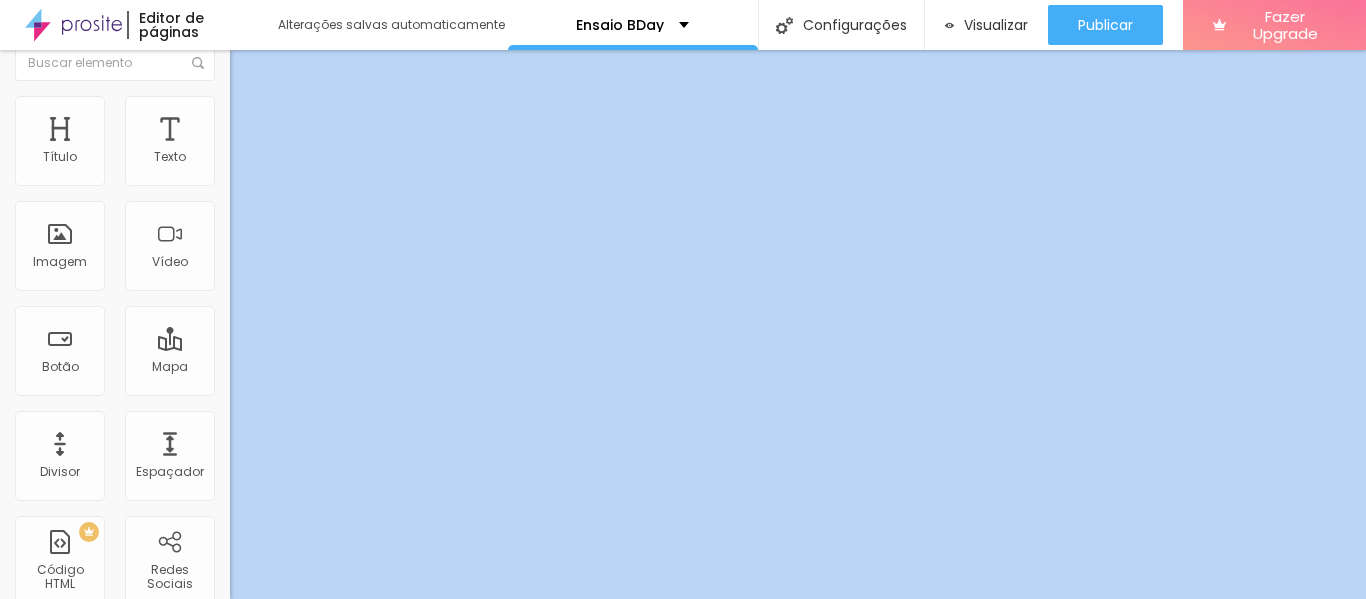 scroll, scrollTop: 0, scrollLeft: 0, axis: both 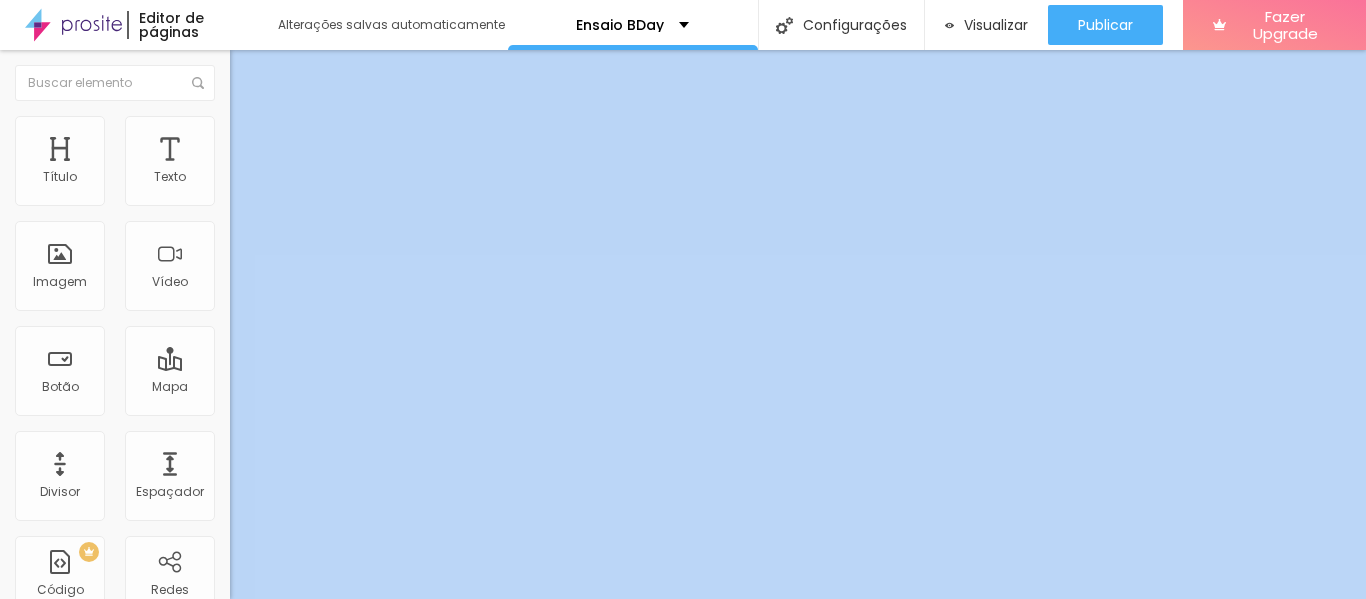 click on "Editar Imagem" at bounding box center [345, 73] 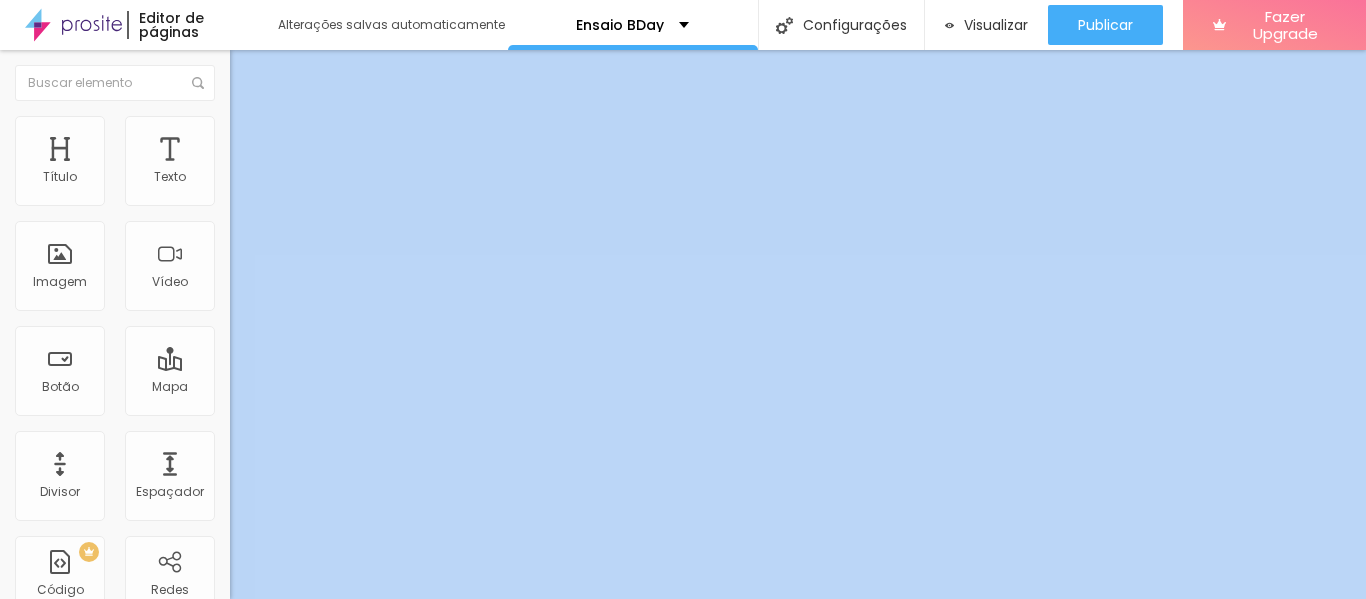 click on "Estilo" at bounding box center [263, 129] 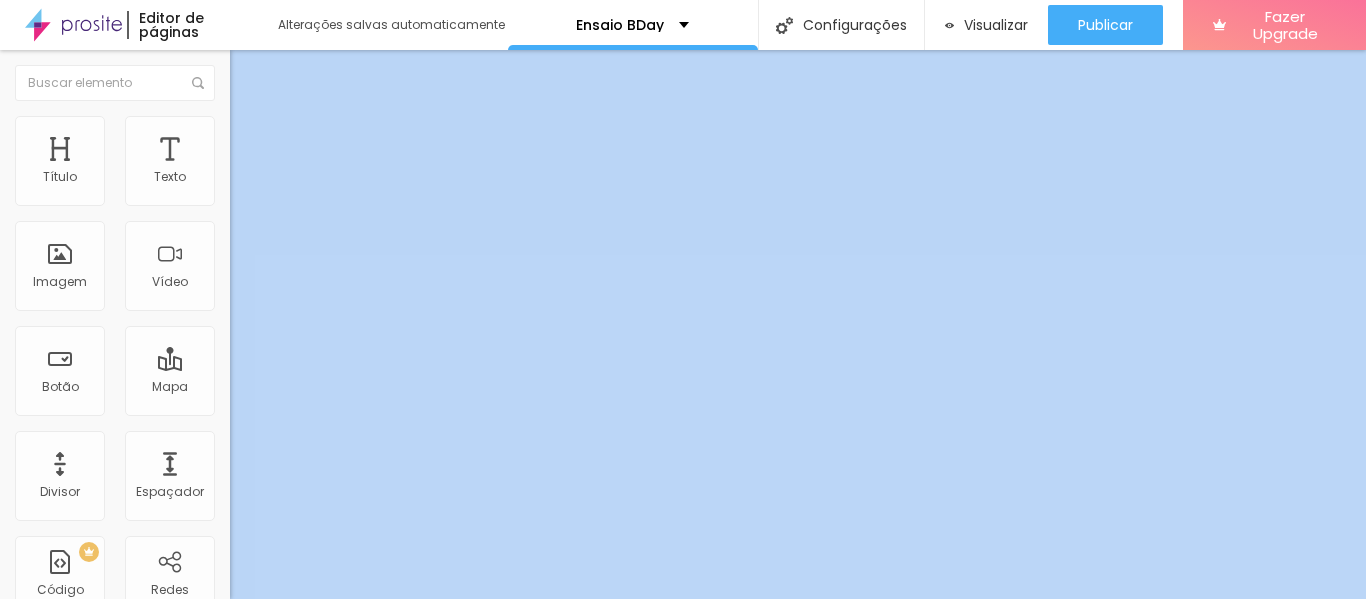 click on "Avançado" at bounding box center [345, 146] 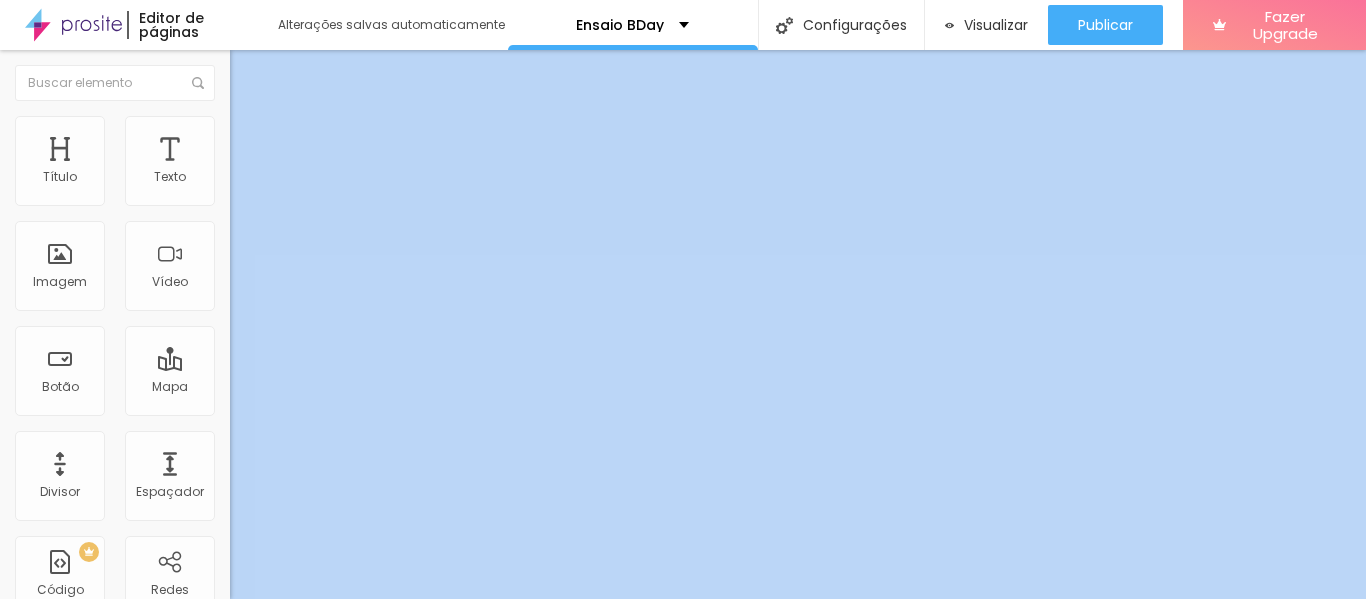 click on "Estilo" at bounding box center (263, 129) 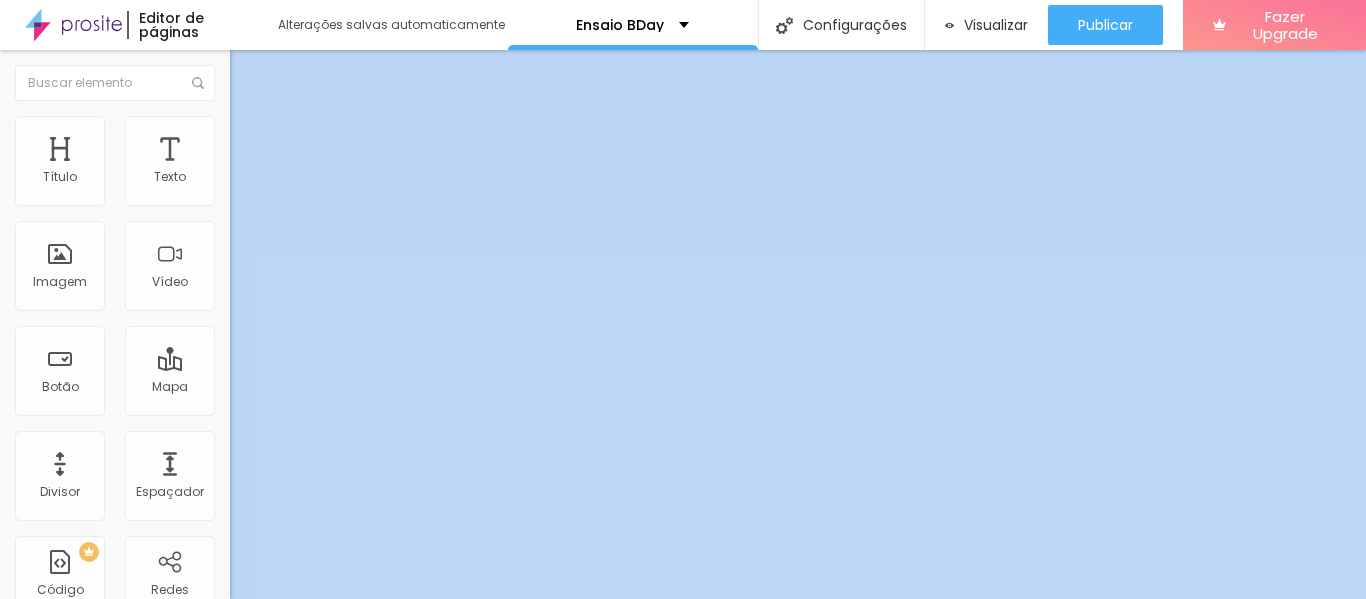 click on "Conteúdo" at bounding box center [279, 109] 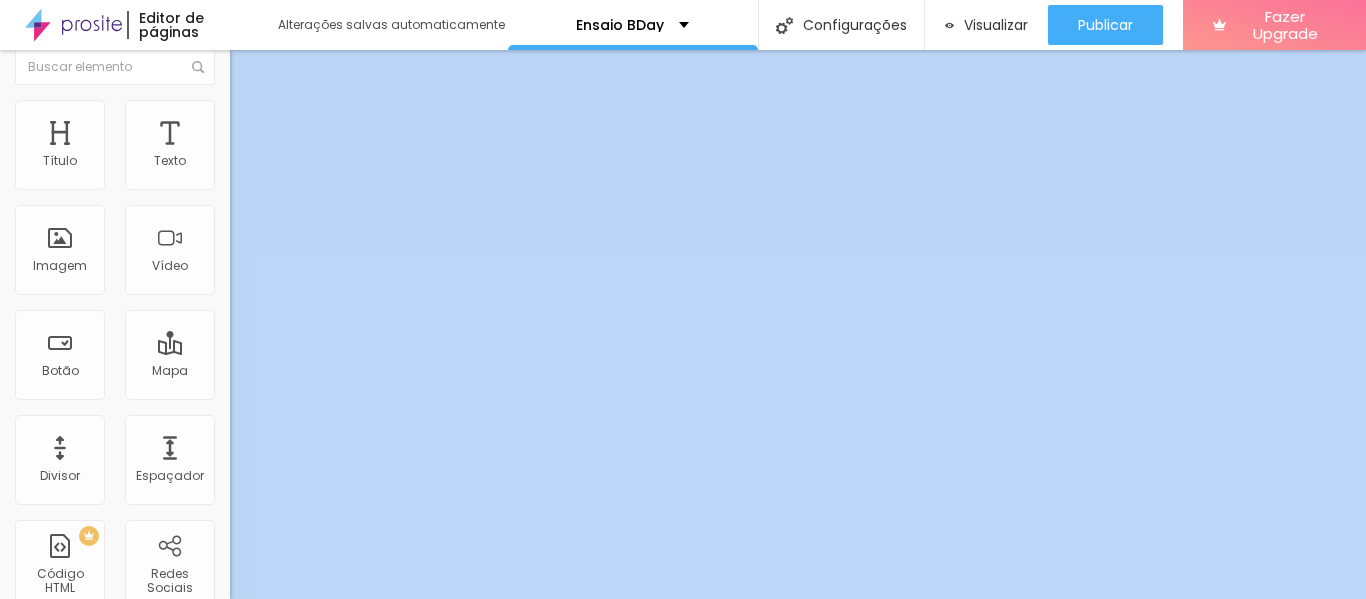 scroll, scrollTop: 20, scrollLeft: 0, axis: vertical 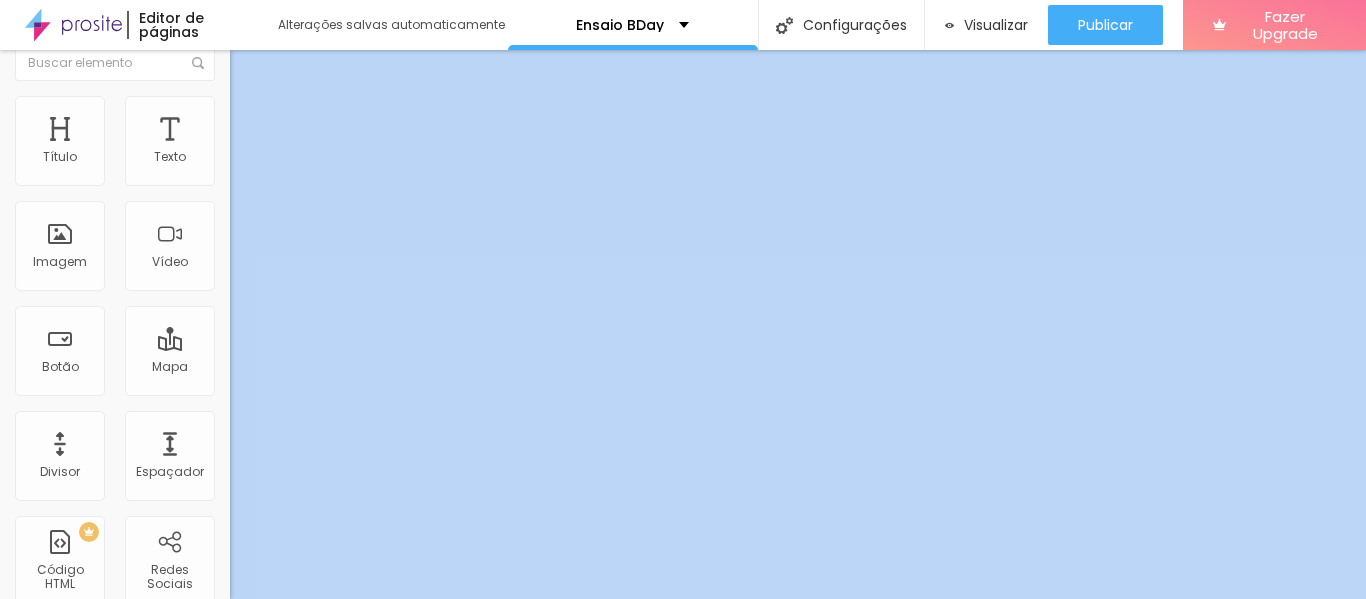 click on "Original" at bounding box center (254, 284) 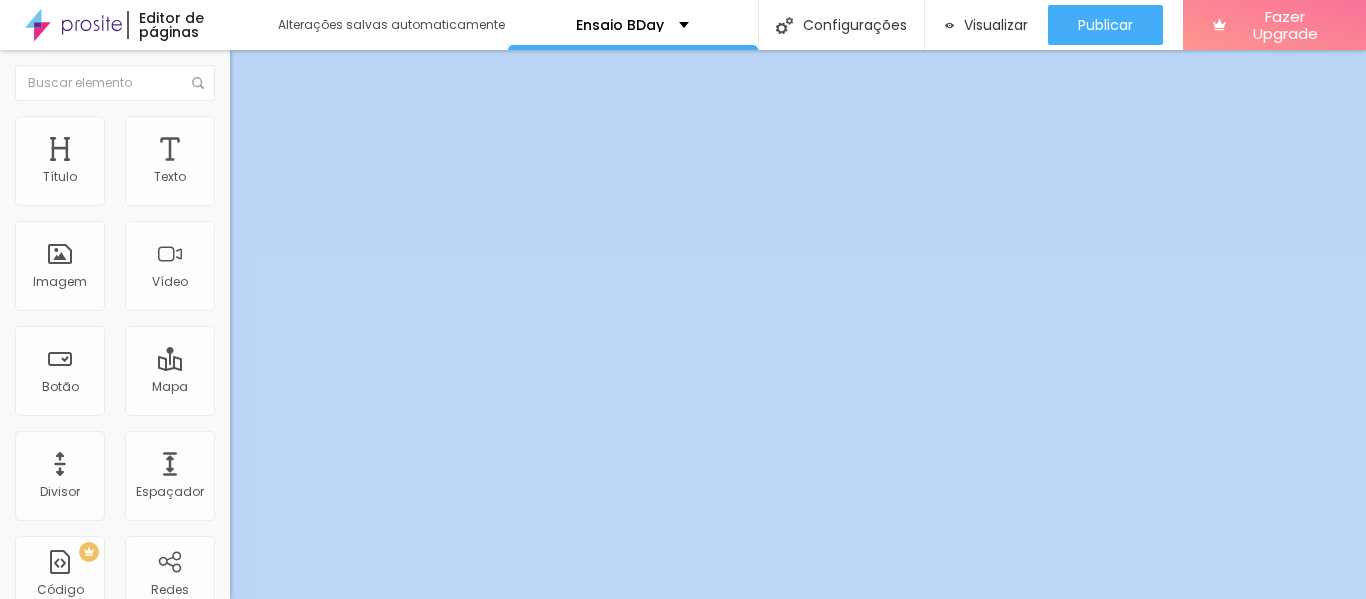 click at bounding box center [244, 547] 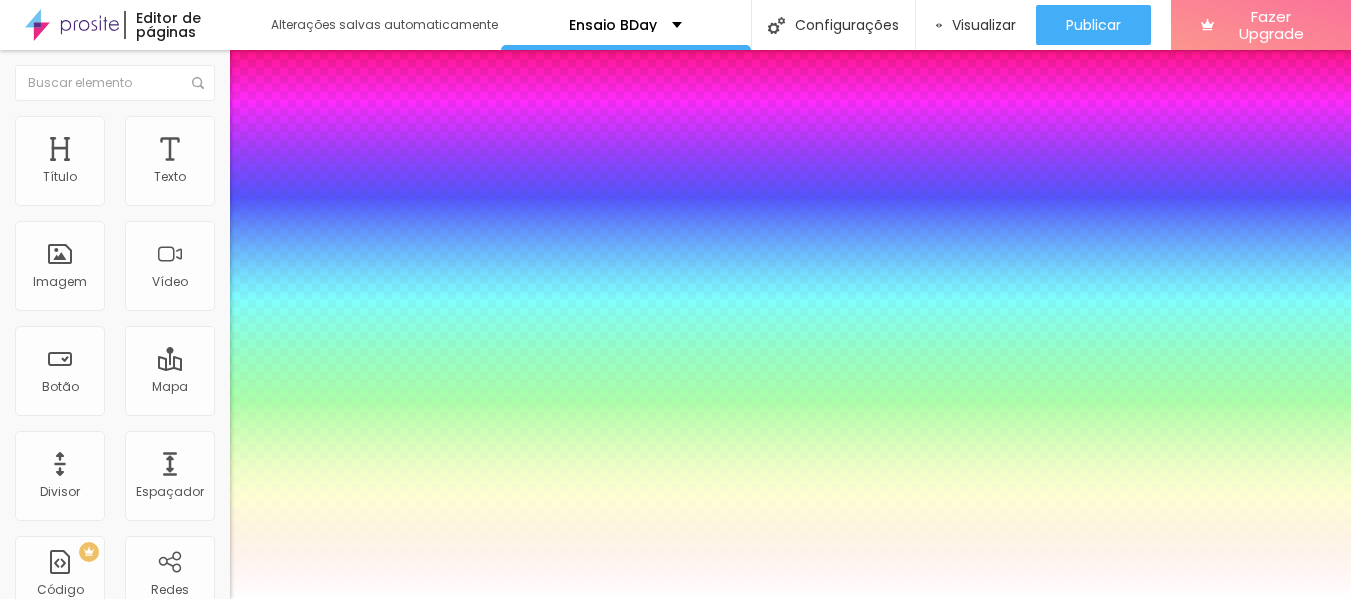 click at bounding box center [675, 611] 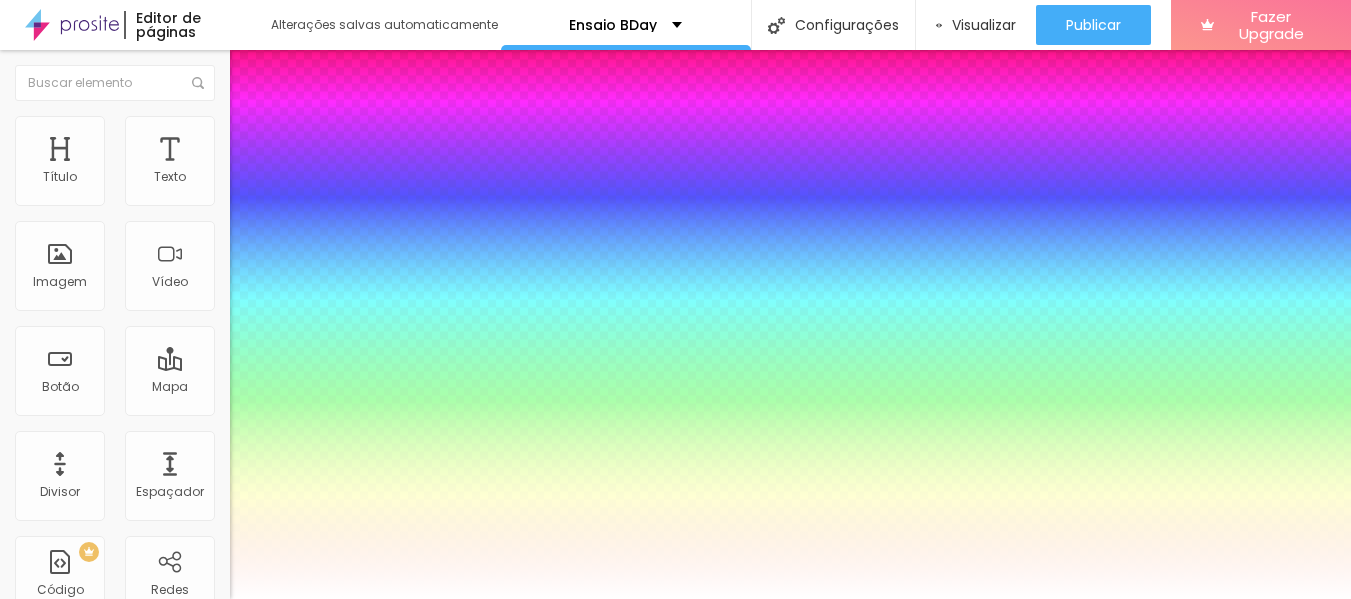 click at bounding box center [675, 611] 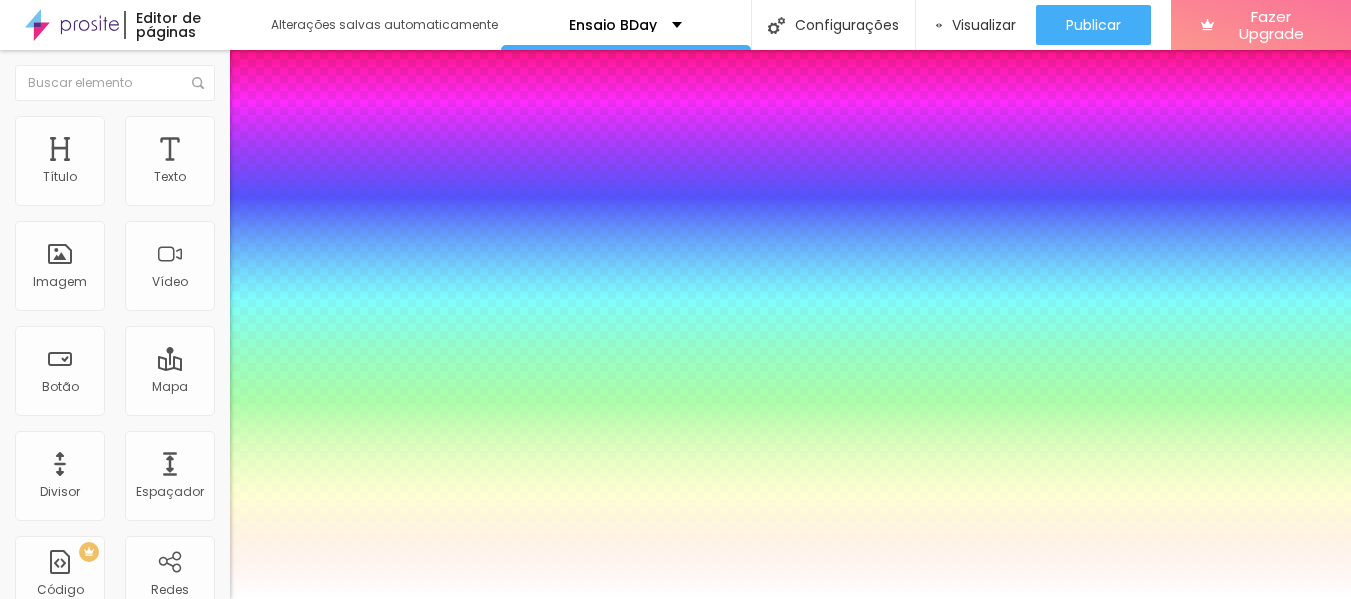 click on "#FFFFFF" at bounding box center [120, 665] 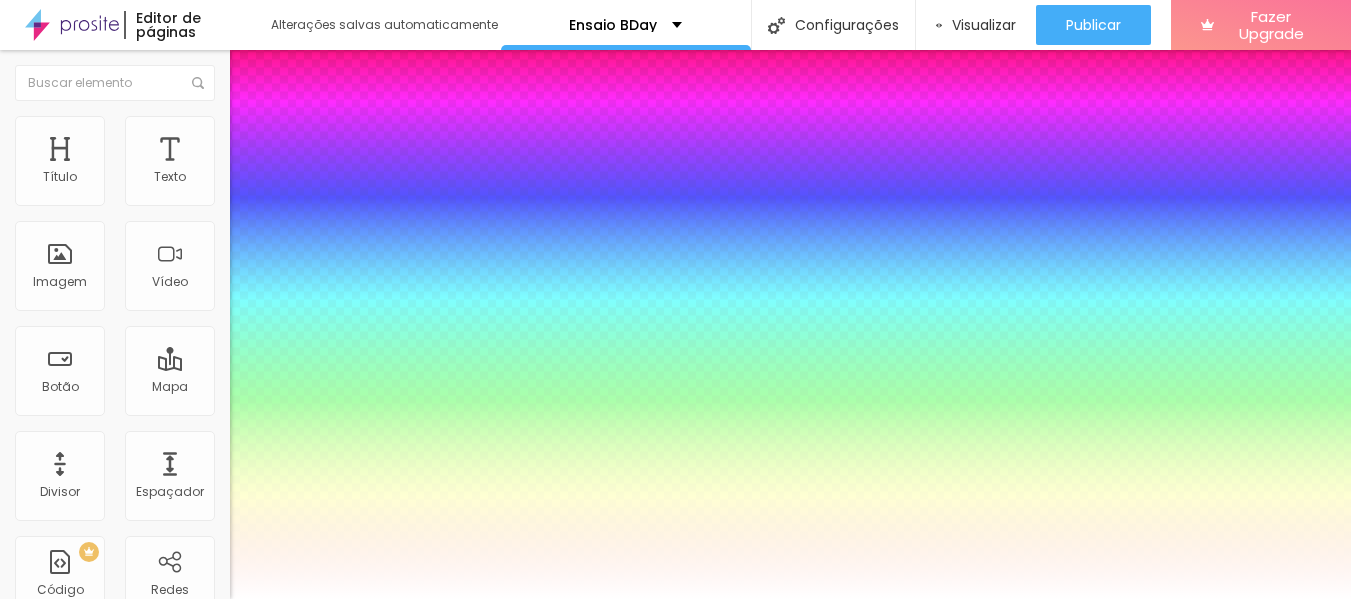 click at bounding box center [675, 655] 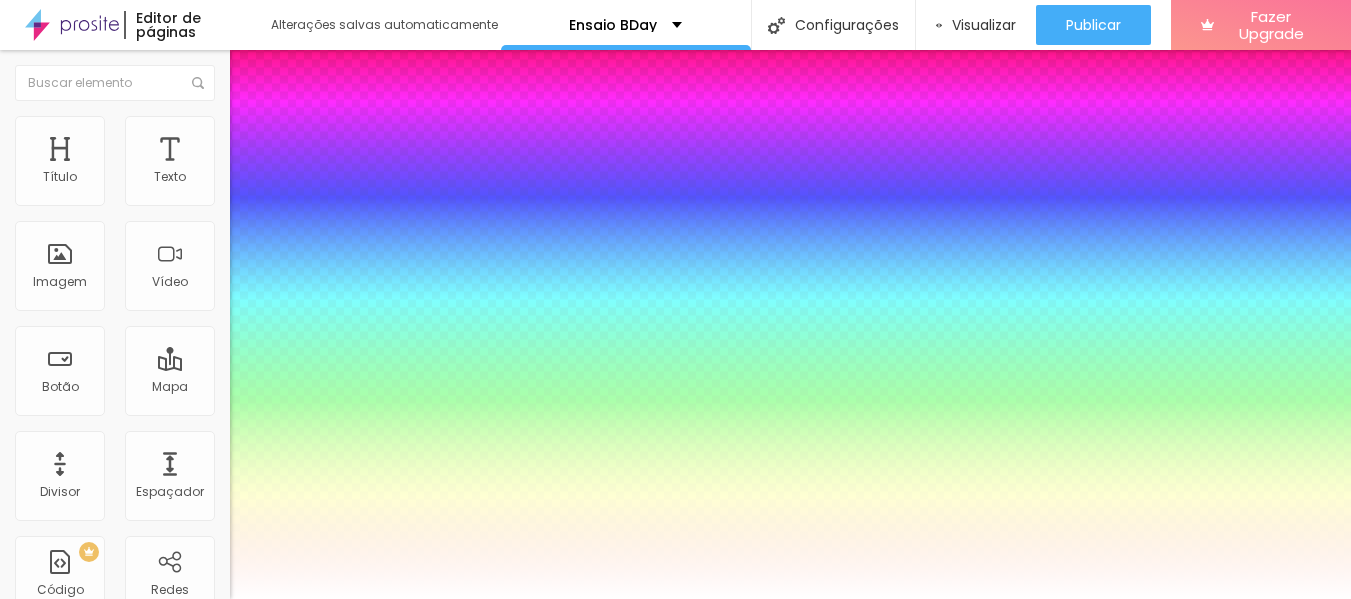 click on "Ativar sombra Tipo Externa Interna Cor #FFFFFF Horizontal 25 Vertical 25 Borrar 100" at bounding box center [675, 705] 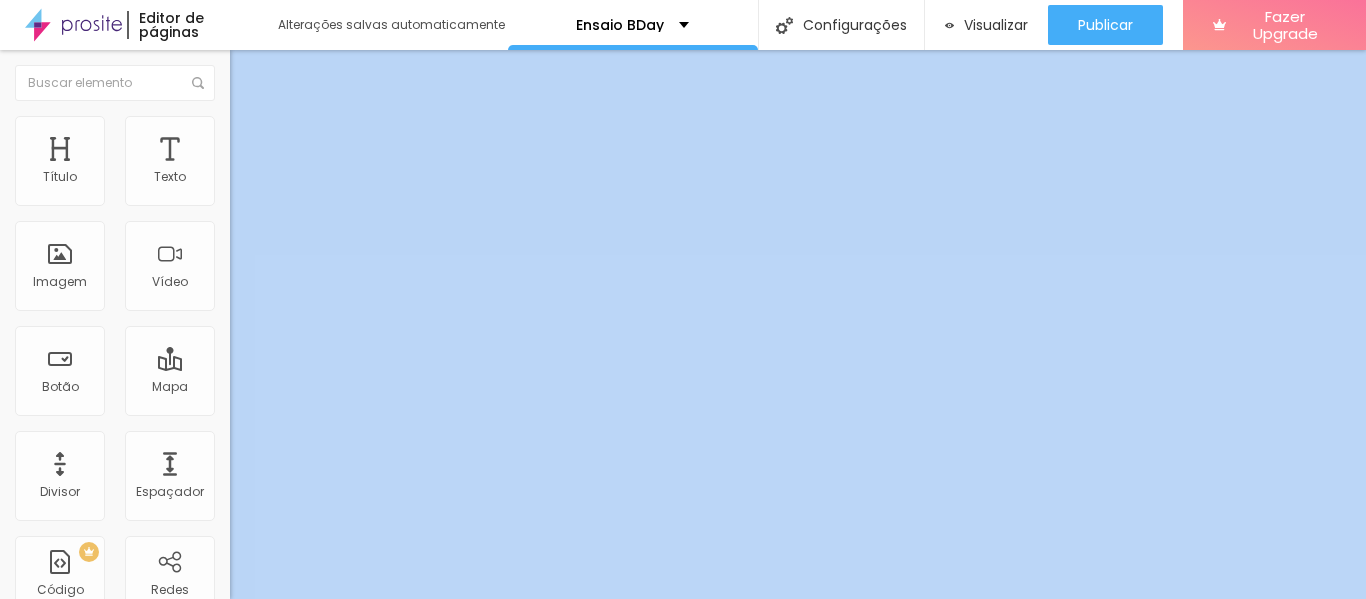 click on "Avançado" at bounding box center [345, 146] 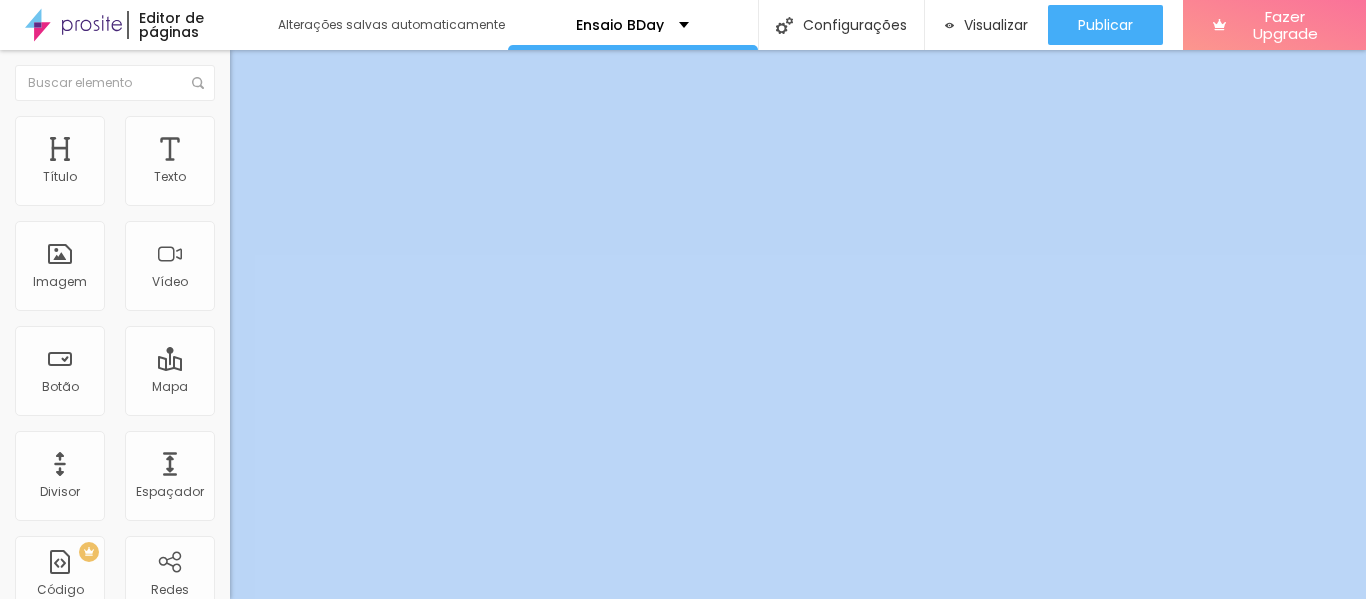 click on "Avançado" at bounding box center [281, 129] 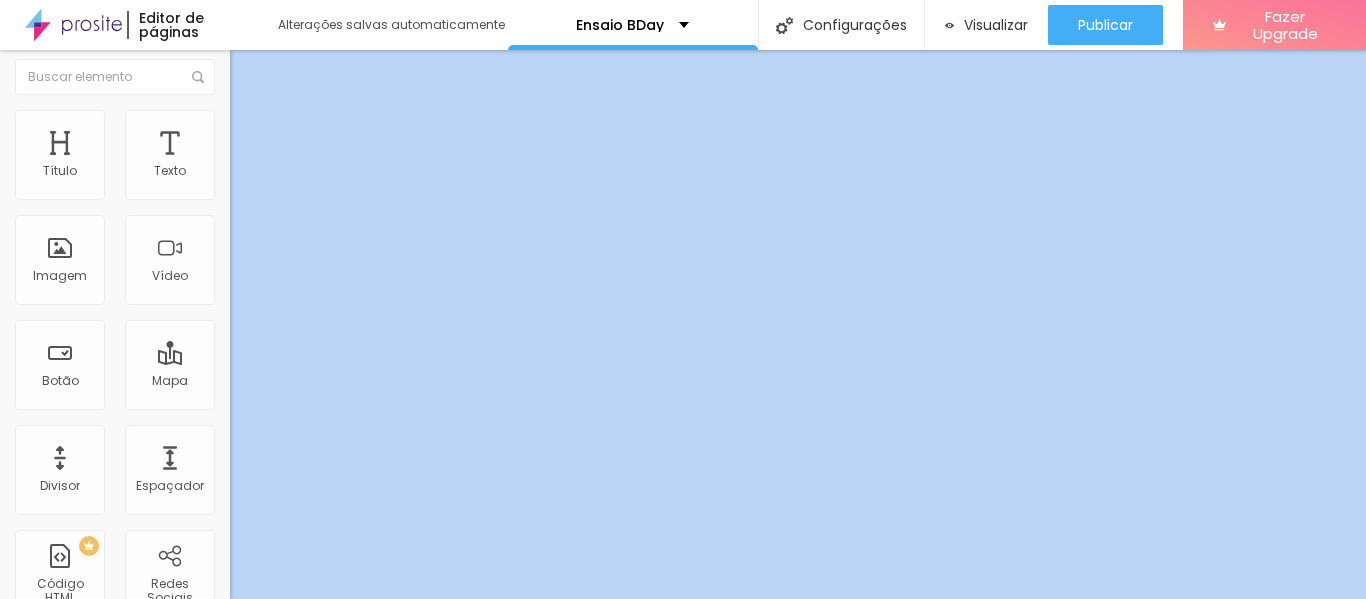 scroll, scrollTop: 0, scrollLeft: 0, axis: both 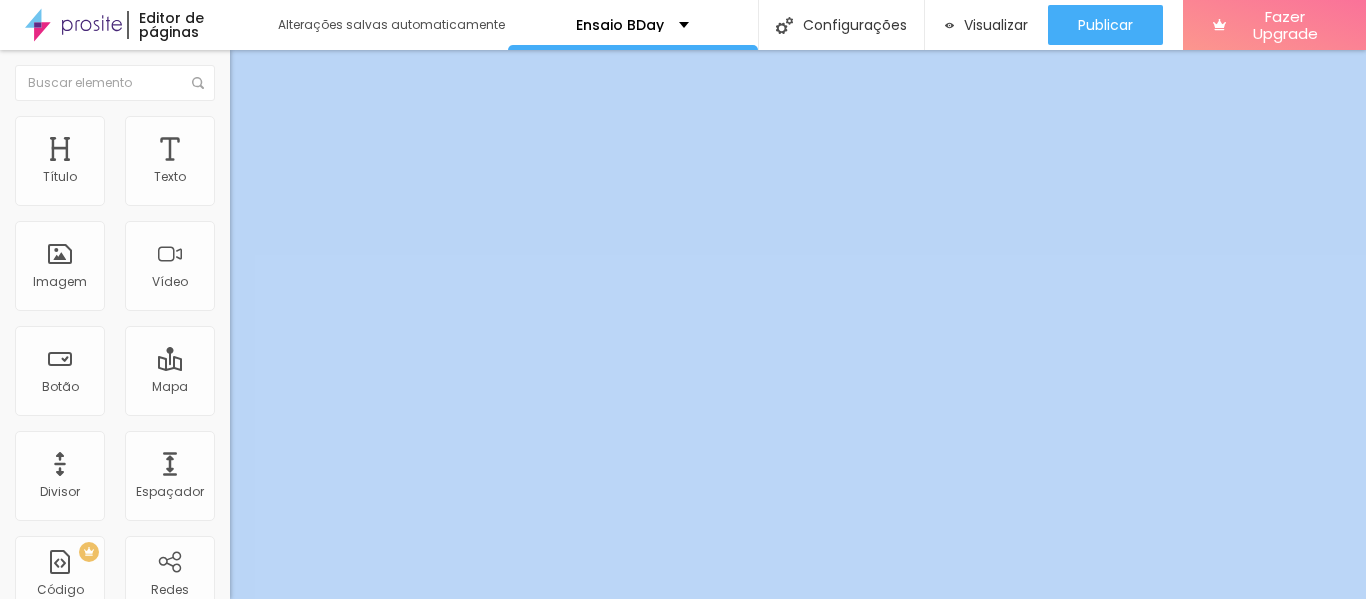 click on "Estilo" at bounding box center [345, 106] 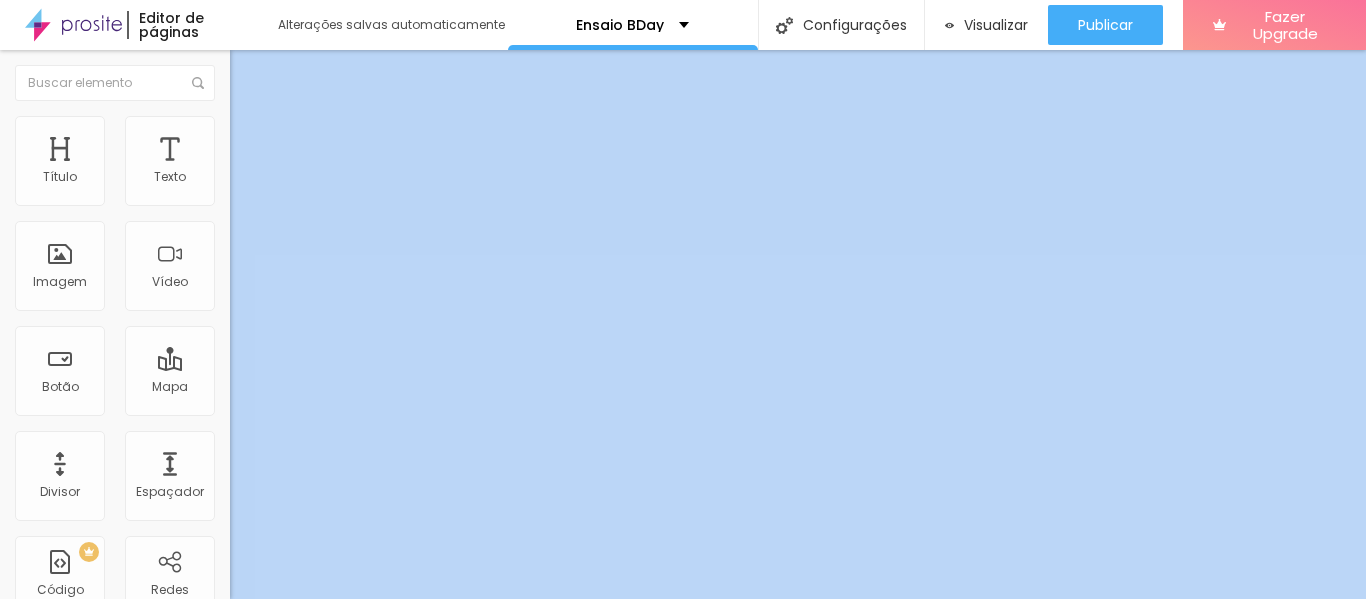 click on "Titulo 1" at bounding box center [279, 160] 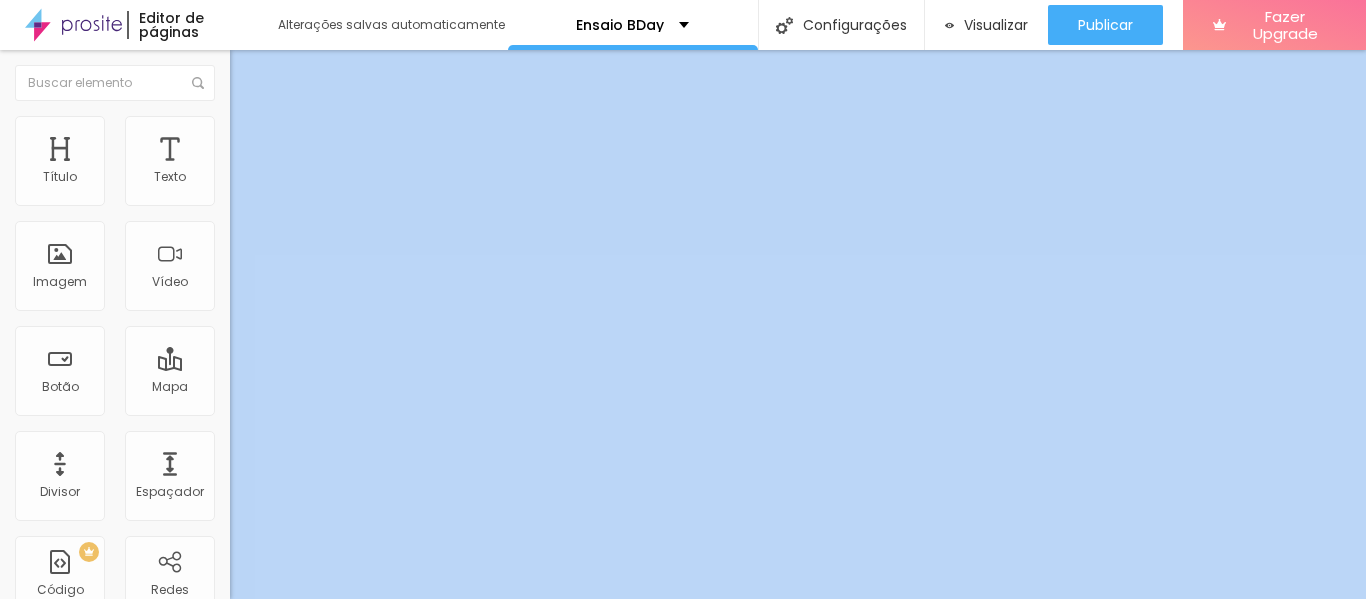 drag, startPoint x: 51, startPoint y: 539, endPoint x: 61, endPoint y: 544, distance: 11.18034 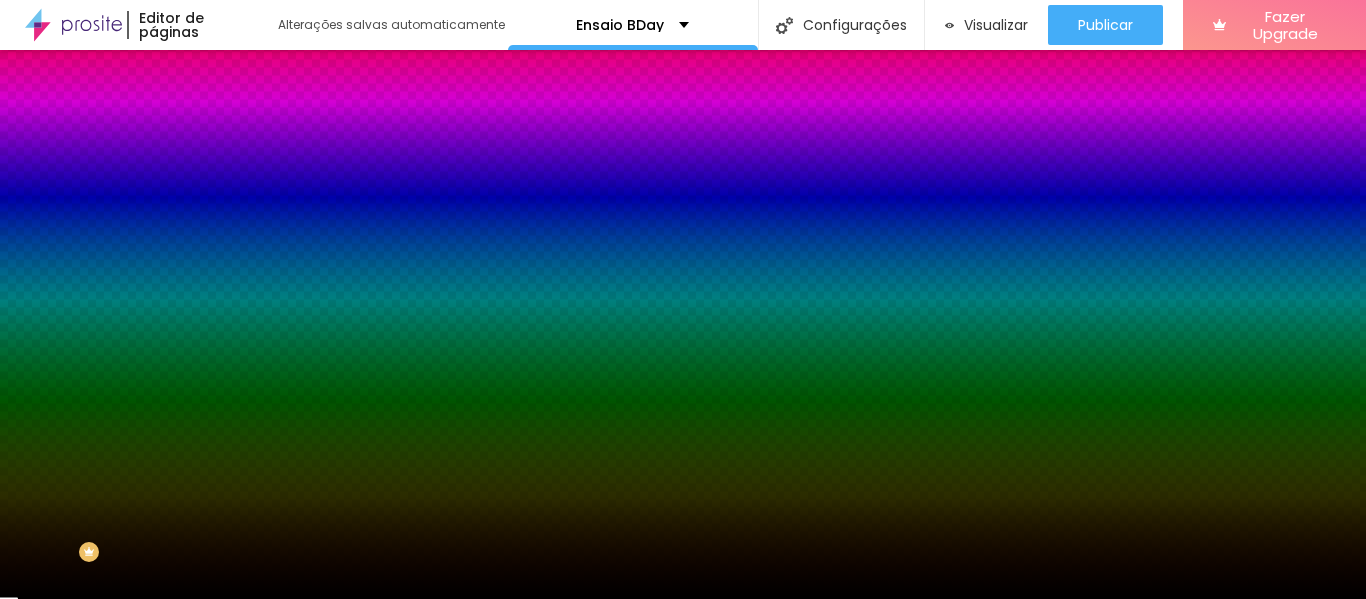 click at bounding box center [345, 272] 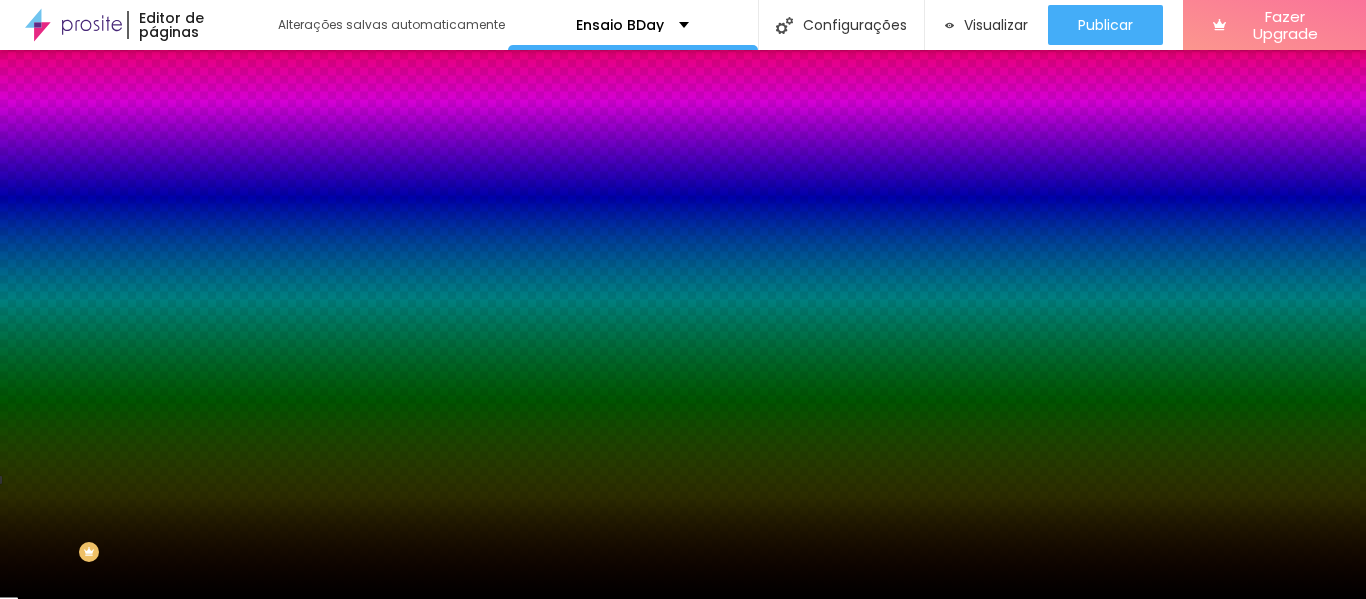 click at bounding box center [683, 299] 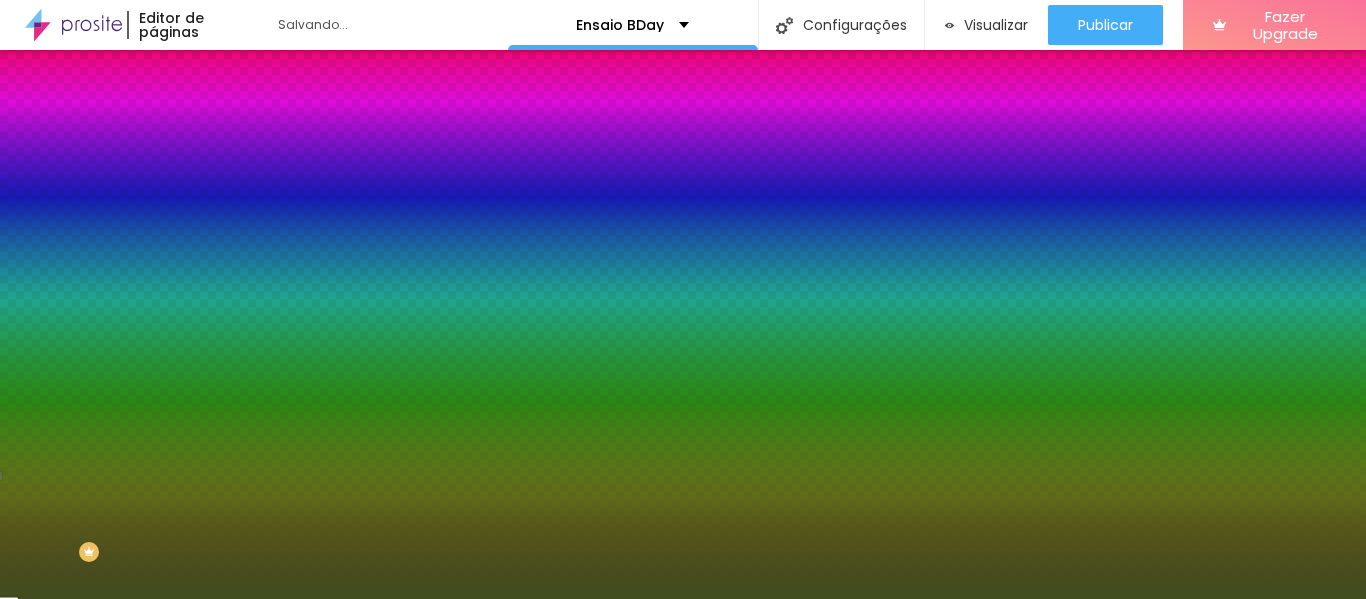 drag, startPoint x: 123, startPoint y: 435, endPoint x: 109, endPoint y: 493, distance: 59.665737 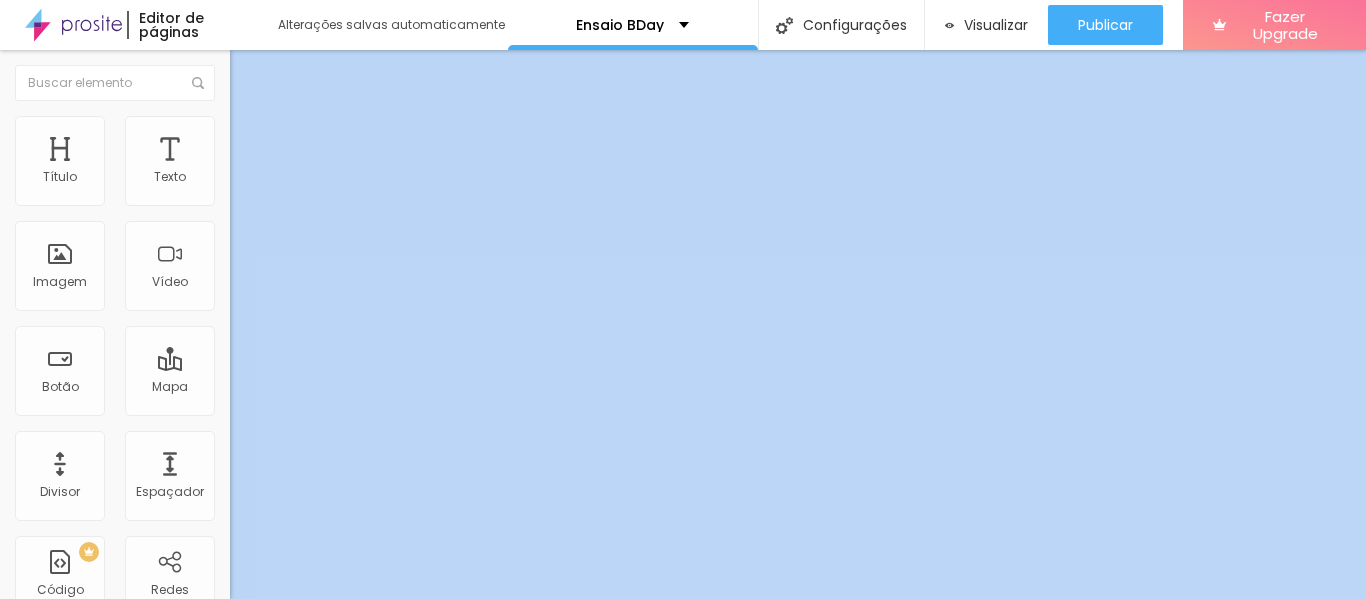 click on "Trocar imagem" at bounding box center [284, 163] 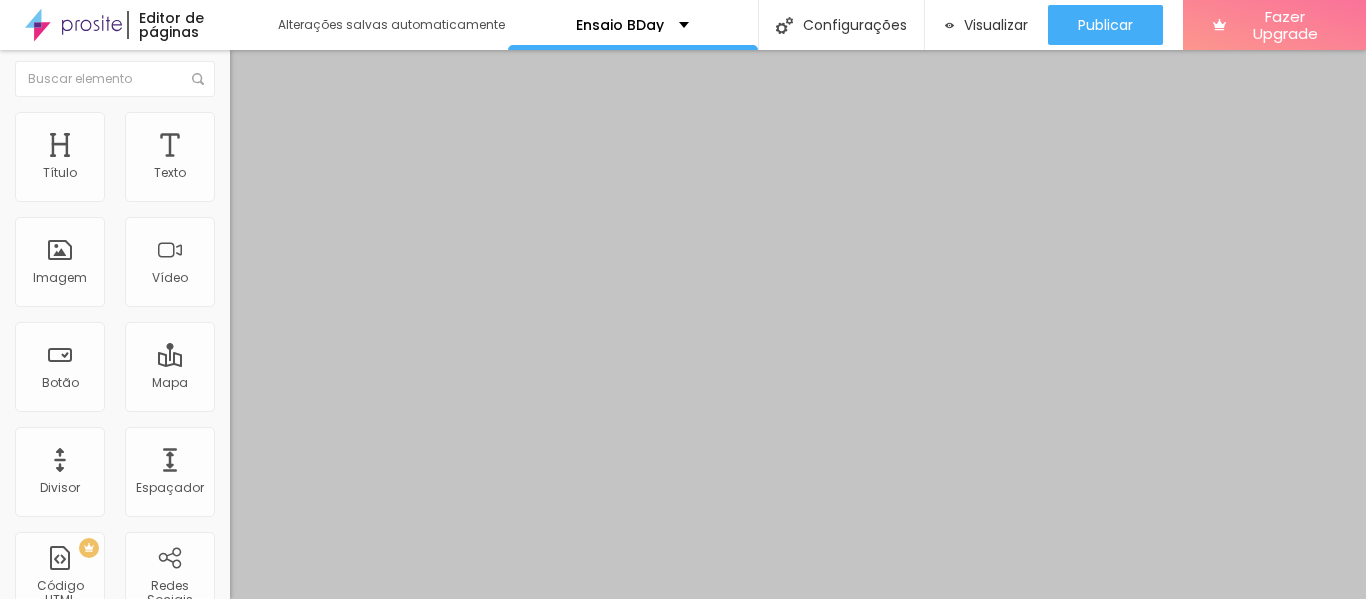 scroll, scrollTop: 0, scrollLeft: 0, axis: both 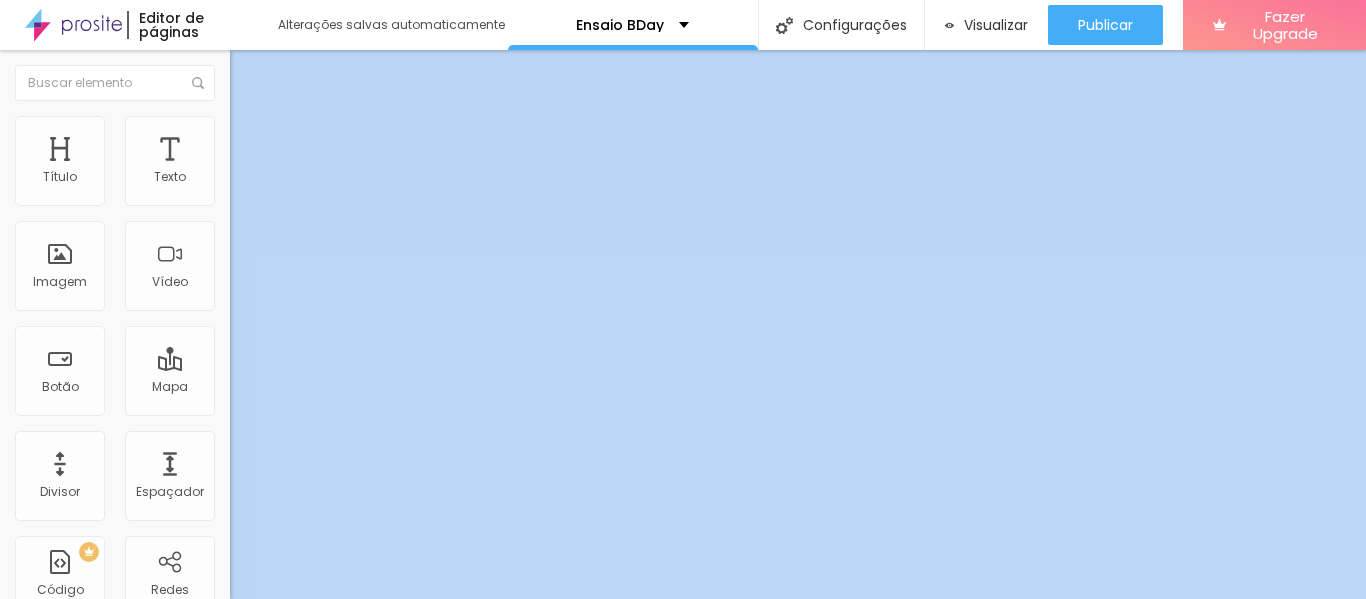 click on "Estilo" at bounding box center (263, 129) 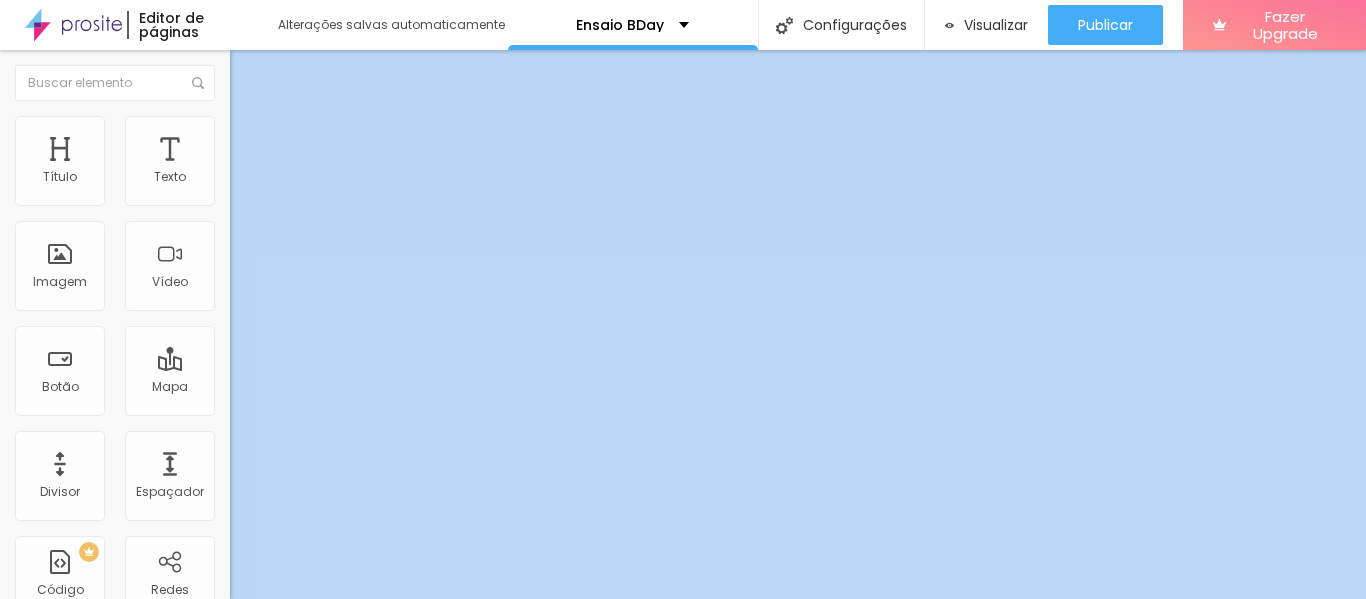 click on "Avançado" at bounding box center (281, 149) 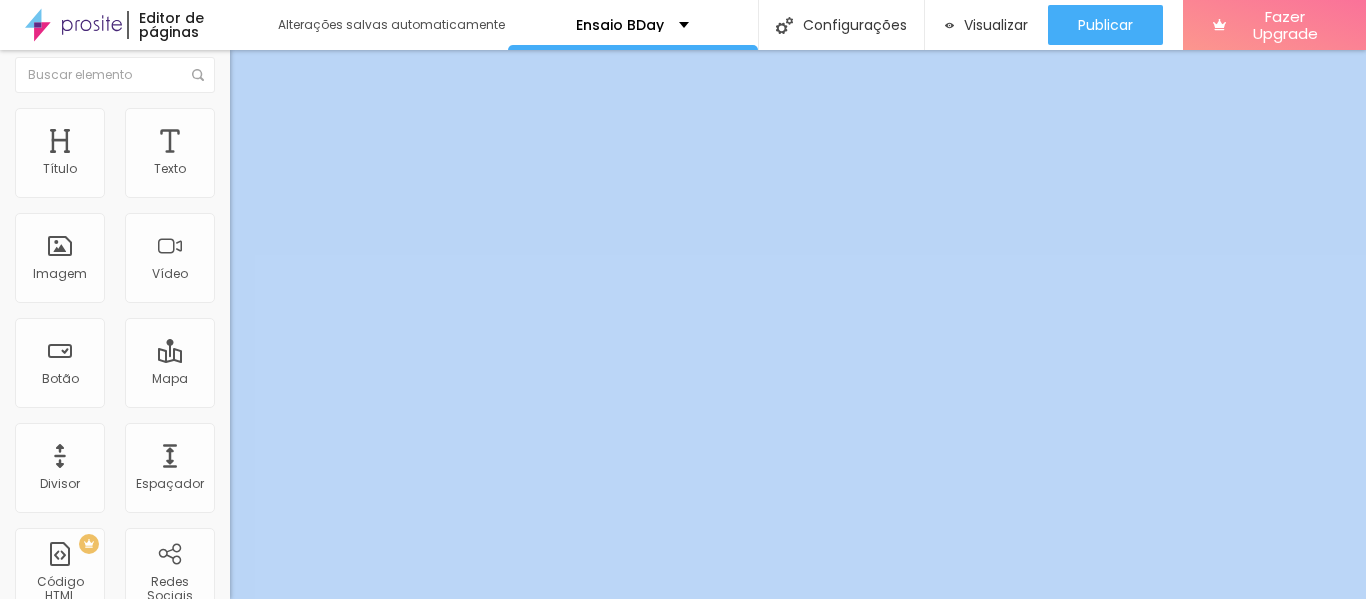 scroll, scrollTop: 0, scrollLeft: 0, axis: both 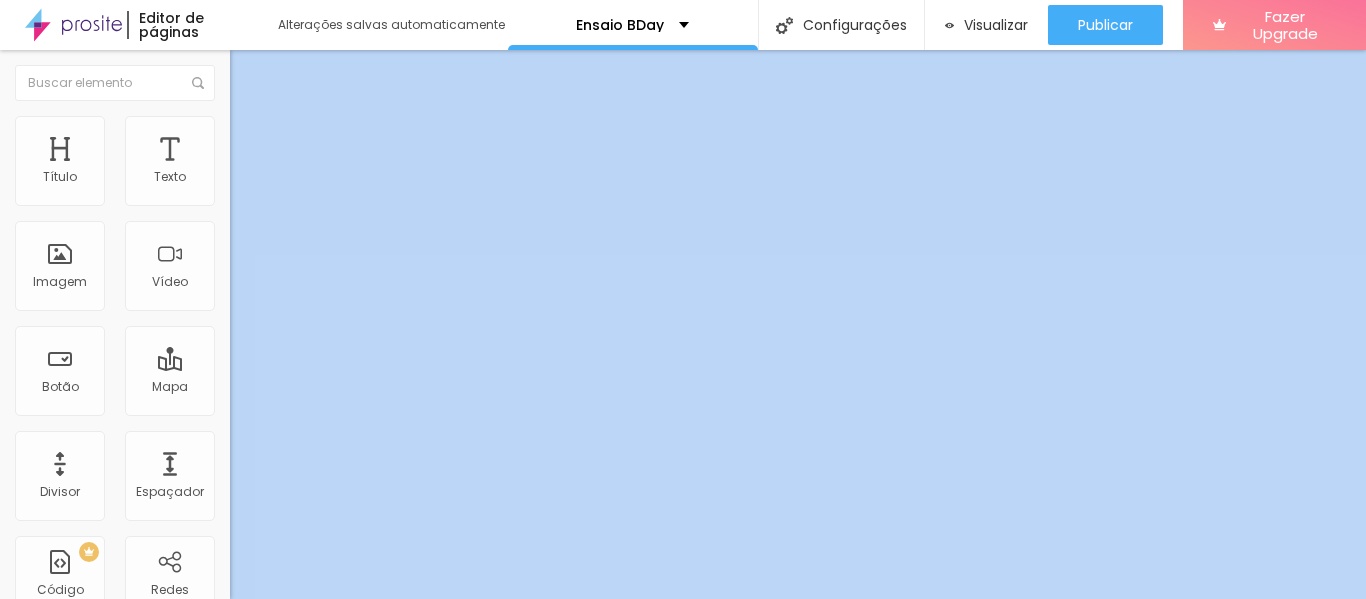 click on "Avançado" at bounding box center [345, 126] 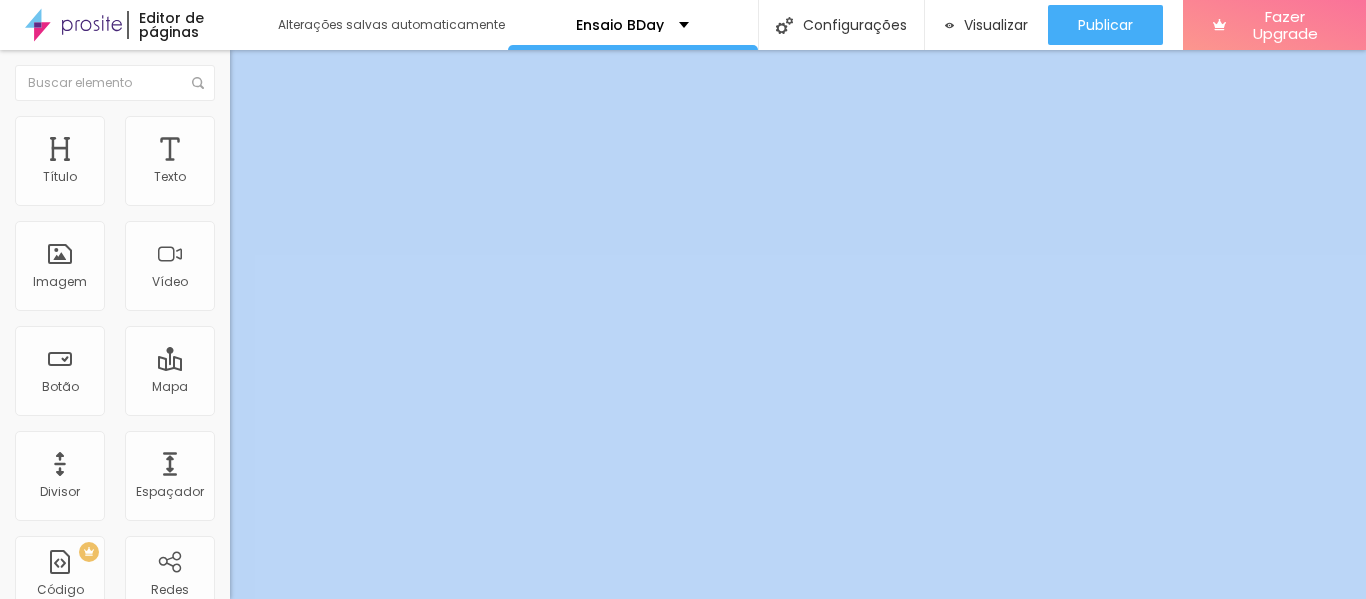 click at bounding box center [350, 781] 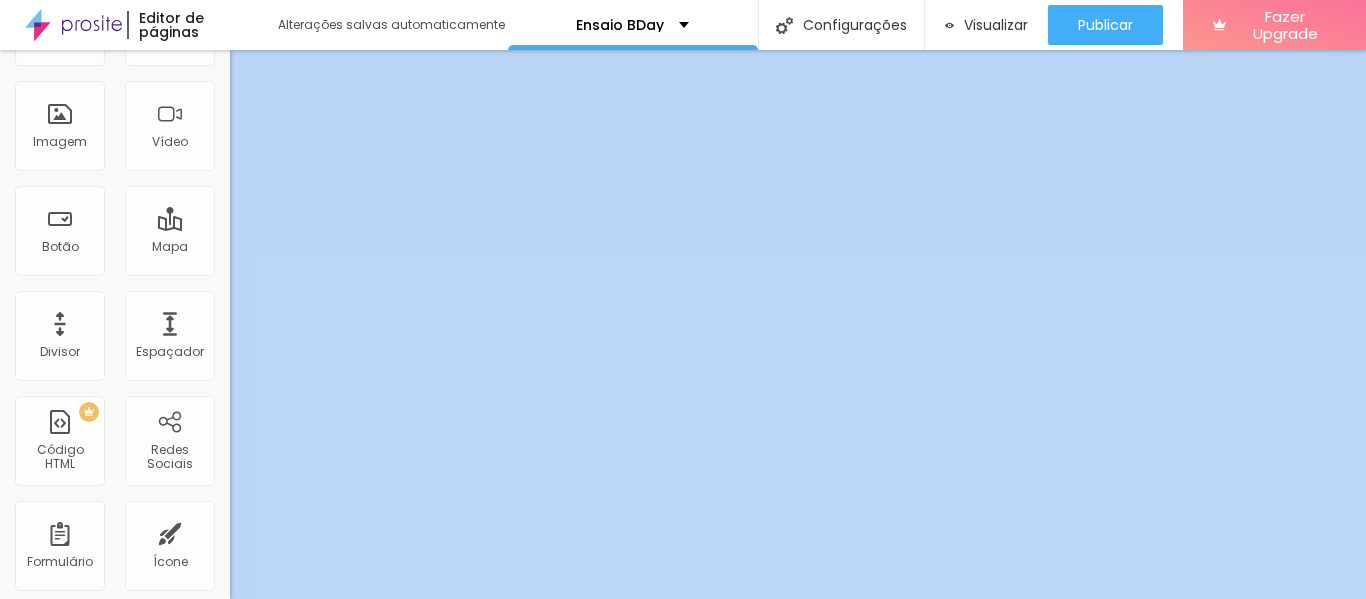 scroll, scrollTop: 156, scrollLeft: 0, axis: vertical 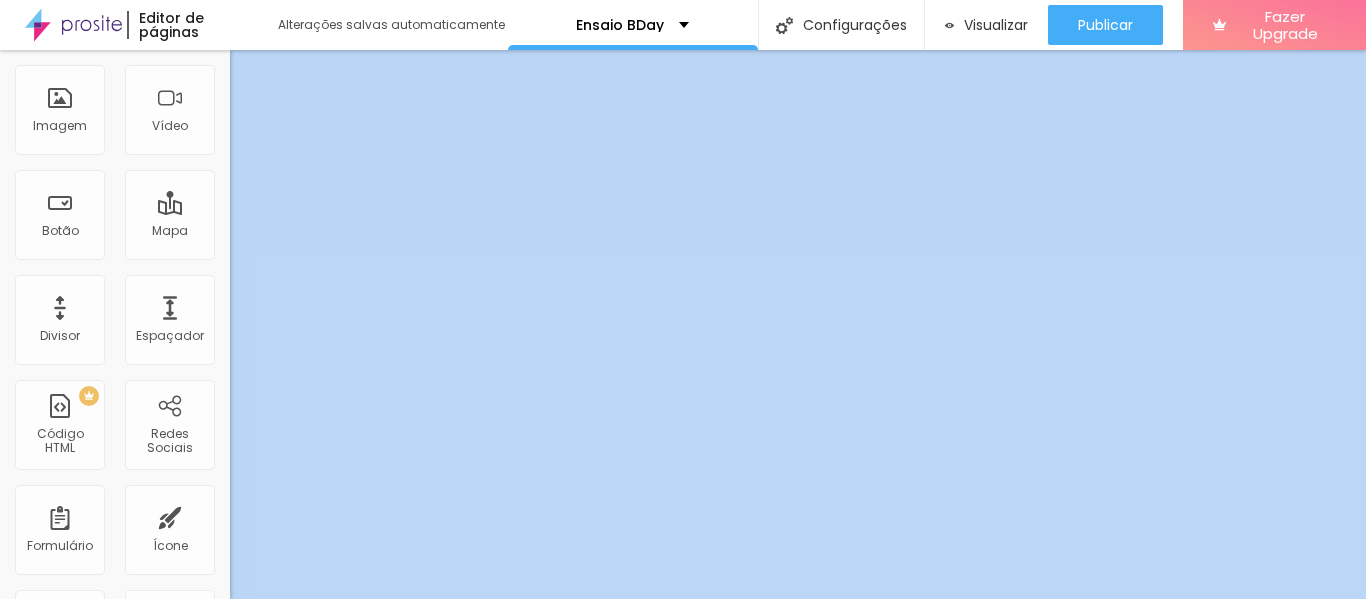 click at bounding box center [345, 899] 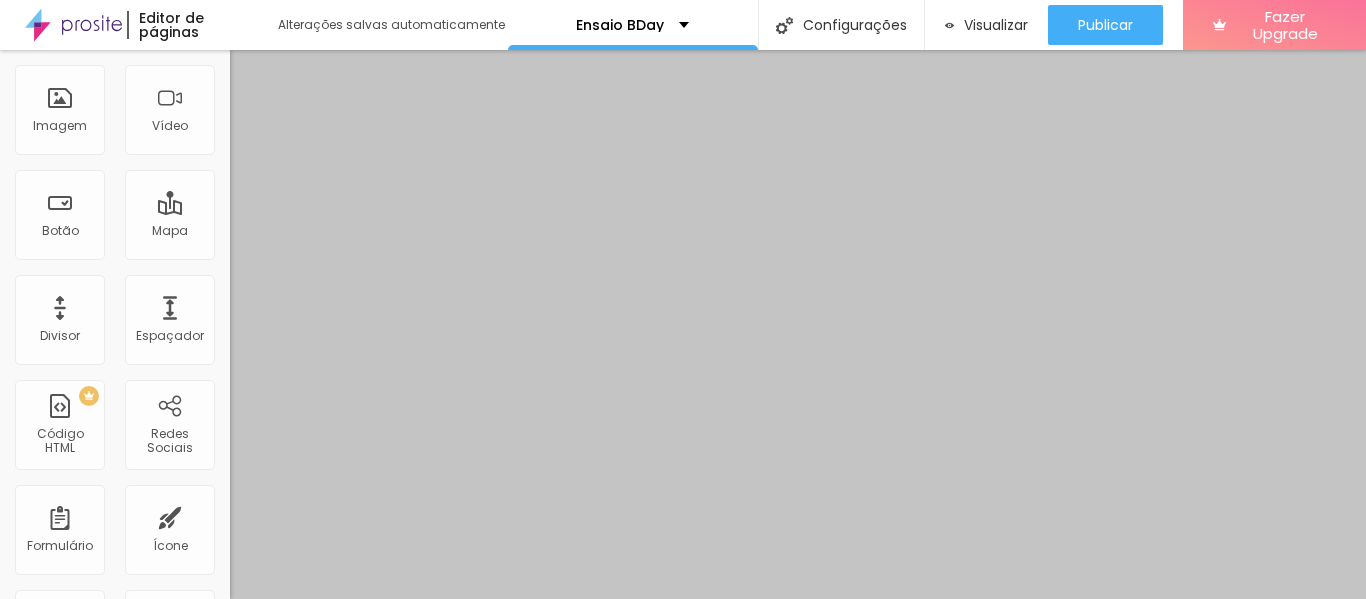 scroll, scrollTop: 0, scrollLeft: 0, axis: both 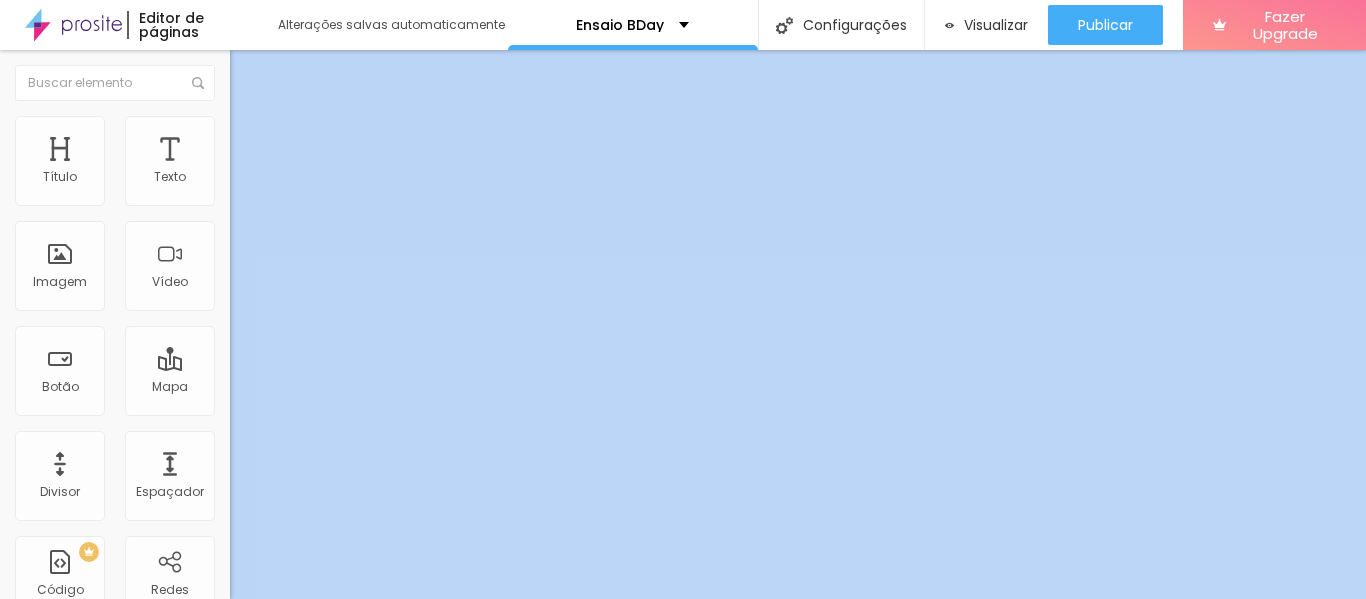 click on "Estilo" at bounding box center [263, 129] 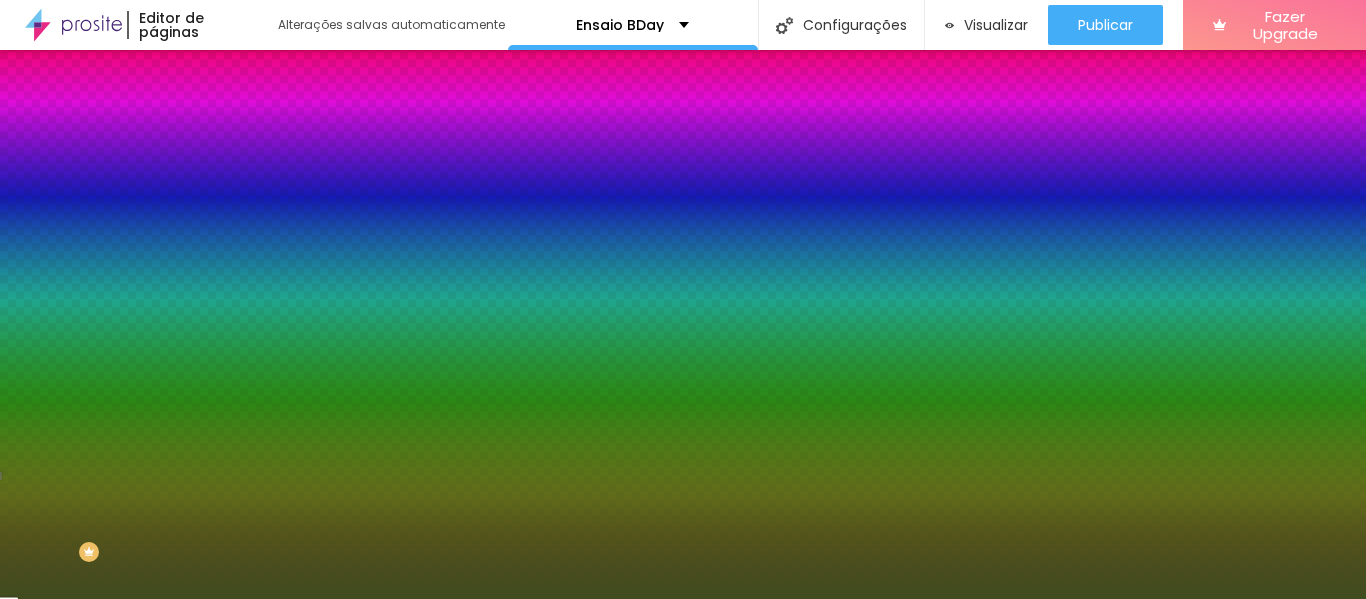 click at bounding box center [345, 272] 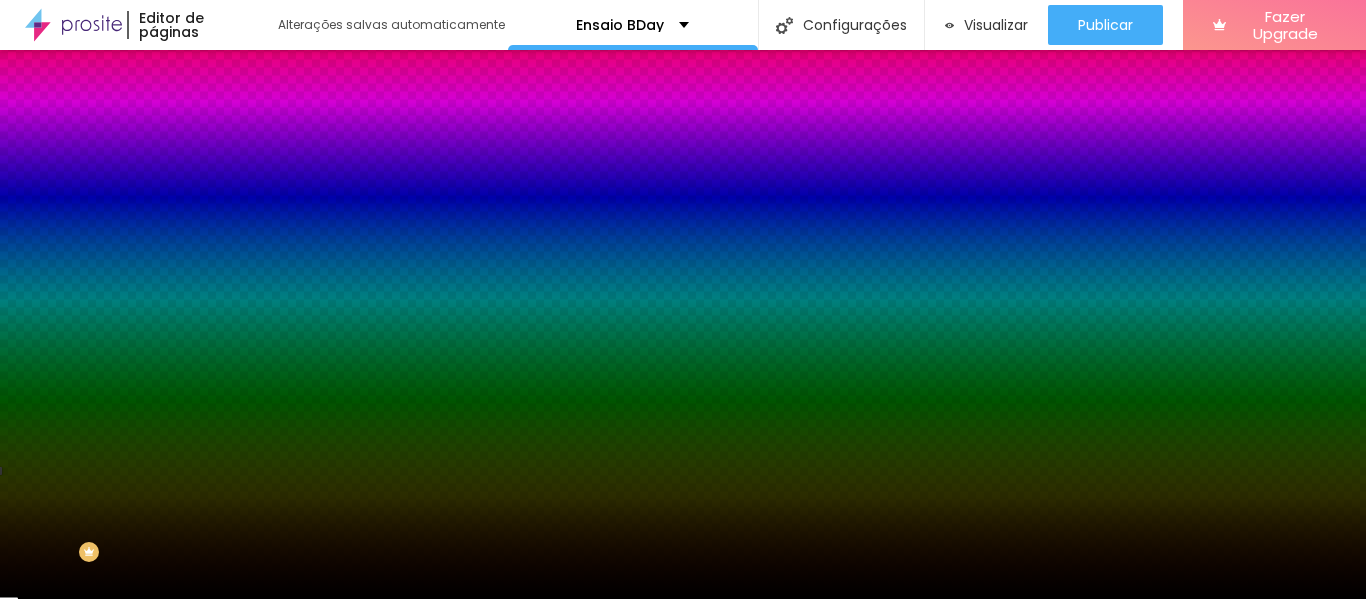 drag, startPoint x: 113, startPoint y: 494, endPoint x: 0, endPoint y: 569, distance: 135.62448 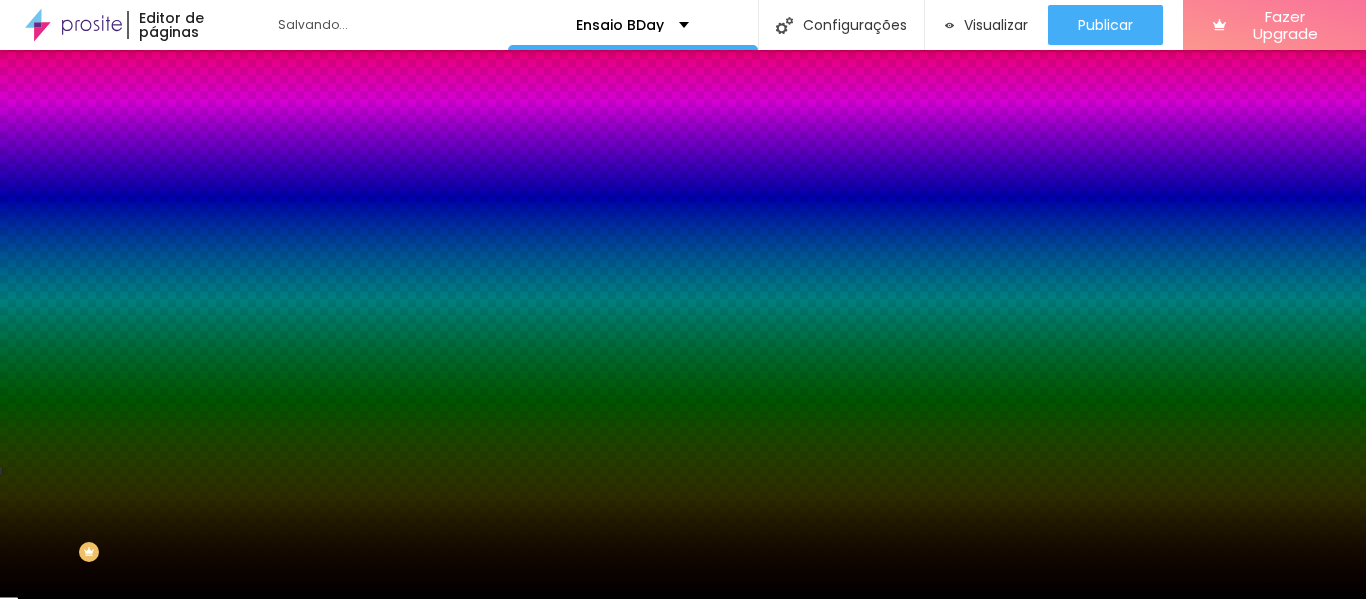 click on "Nenhum" at bounding box center (256, 199) 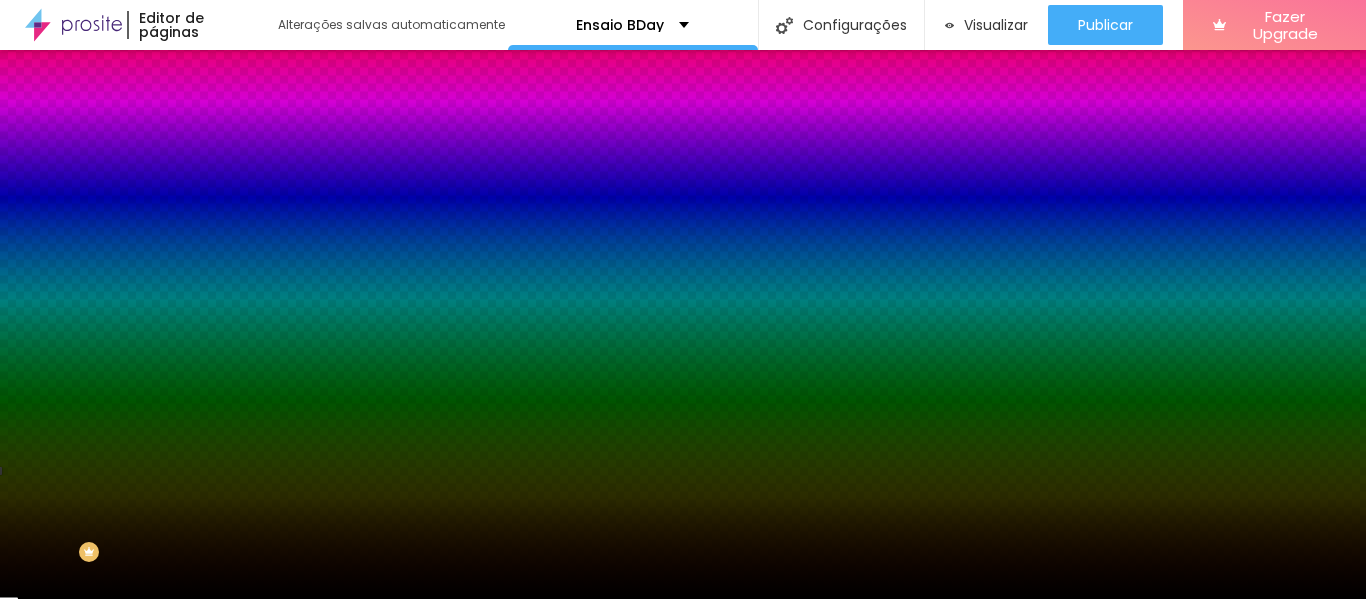 click on "Parallax" at bounding box center (254, 230) 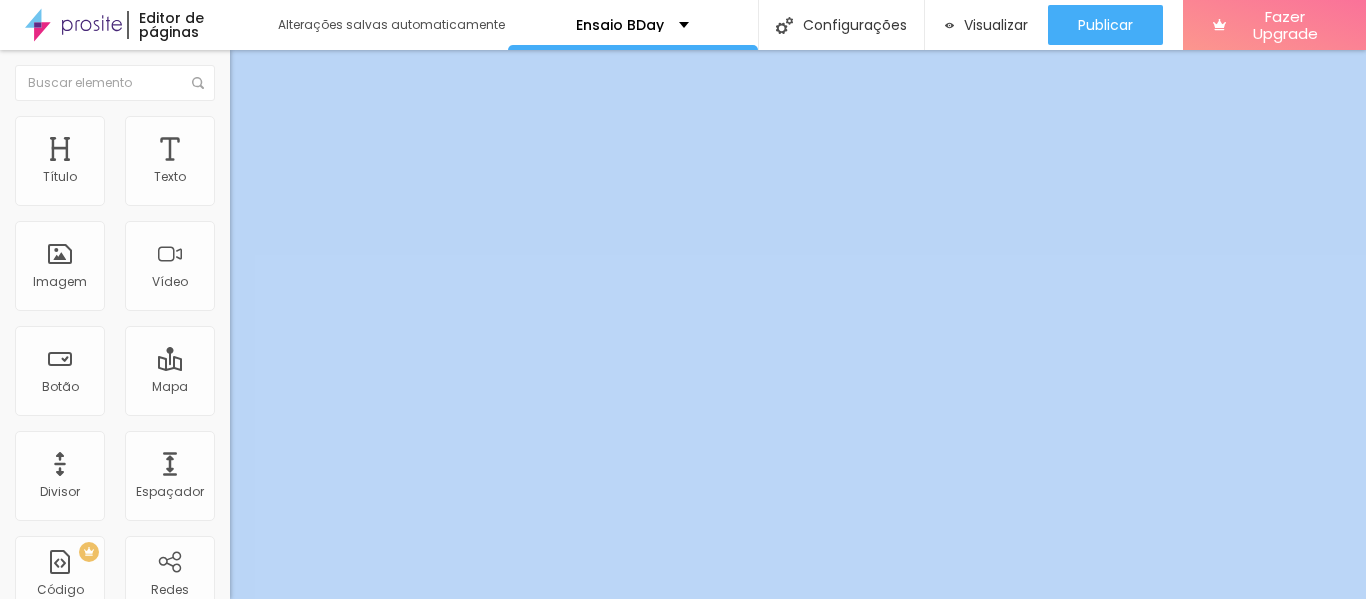 drag, startPoint x: 47, startPoint y: 237, endPoint x: 19, endPoint y: 237, distance: 28 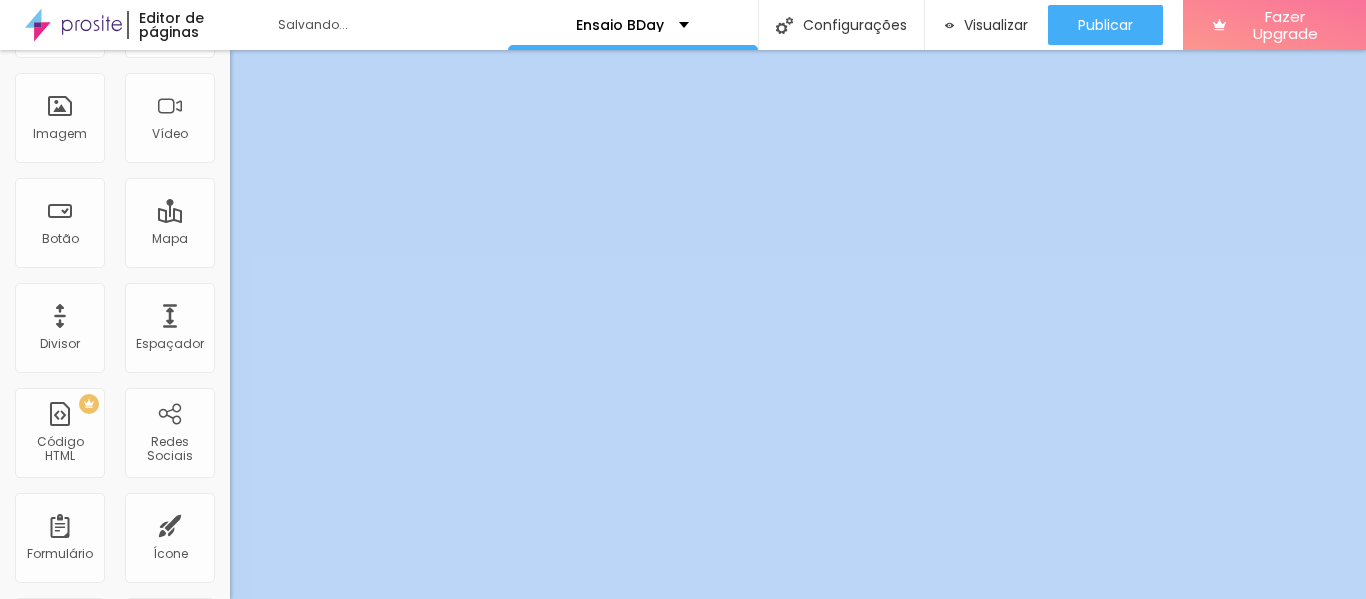 scroll, scrollTop: 156, scrollLeft: 0, axis: vertical 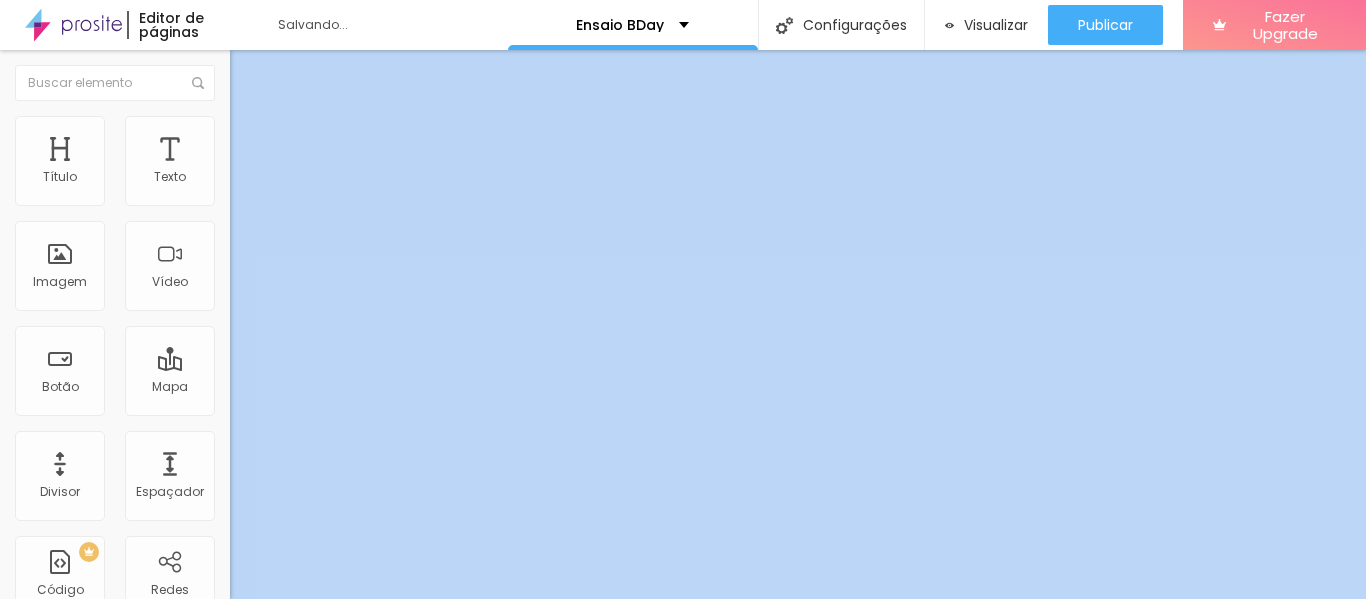 click on "Adicionar imagem" at bounding box center [294, 163] 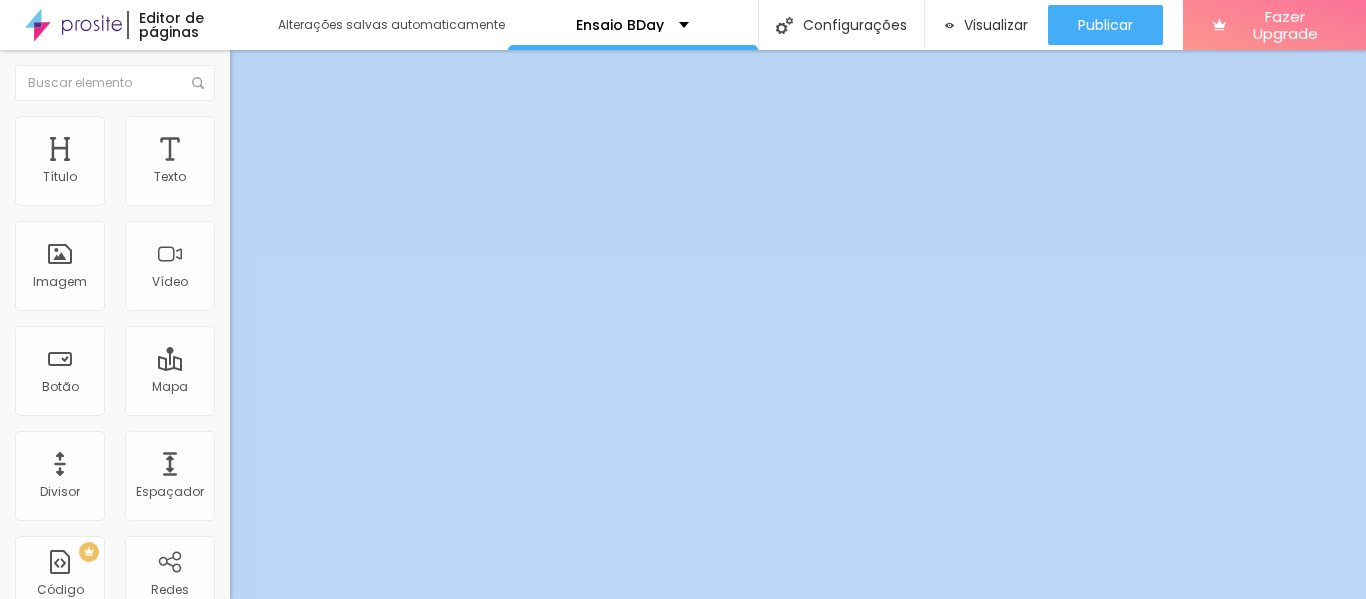 click at bounding box center (683, 738) 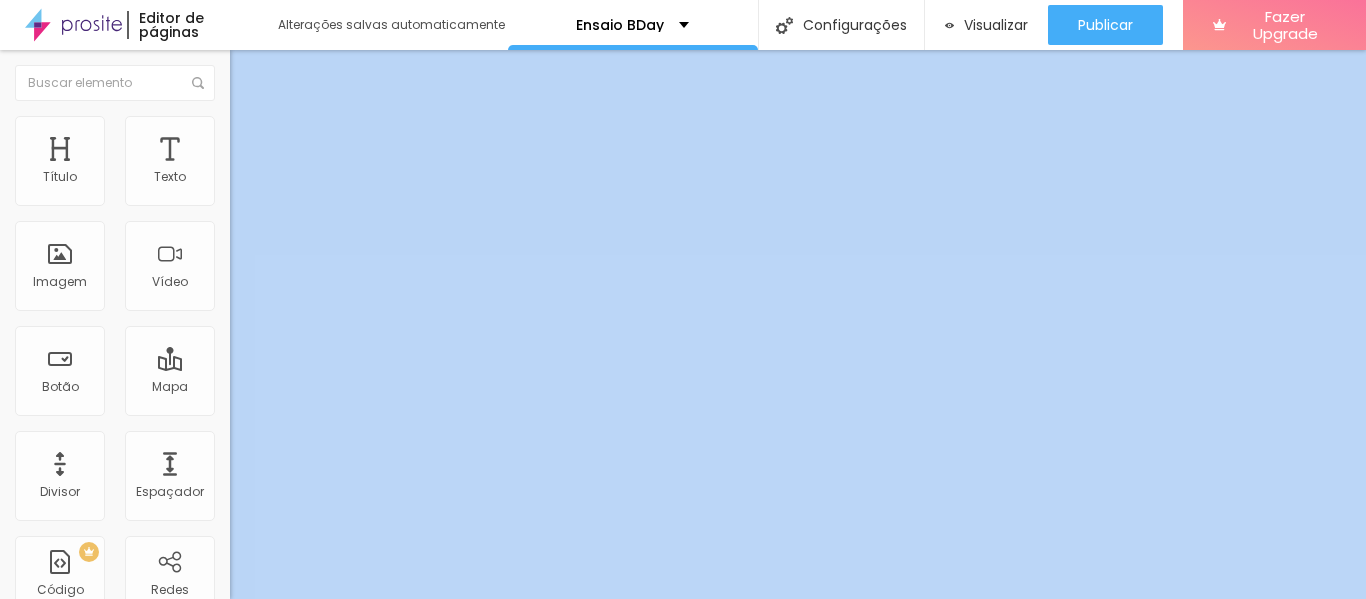 click at bounding box center (294, 197) 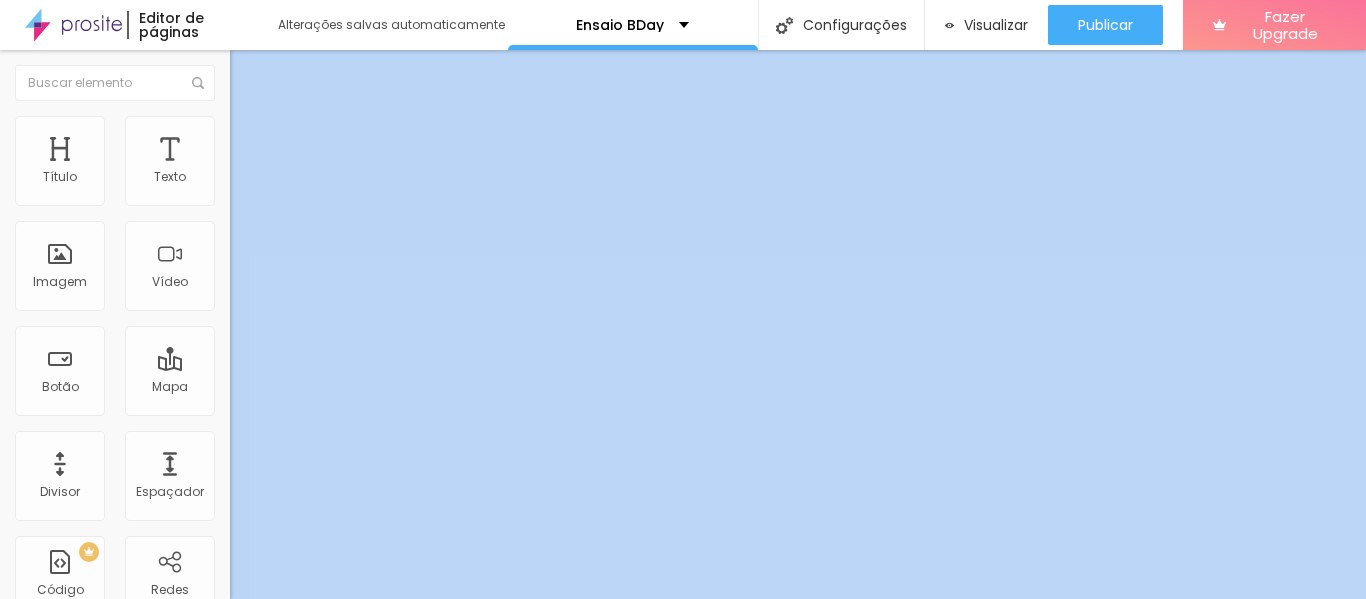 drag, startPoint x: 59, startPoint y: 200, endPoint x: 2, endPoint y: 224, distance: 61.846584 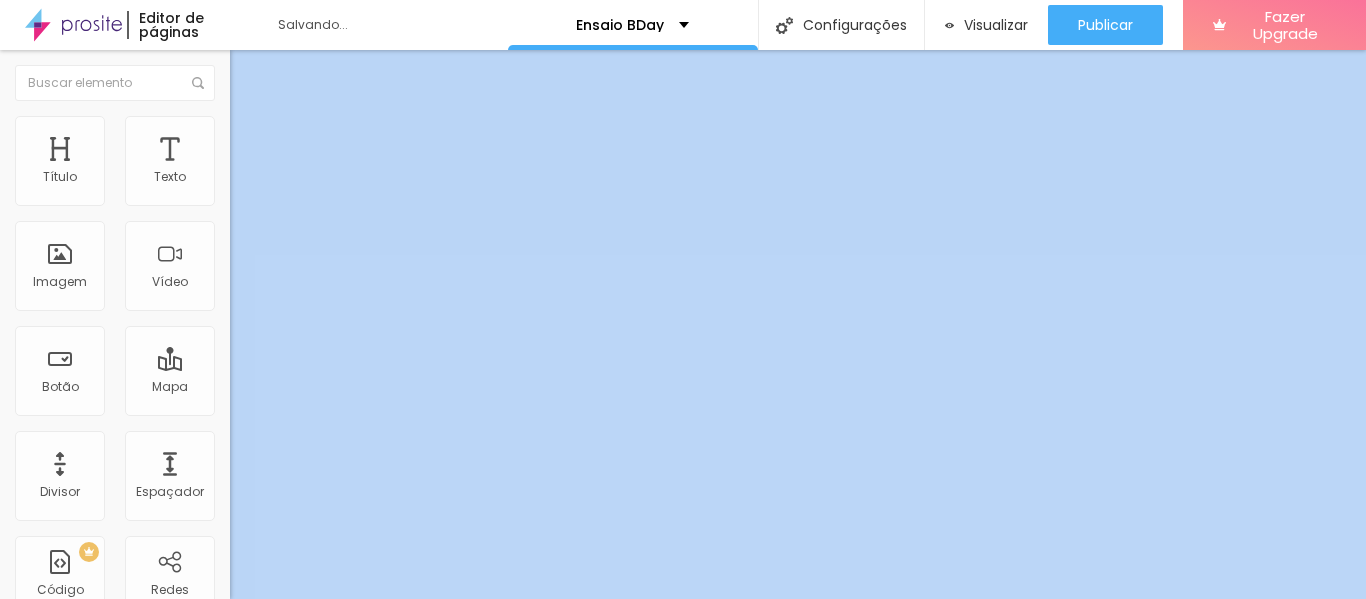 click 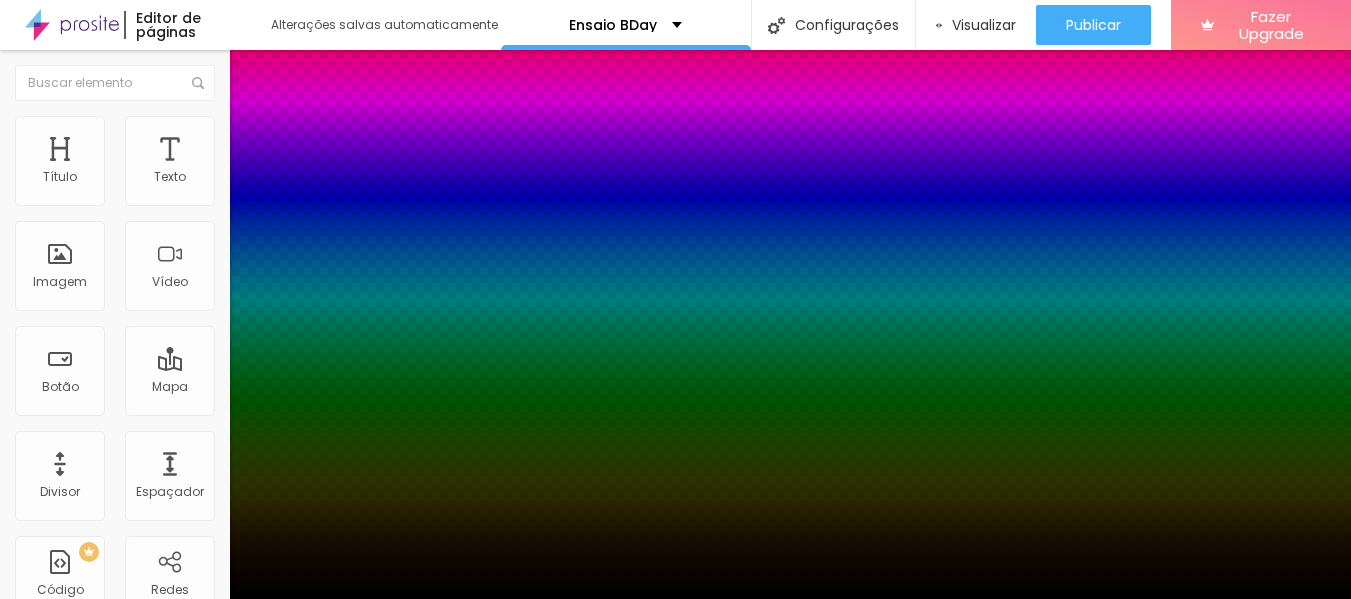 click at bounding box center (675, 655) 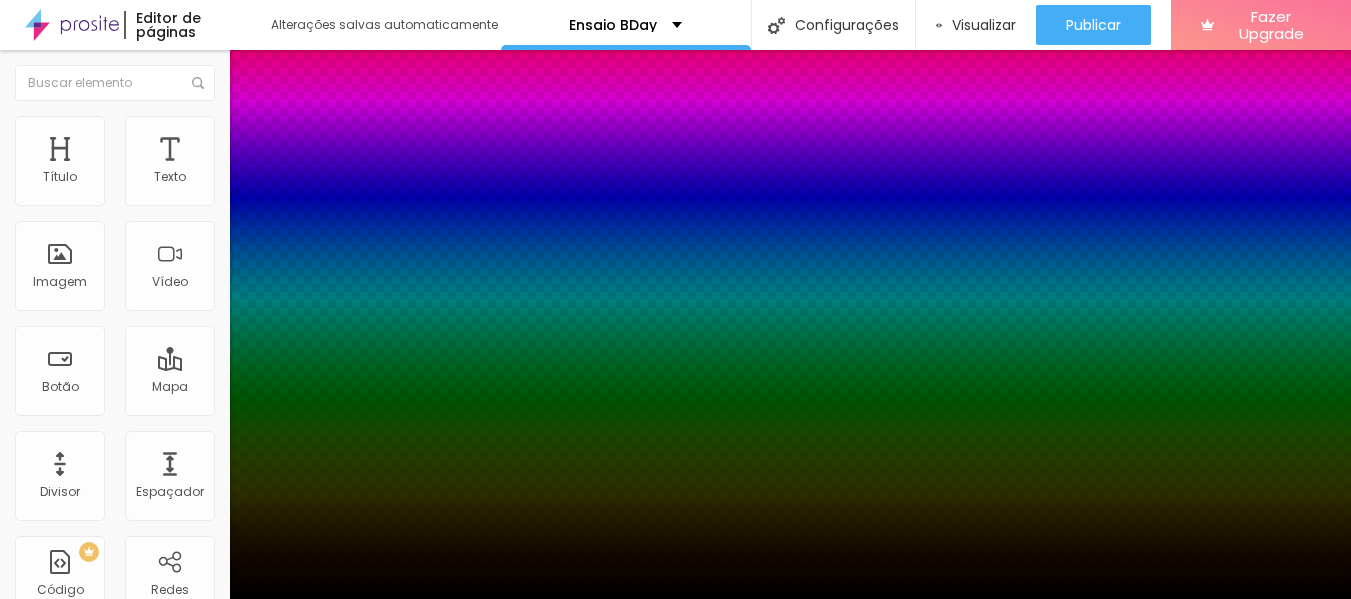 drag, startPoint x: 343, startPoint y: 494, endPoint x: 329, endPoint y: 496, distance: 14.142136 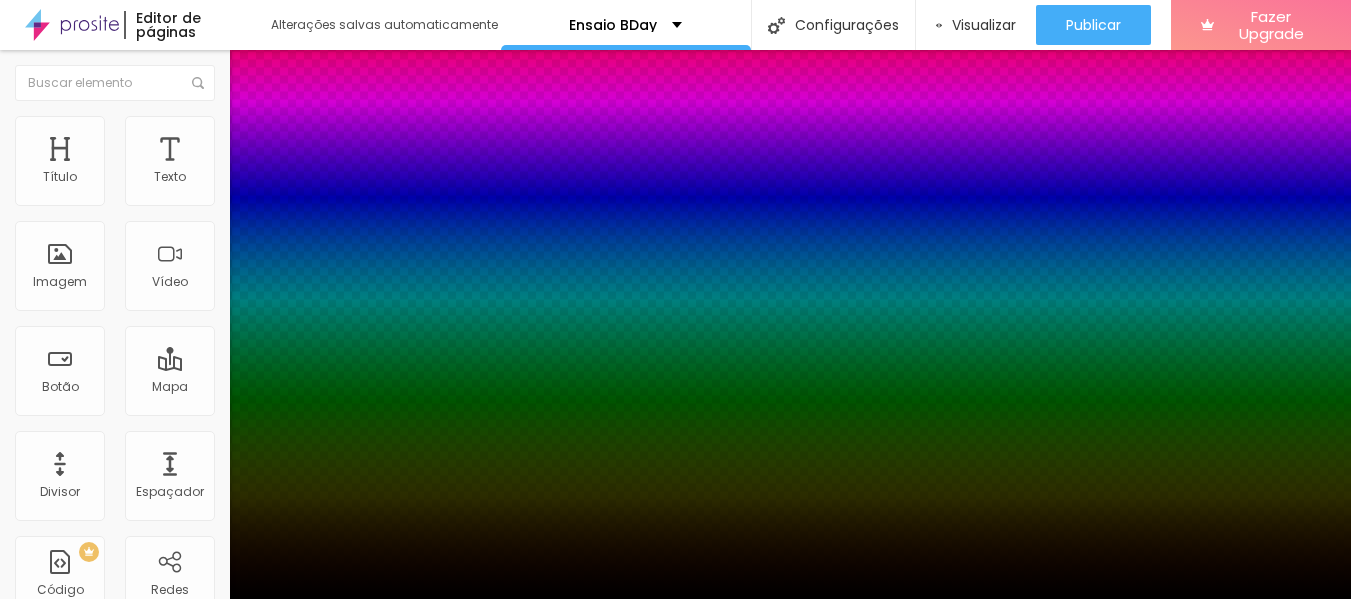 click at bounding box center [675, 675] 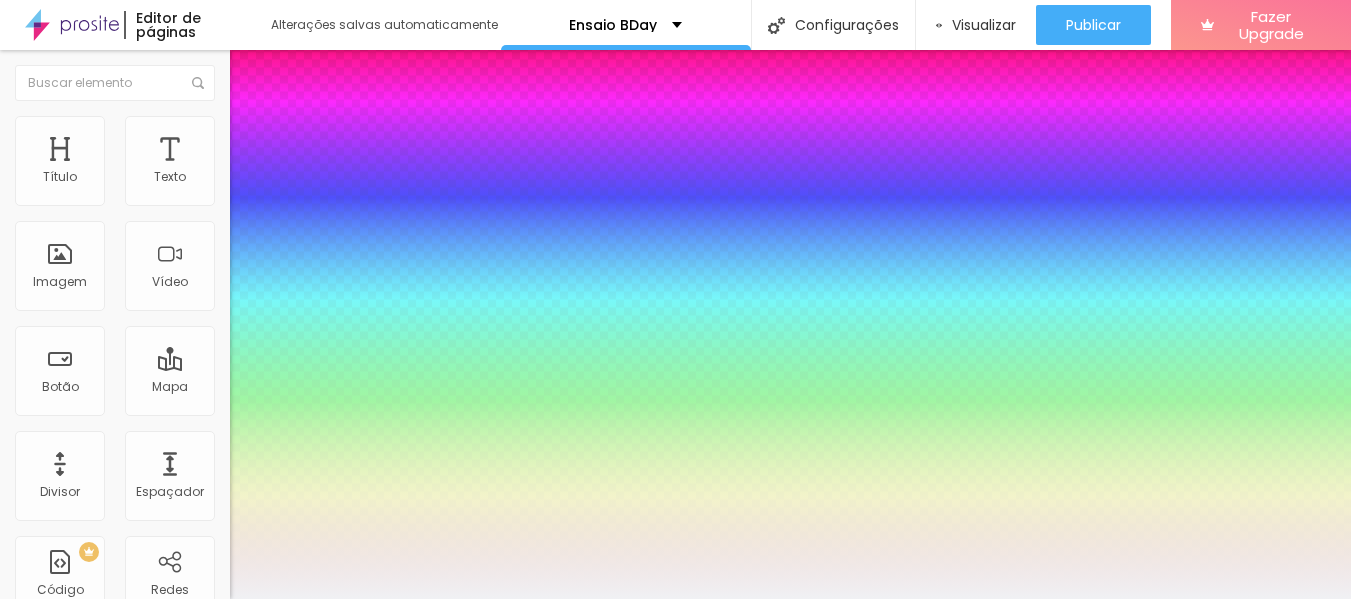 click at bounding box center [22, 26] 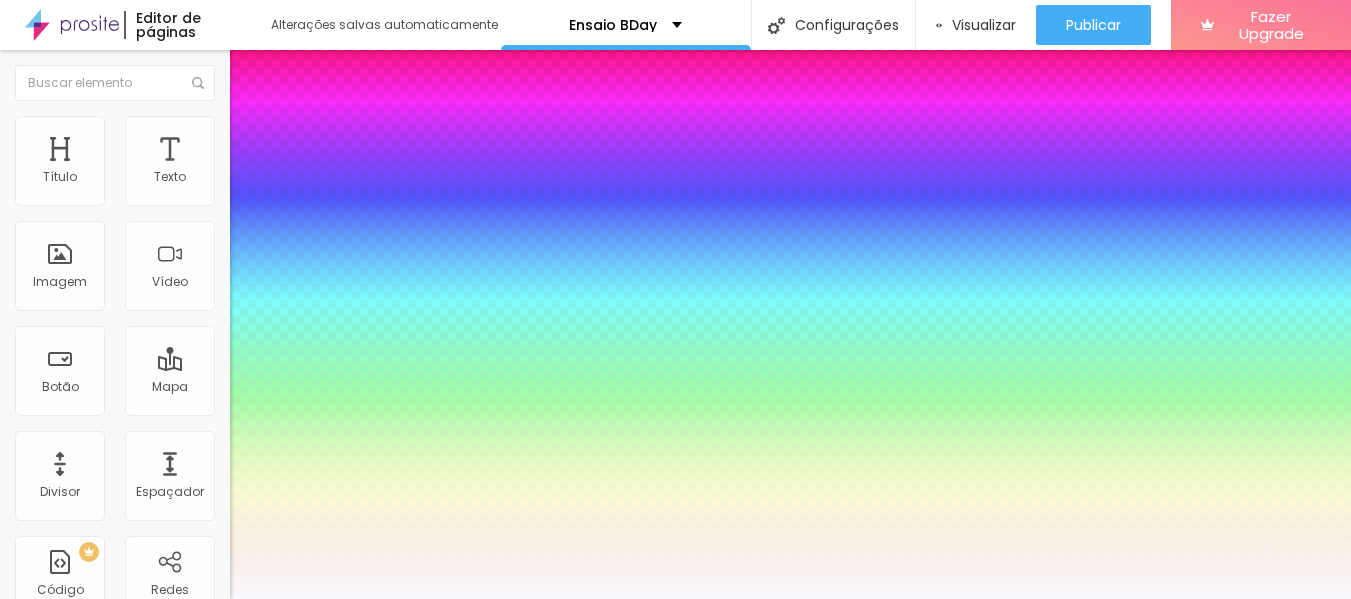 click at bounding box center [675, 675] 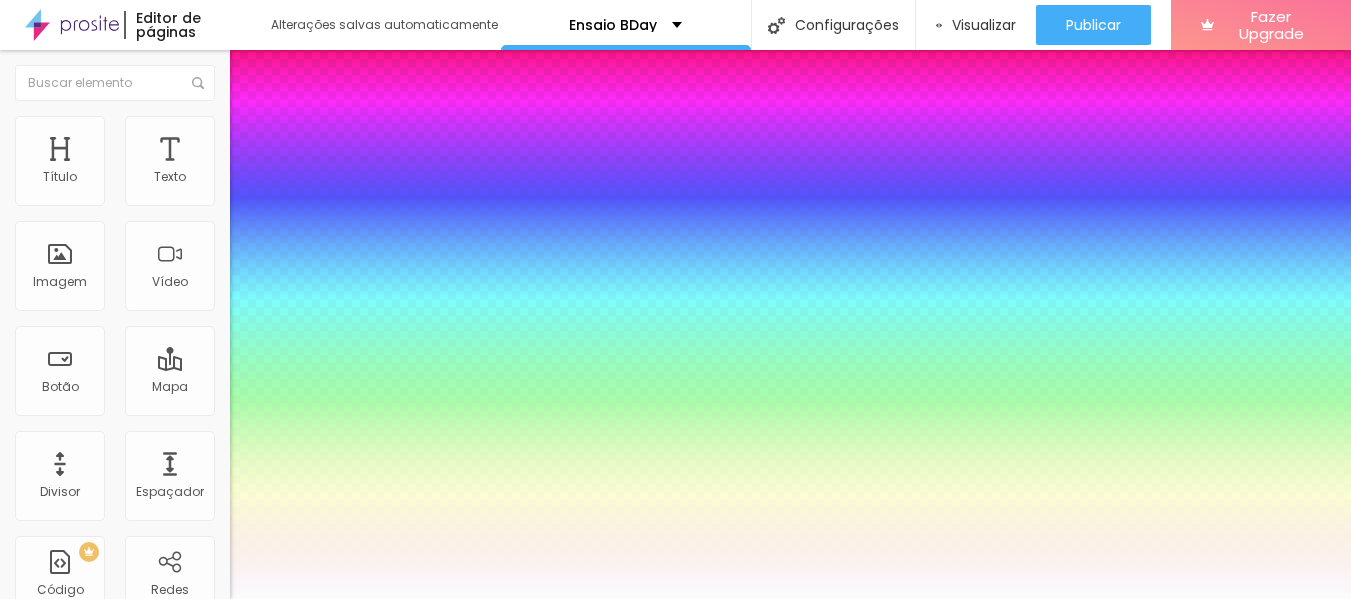 click on "#FBFCFF" at bounding box center [120, 665] 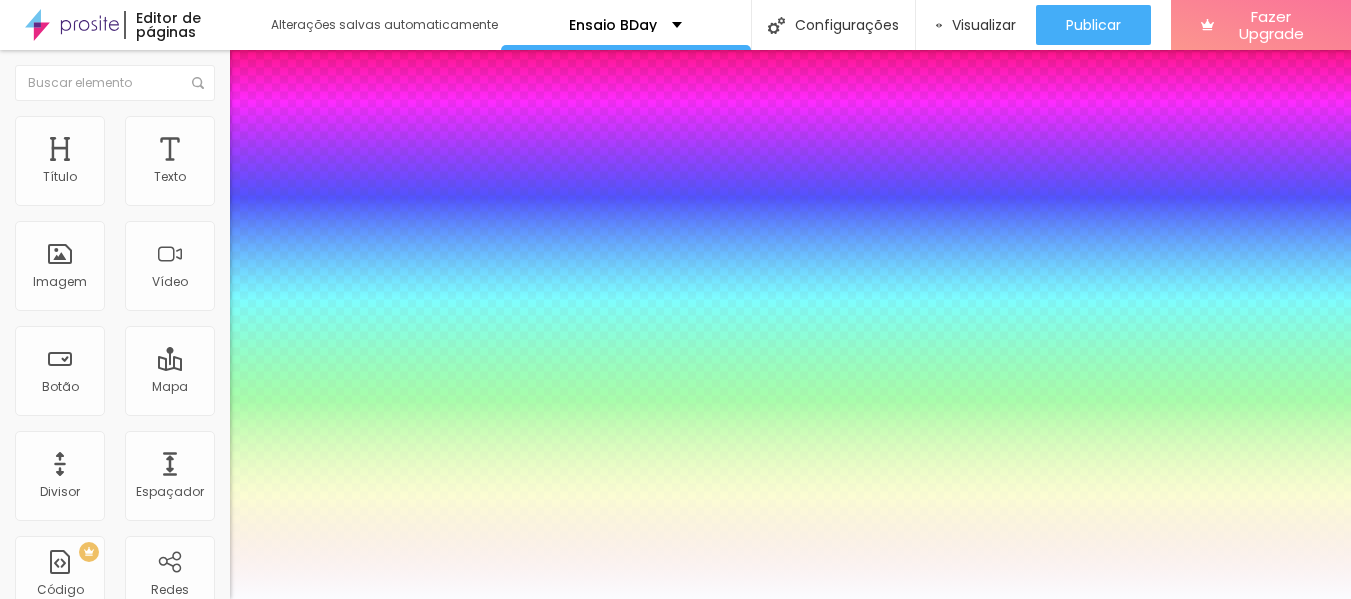 click at bounding box center [675, 655] 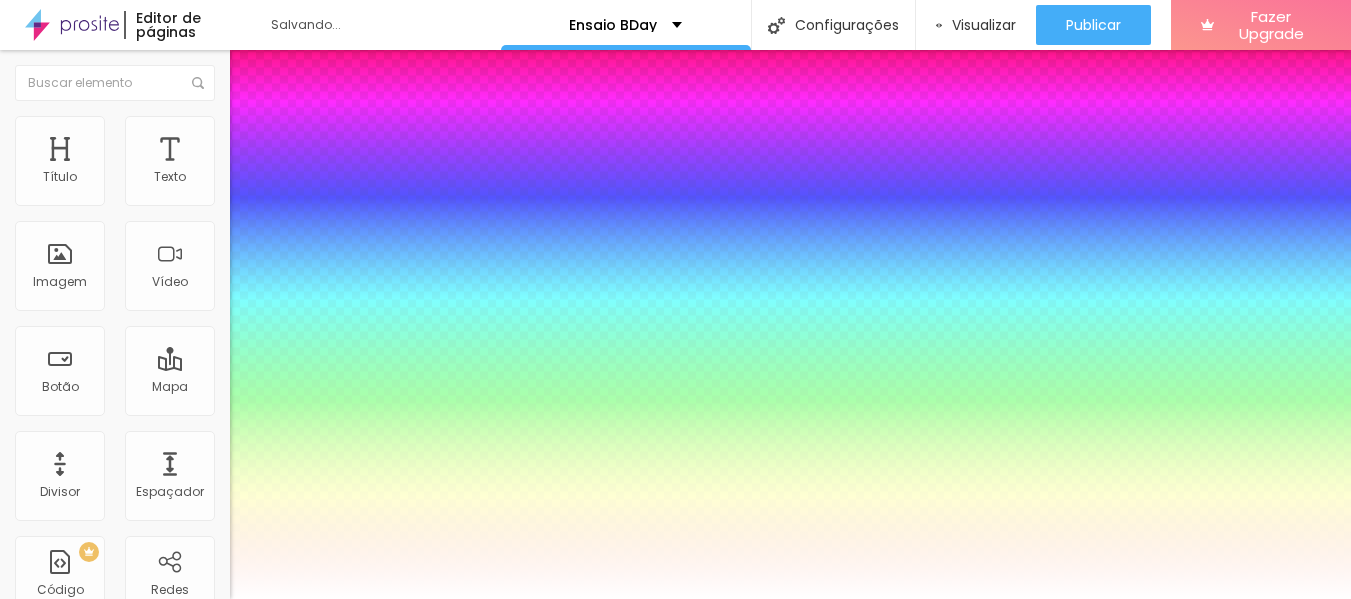 drag, startPoint x: 205, startPoint y: 450, endPoint x: 179, endPoint y: 441, distance: 27.513634 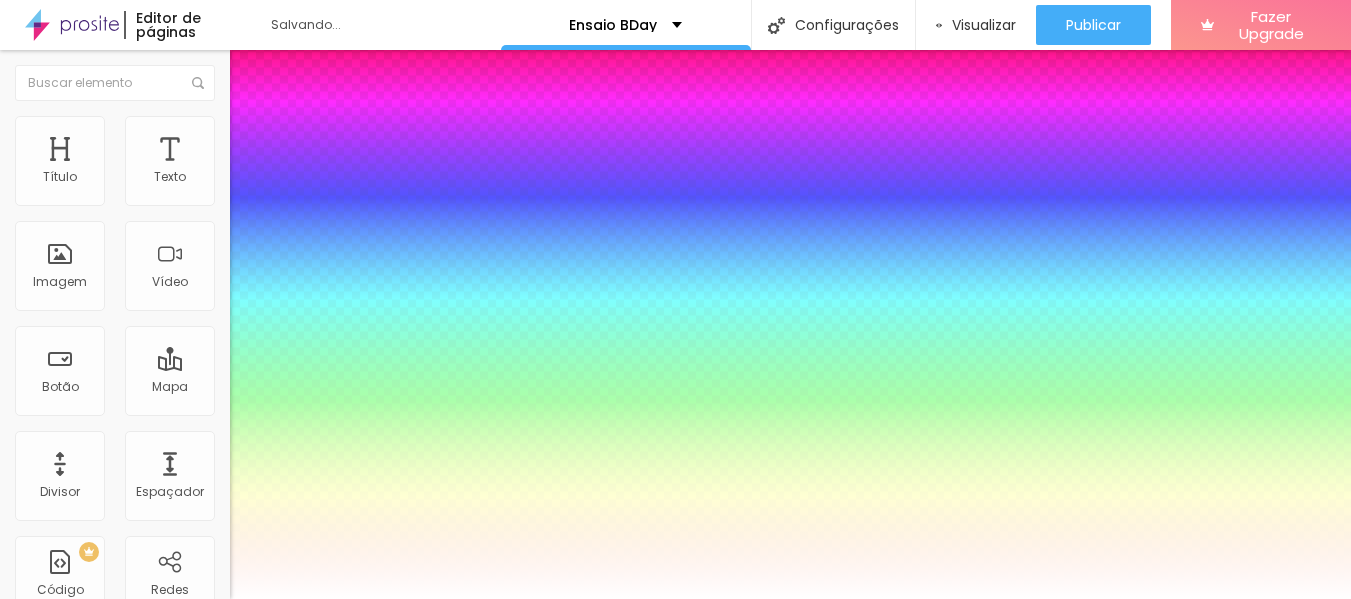 click on "Editor de páginas Salvando... Ensaio BDay Configurações Configurações da página Clique para editar as configurações desta página como: Informações para compartilhamento, SEO, URL e layout. Visualizar Pre-visualização Clique para visualizar esta página antes de publicar. Publicar Publicar alterações Clique para publicar as ultimas alterações reaizadas Visualizar página   Fazer Upgrade Título Texto Imagem Vídeo Botão Mapa Divisor Espaçador   PREMIUM Código HTML Redes Sociais Formulário Ícone Perguntas frequentes Timer Botão de pagamento Botão do WhatsApp Novo Google Reviews Outros CRM Comentários do Facebook Antes/Depois Editar Imagem Conteúdo Estilo Avançado Tamanho 60 px % 46 Borda arredondada Sombra DESATIVADO Voltar ao padrão
Ativar sombra Tipo Externa Interna Cor #FFFFFF Horizontal 2 Vertical 2 Borrar 4" at bounding box center (675, 299) 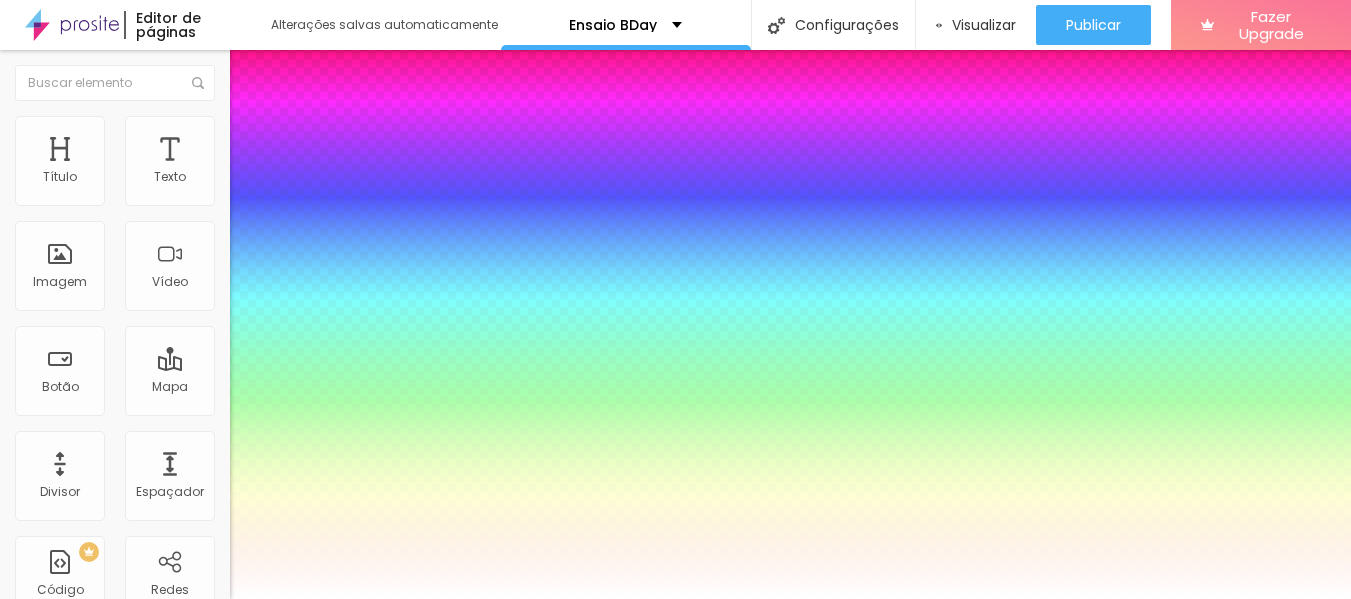 click on "#FFFFFF" at bounding box center (120, 665) 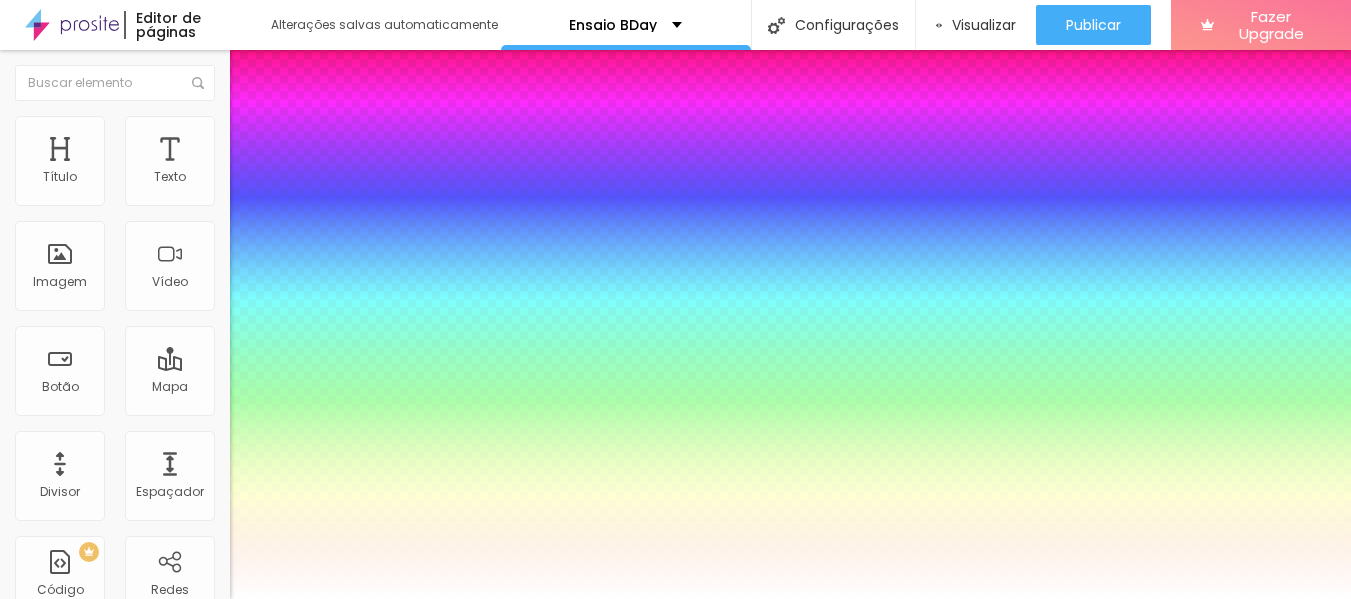 click on "Ativar sombra Tipo Externa Interna Cor #FFFFFF Horizontal 25 Vertical 25 Borrar 4" at bounding box center [675, 705] 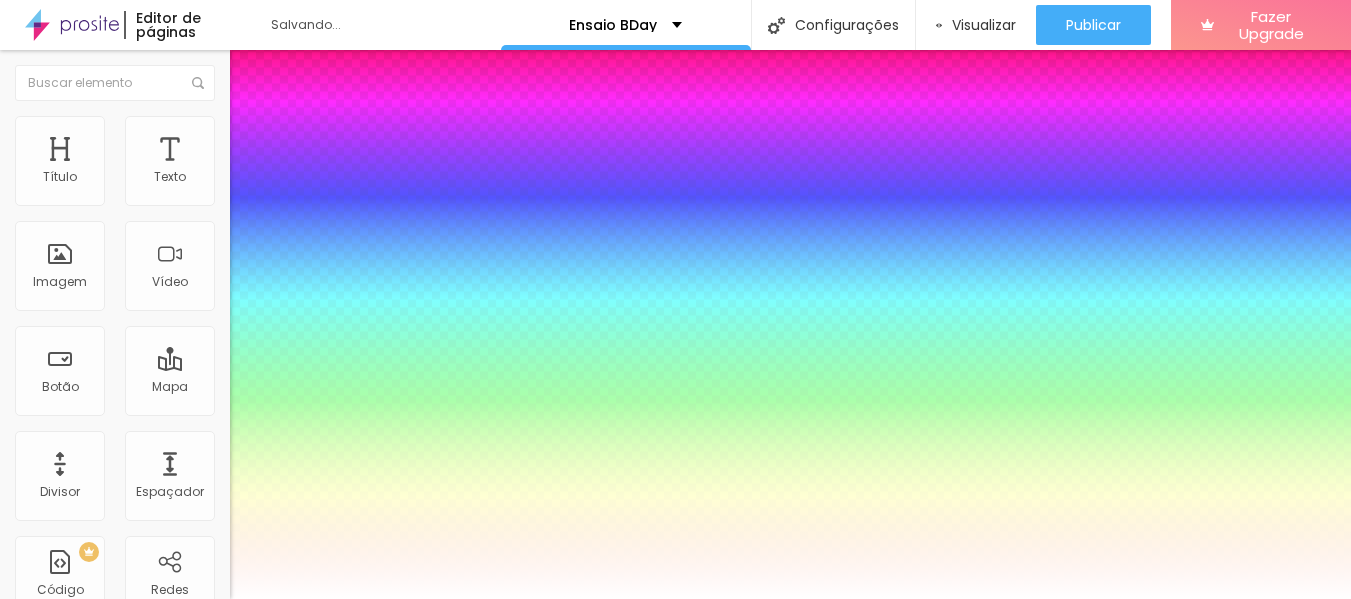 drag, startPoint x: 335, startPoint y: 544, endPoint x: 360, endPoint y: 551, distance: 25.96151 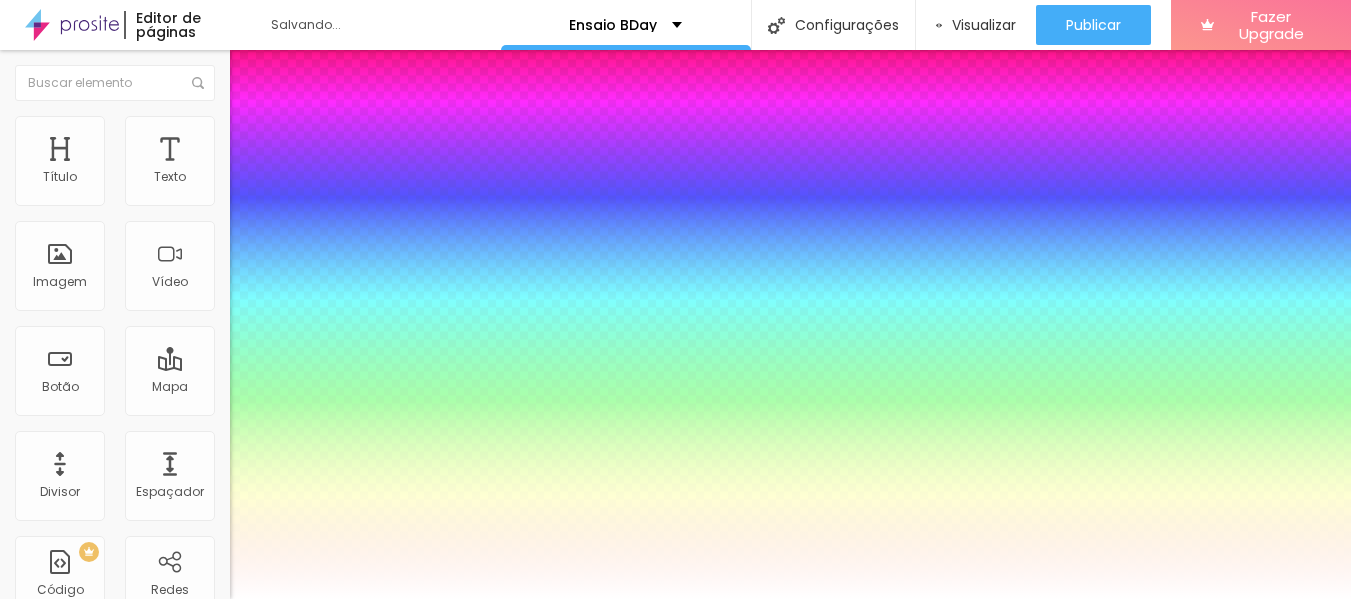 click at bounding box center (64, 802) 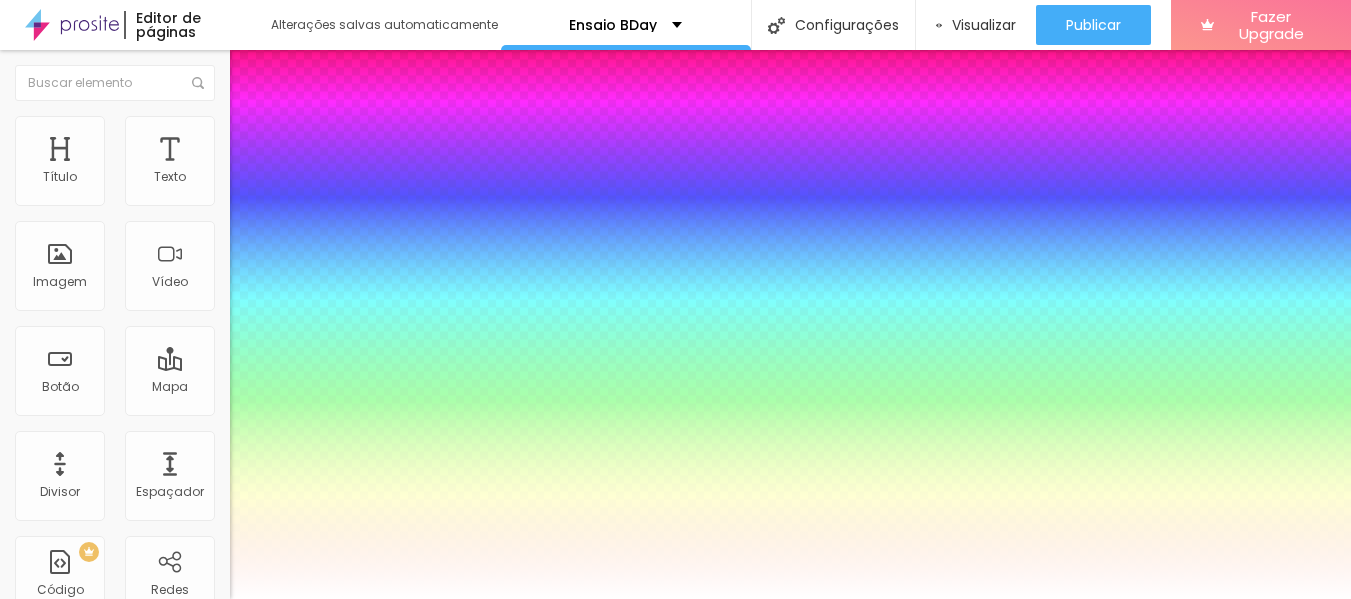 click at bounding box center (675, 611) 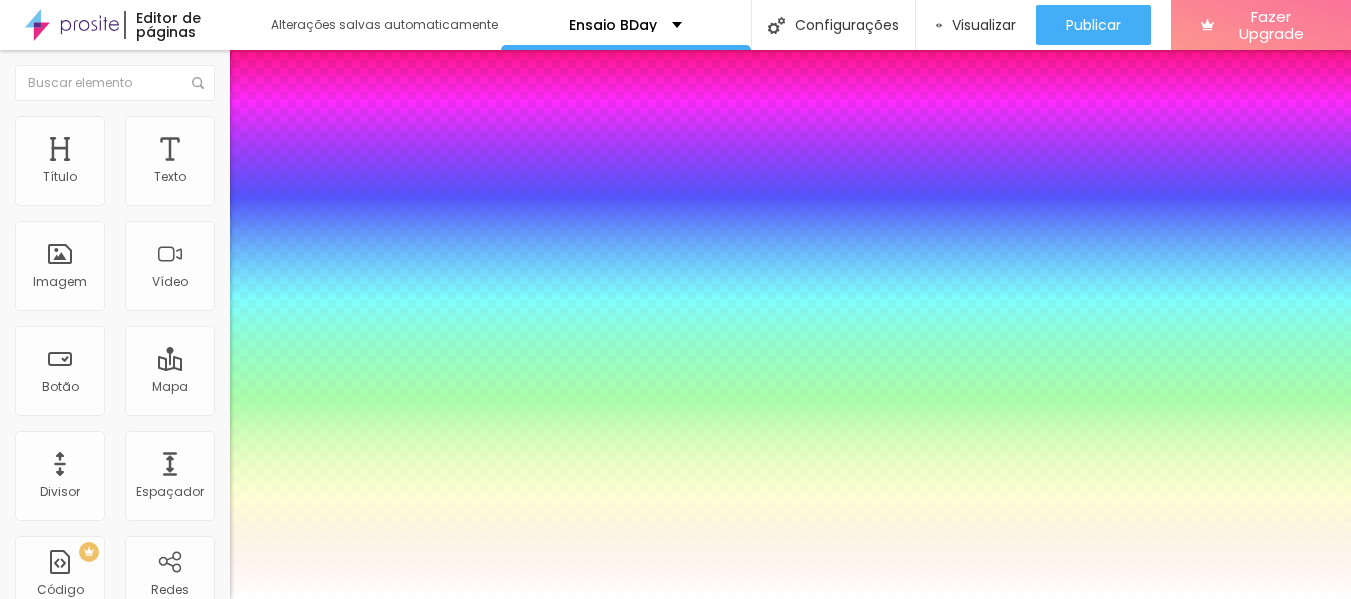 click at bounding box center (64, 802) 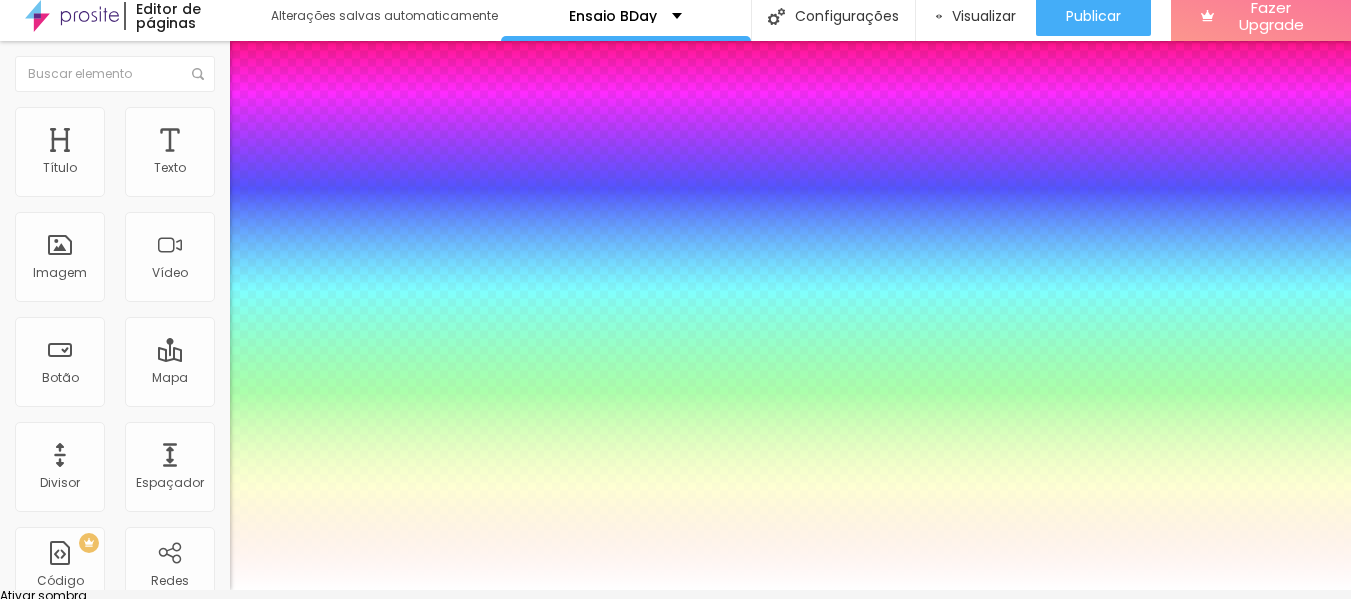 scroll, scrollTop: 0, scrollLeft: 0, axis: both 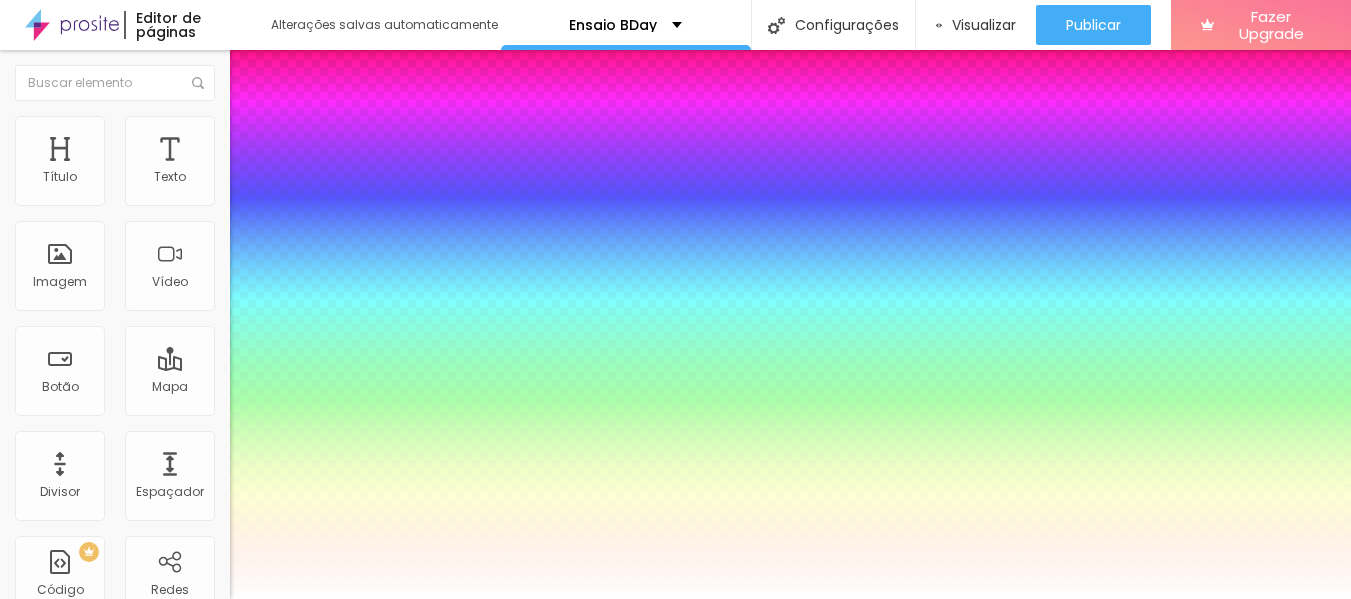 click at bounding box center (675, 599) 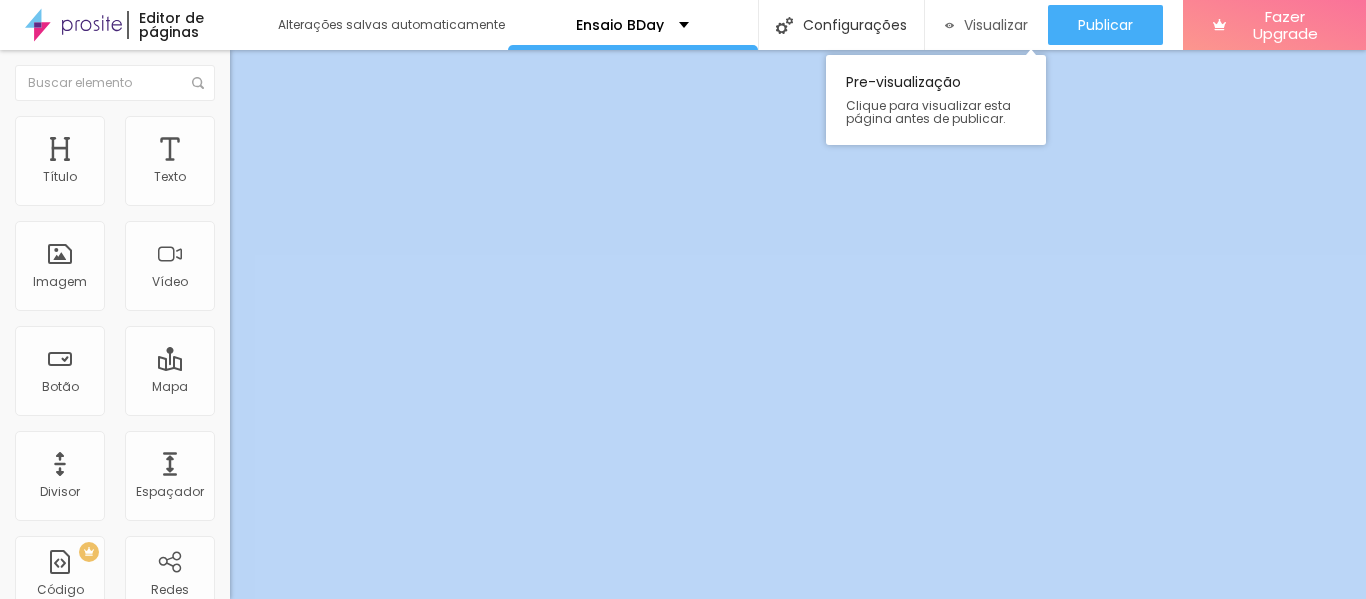 click on "Visualizar" at bounding box center (996, 25) 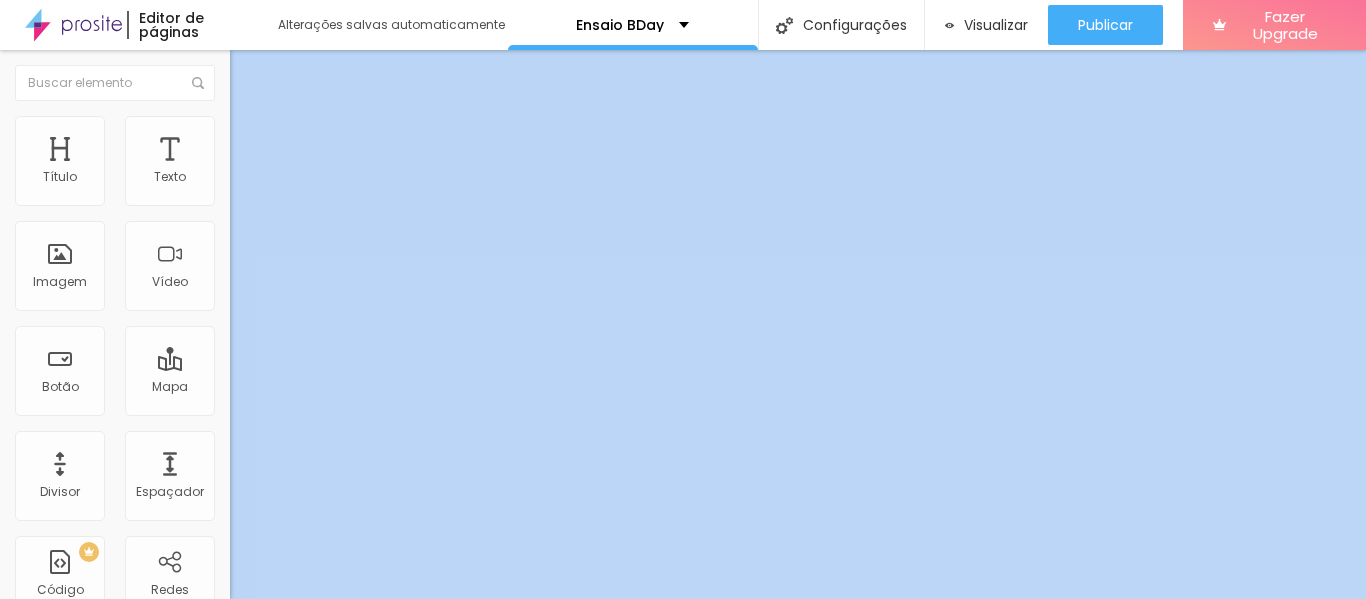 click at bounding box center (239, 125) 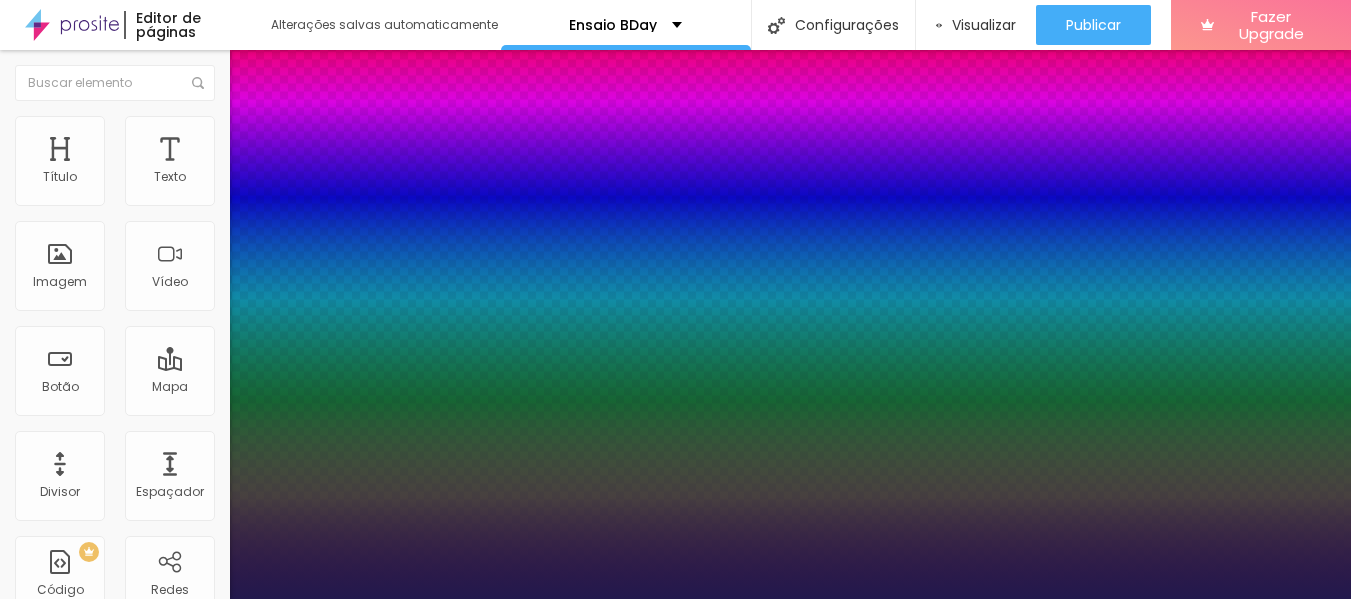 click at bounding box center (675, 599) 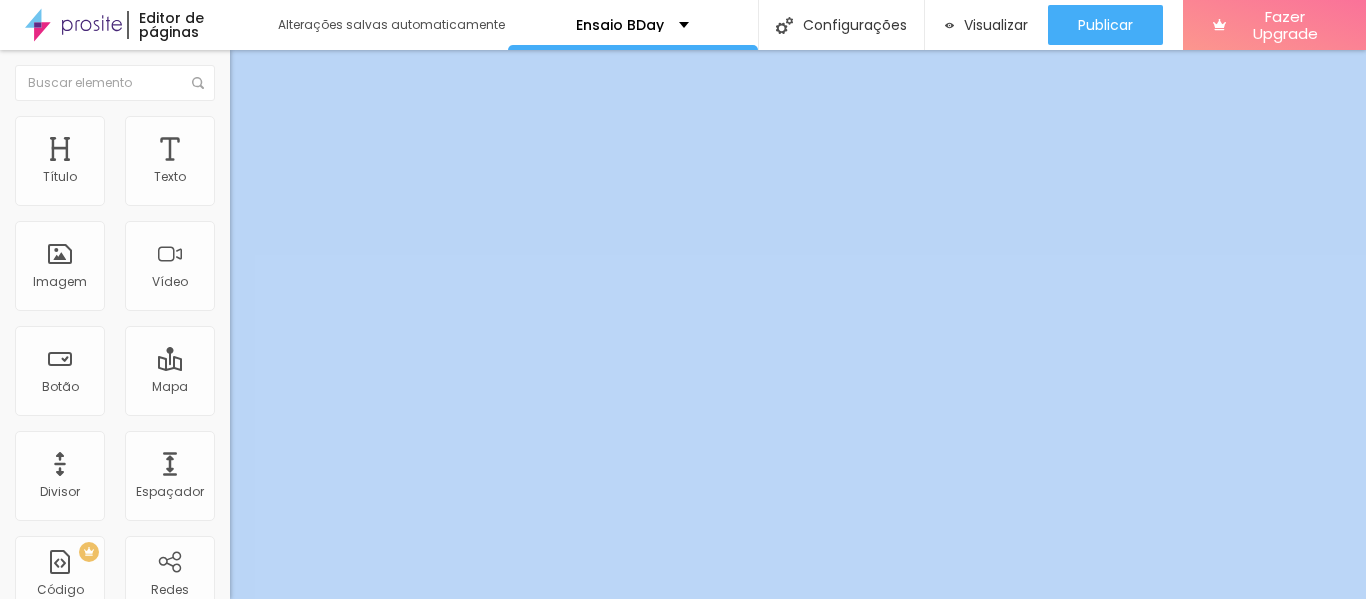 click on "Avançado" at bounding box center (281, 129) 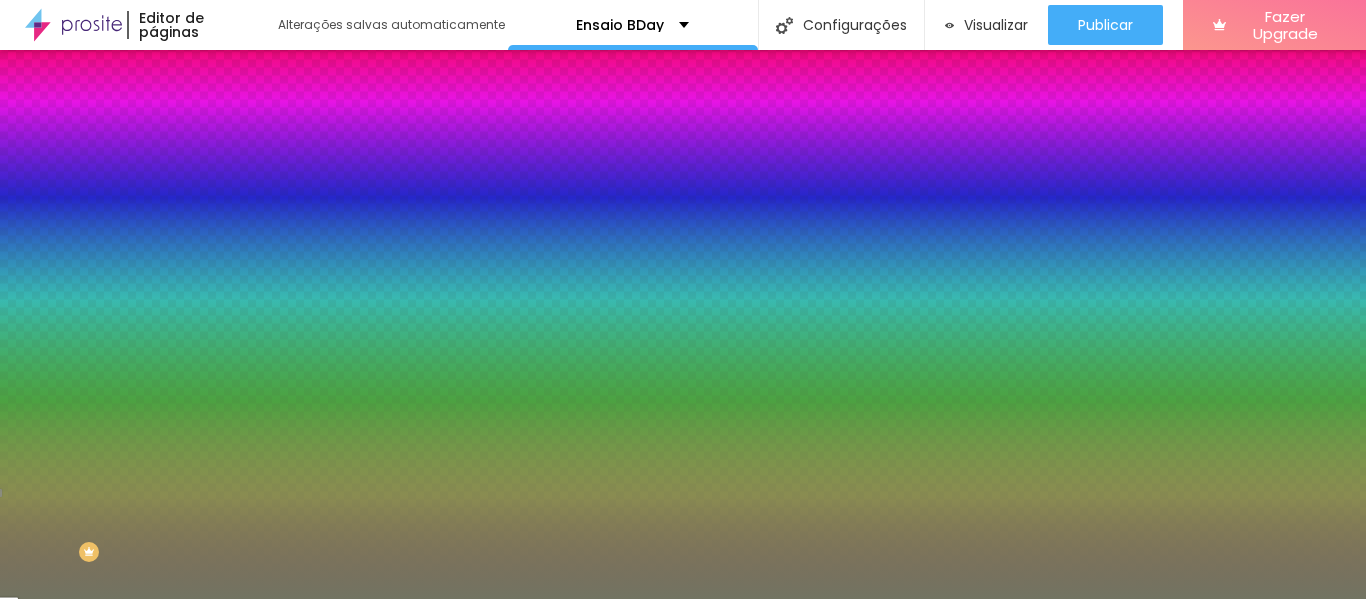 click at bounding box center (345, 272) 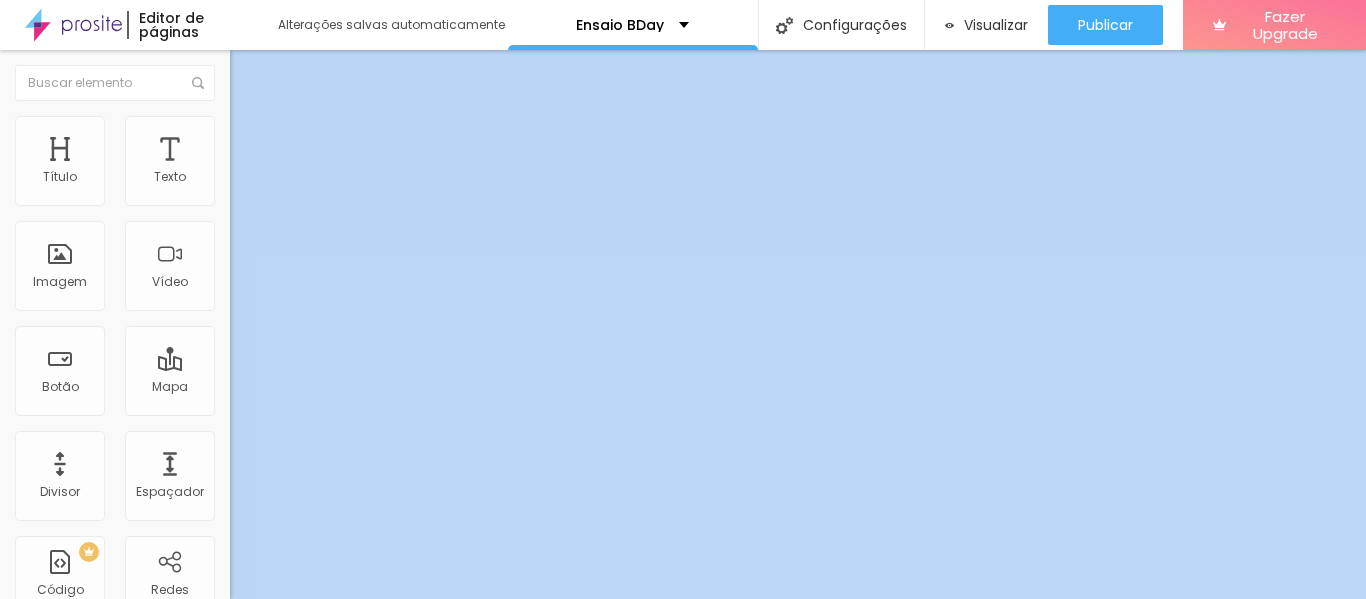 click on "Estilo" at bounding box center [263, 129] 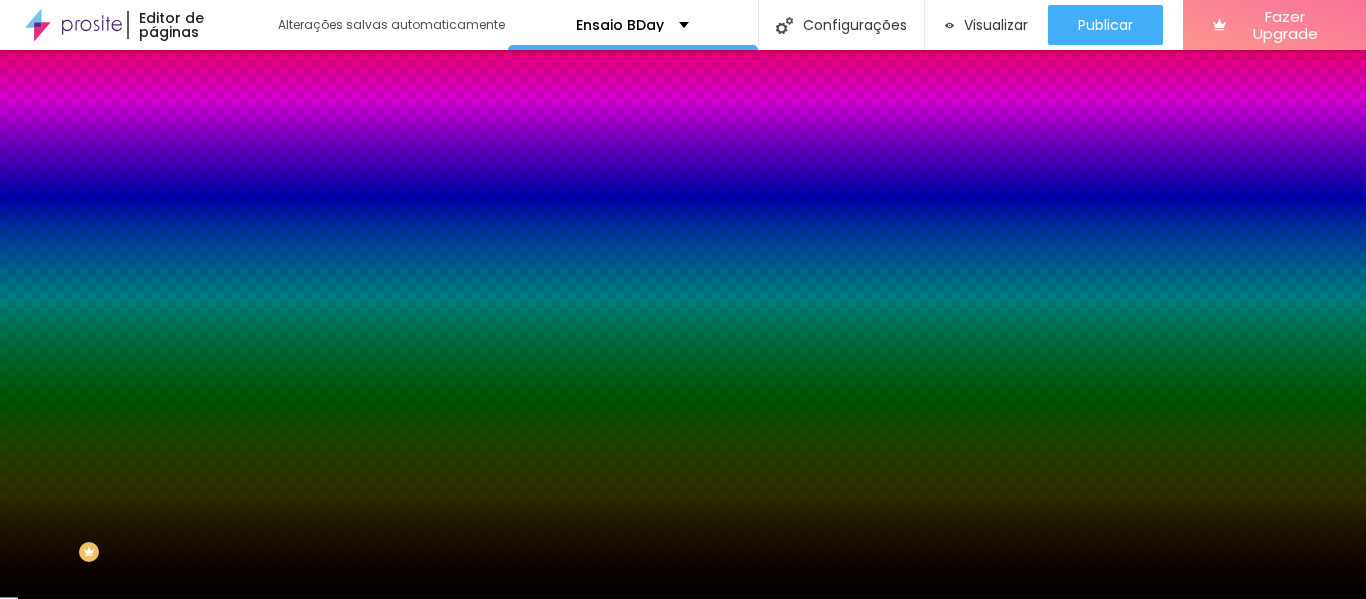 click on "#000000" at bounding box center [350, 282] 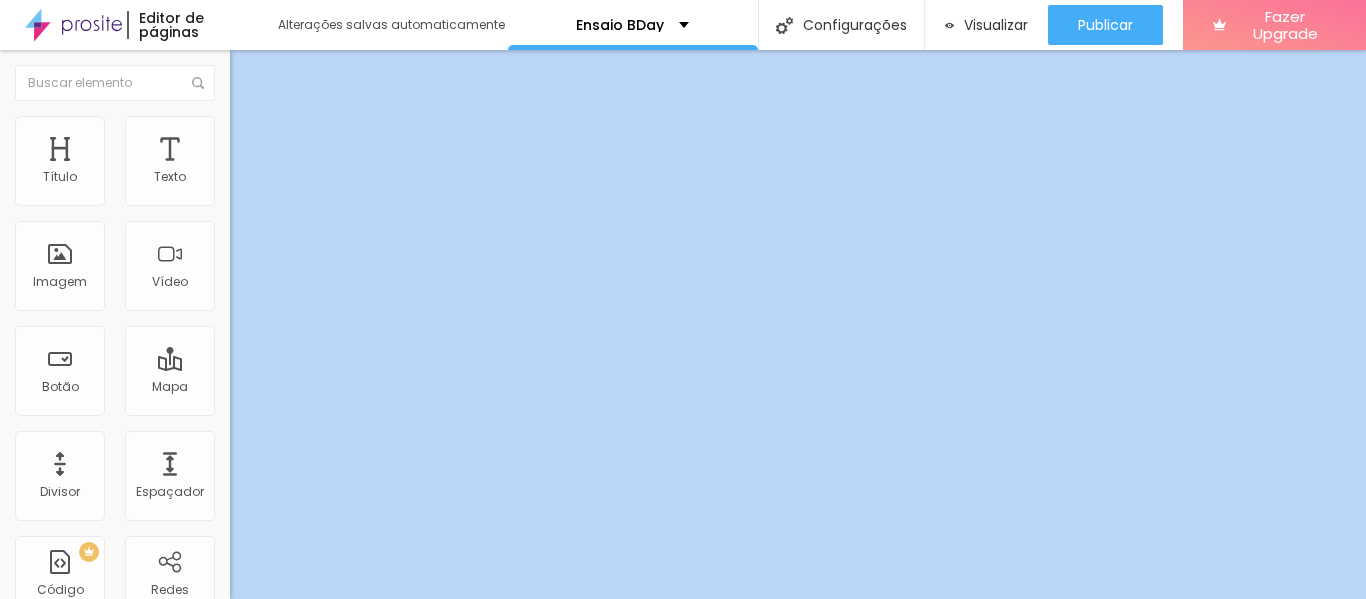 click at bounding box center (239, 125) 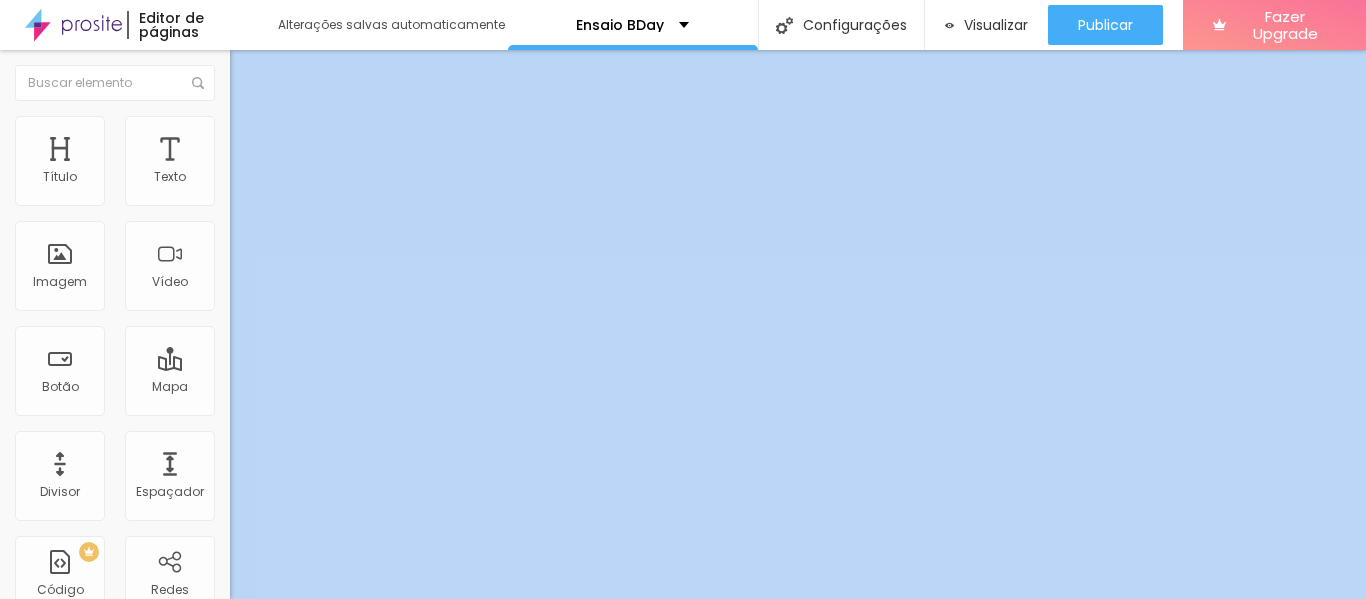 click on "Avançado" at bounding box center [281, 129] 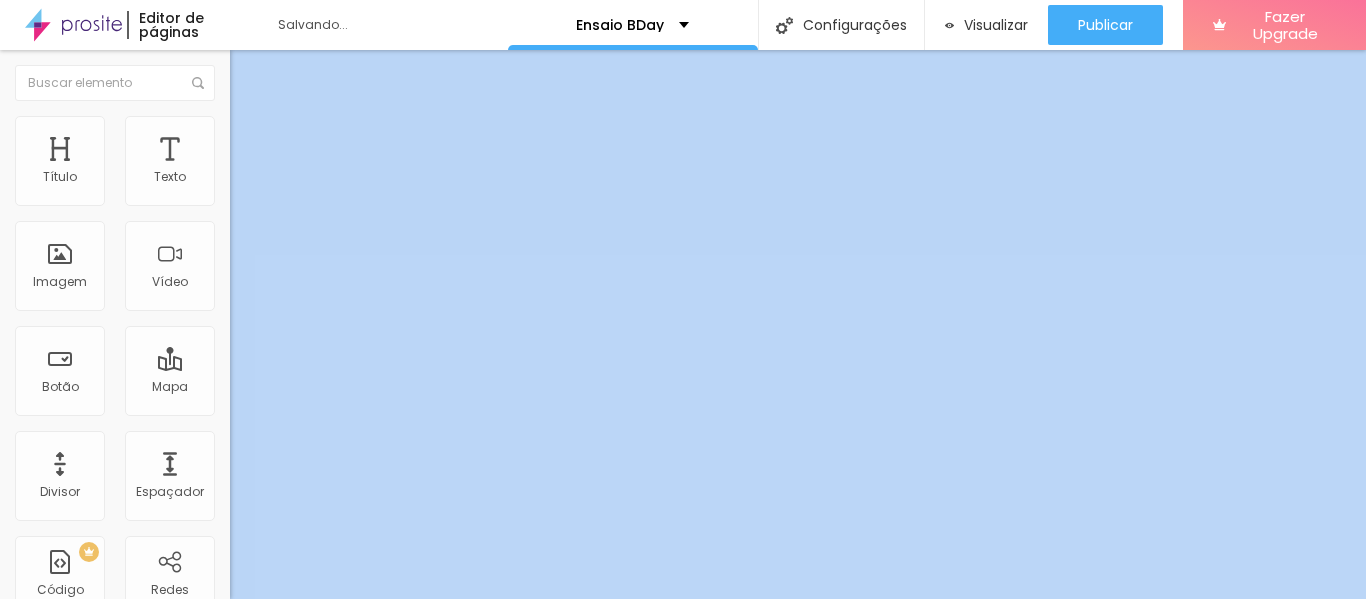 drag, startPoint x: 48, startPoint y: 195, endPoint x: 19, endPoint y: 206, distance: 31.016125 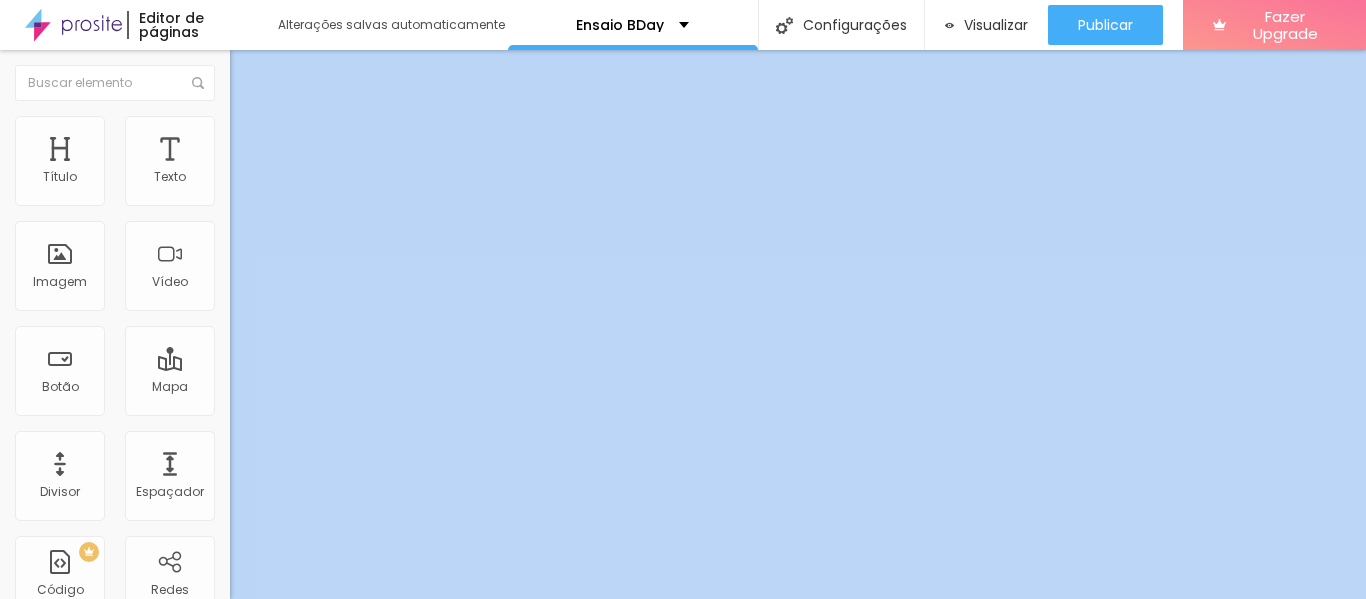drag, startPoint x: 51, startPoint y: 232, endPoint x: 9, endPoint y: 234, distance: 42.047592 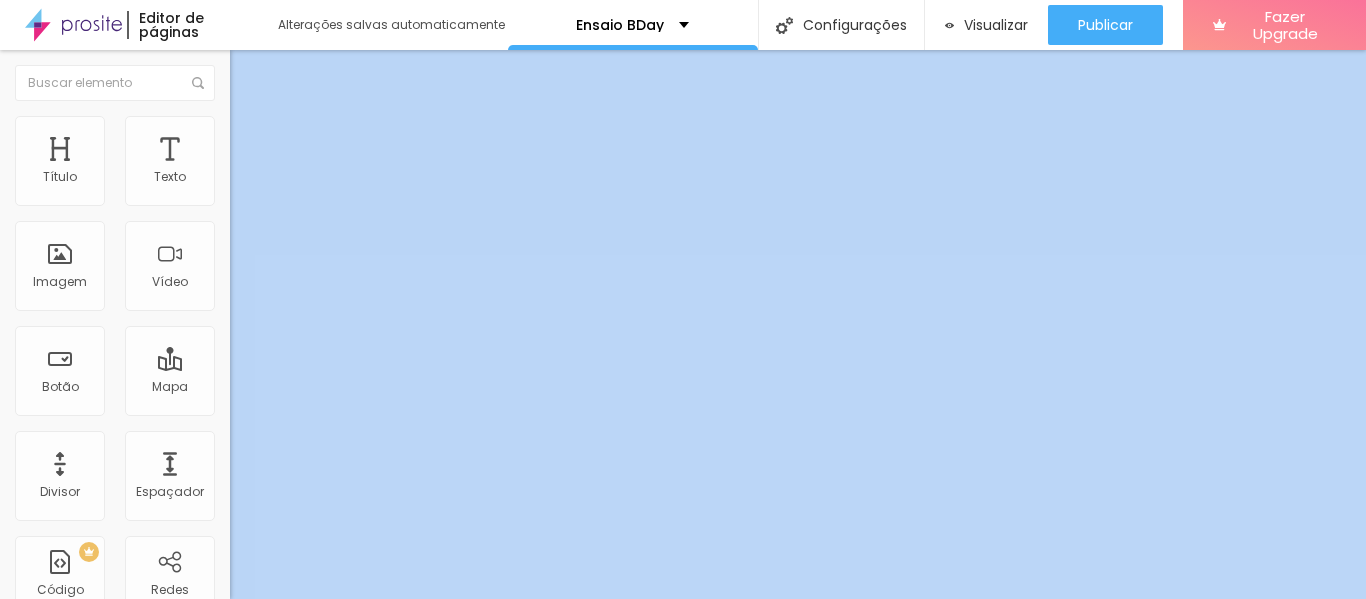 click on "Estilo" at bounding box center [345, 126] 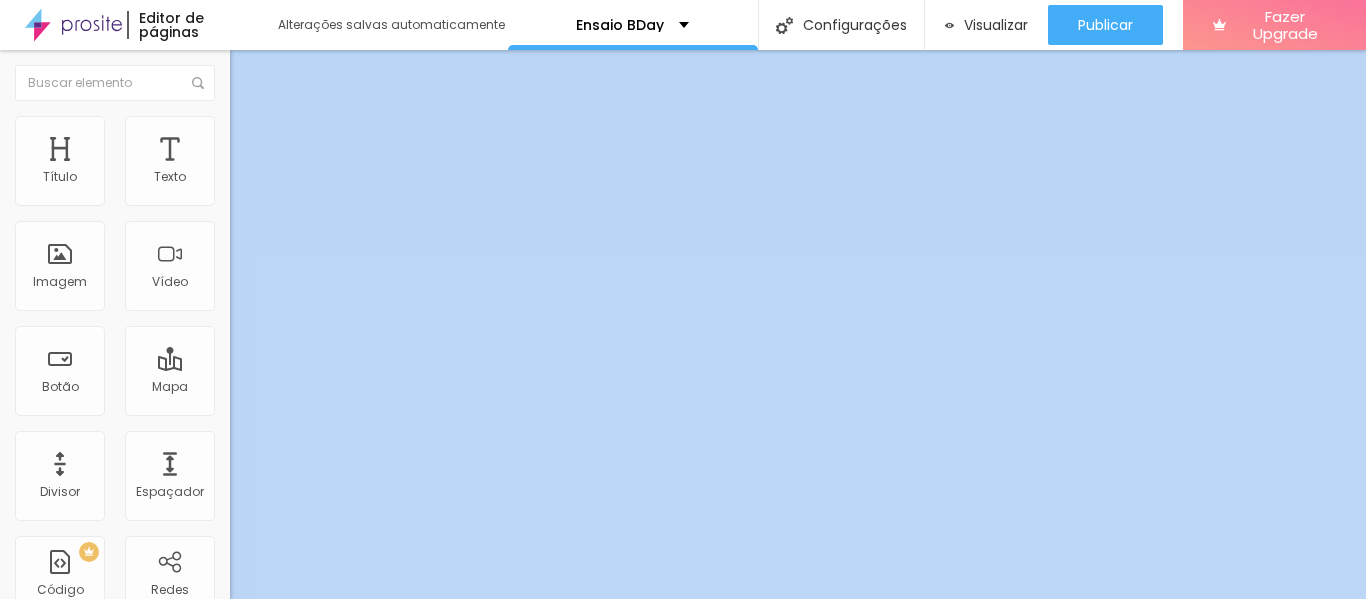 click at bounding box center [294, 197] 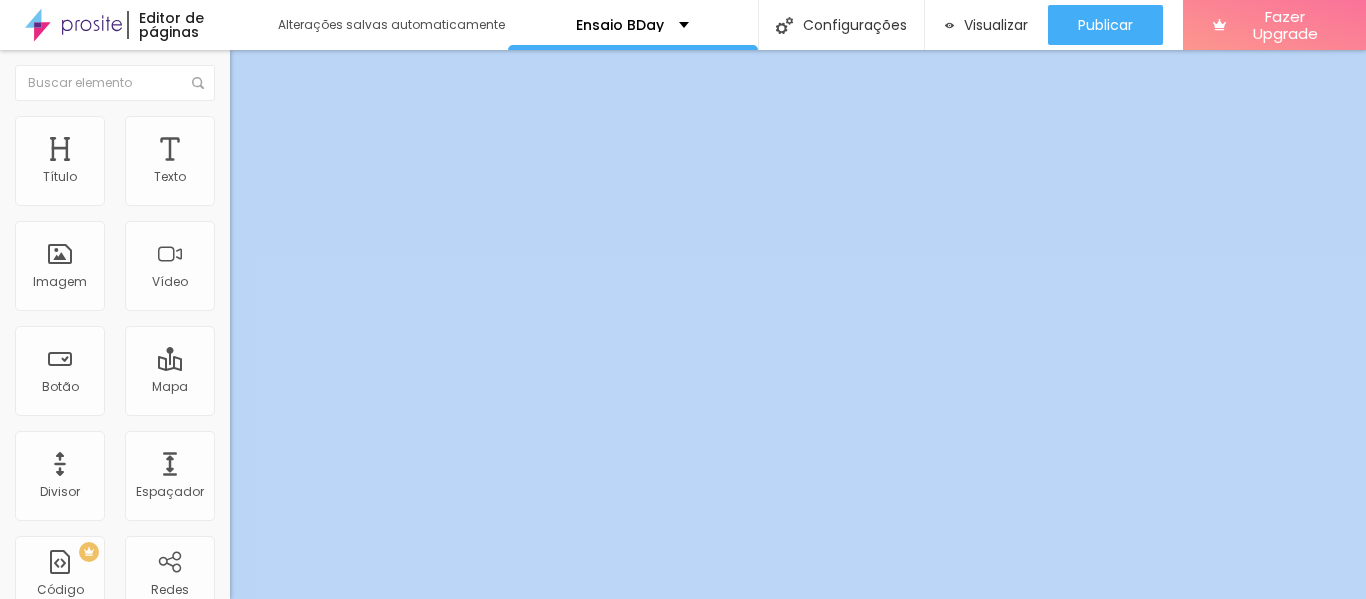 click on "Estilo" at bounding box center (263, 129) 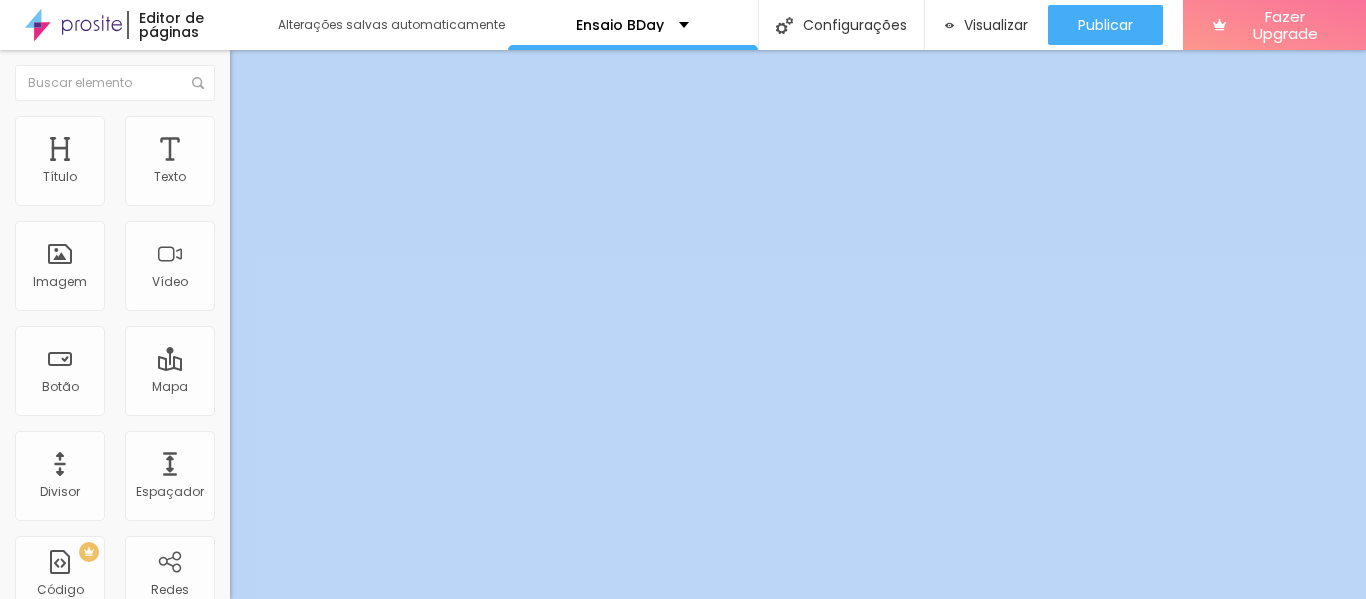 click at bounding box center (294, 197) 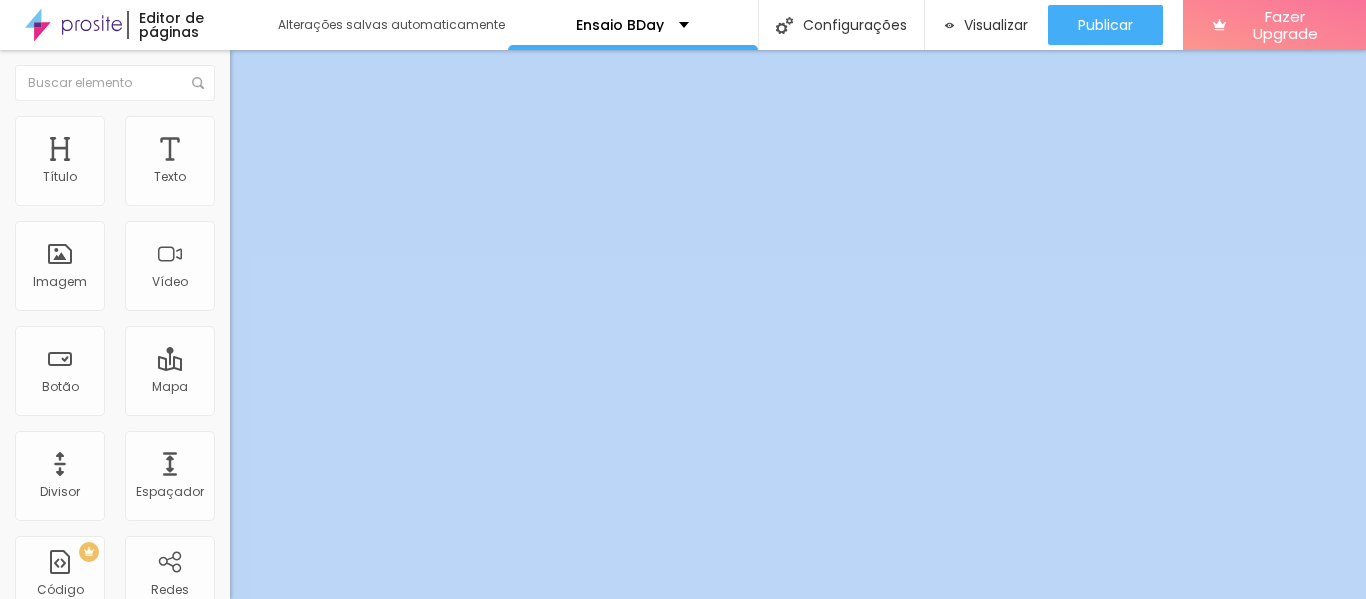 drag, startPoint x: 50, startPoint y: 256, endPoint x: 75, endPoint y: 266, distance: 26.925823 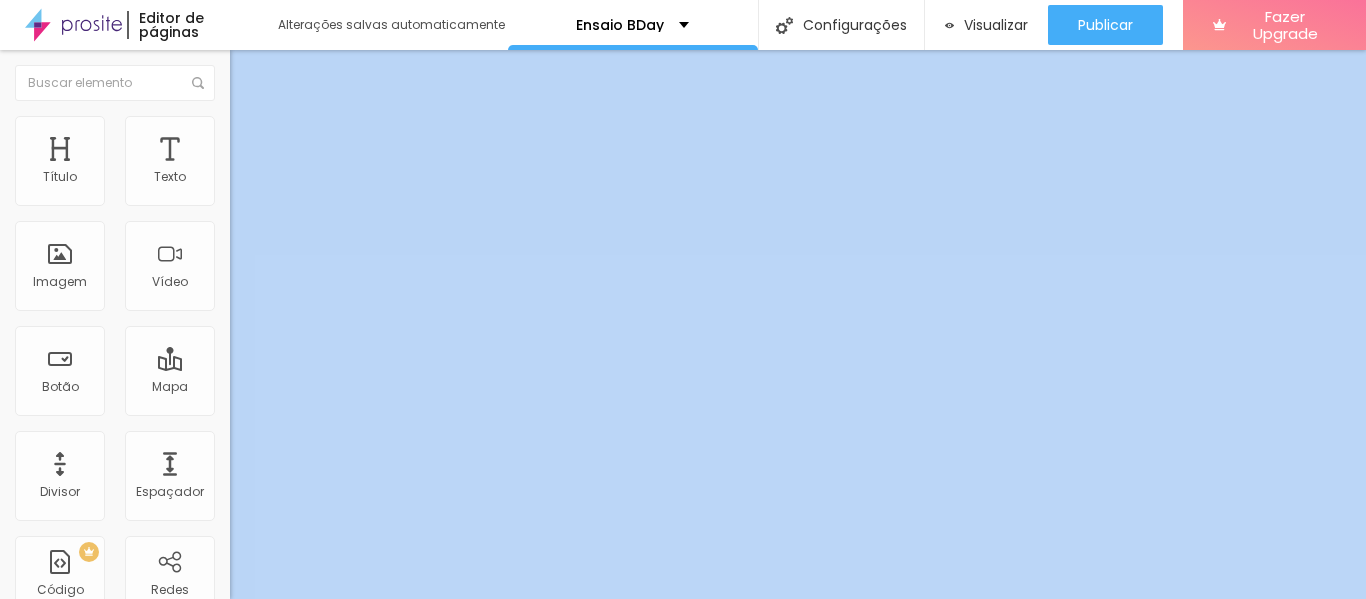 click at bounding box center [294, 447] 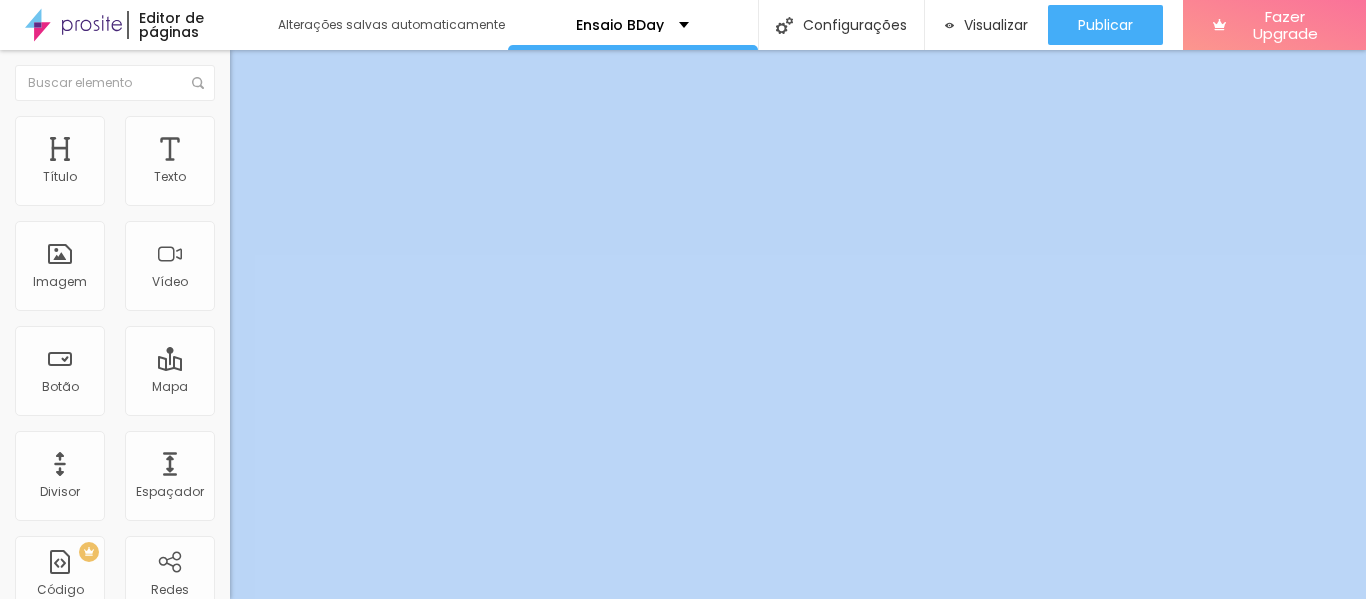 click at bounding box center (244, 547) 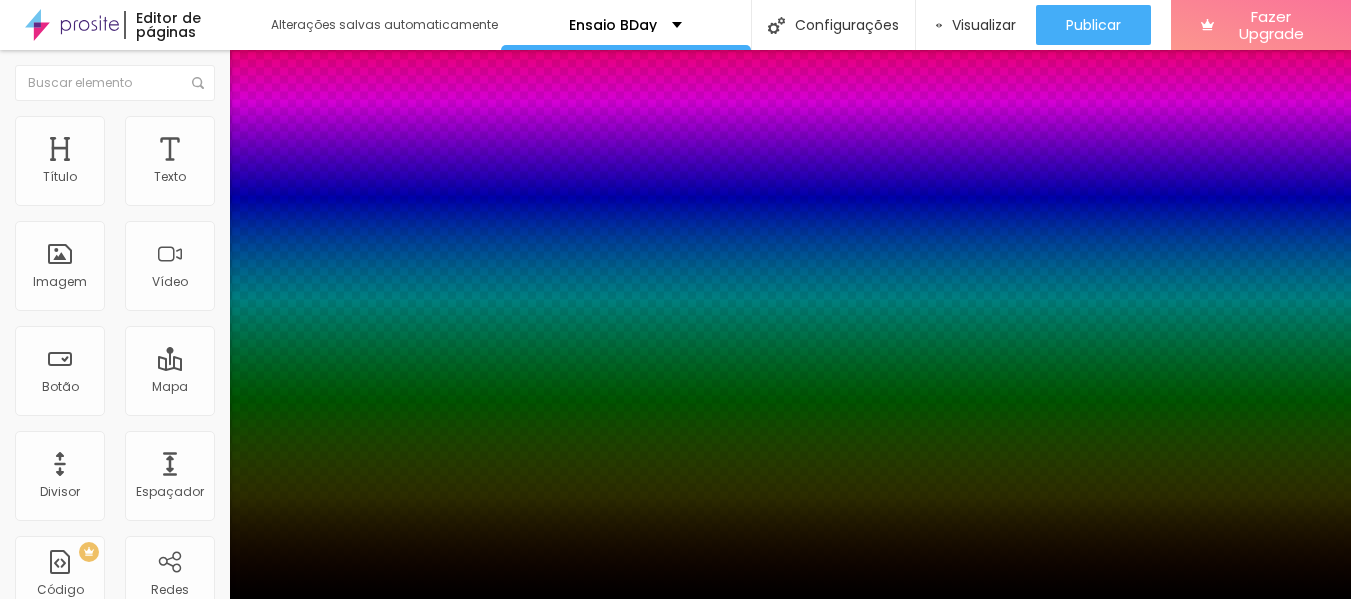 click at bounding box center (675, 655) 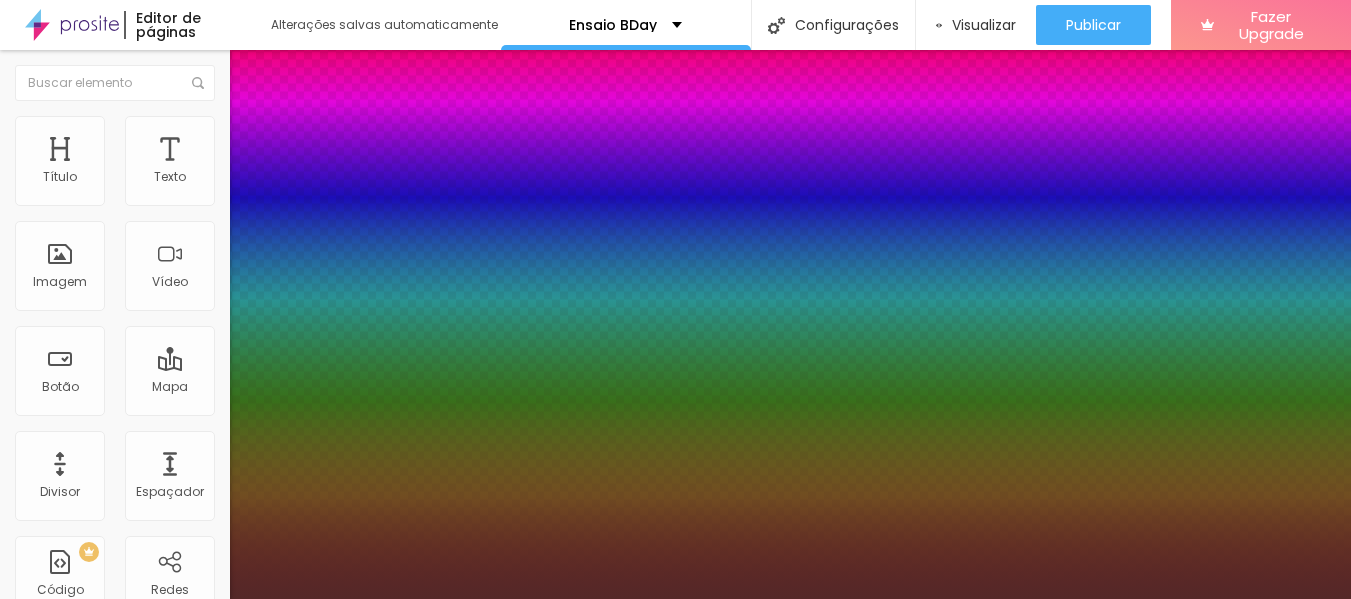 scroll, scrollTop: 3, scrollLeft: 0, axis: vertical 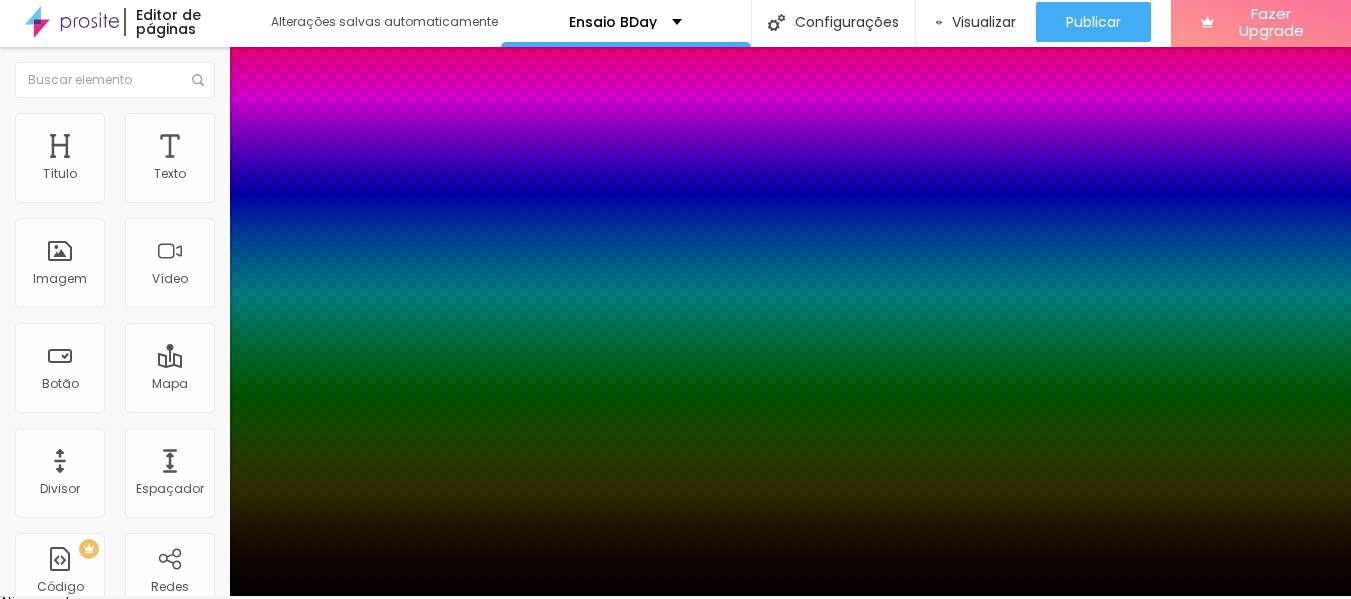 drag, startPoint x: 292, startPoint y: 485, endPoint x: 203, endPoint y: 599, distance: 144.6271 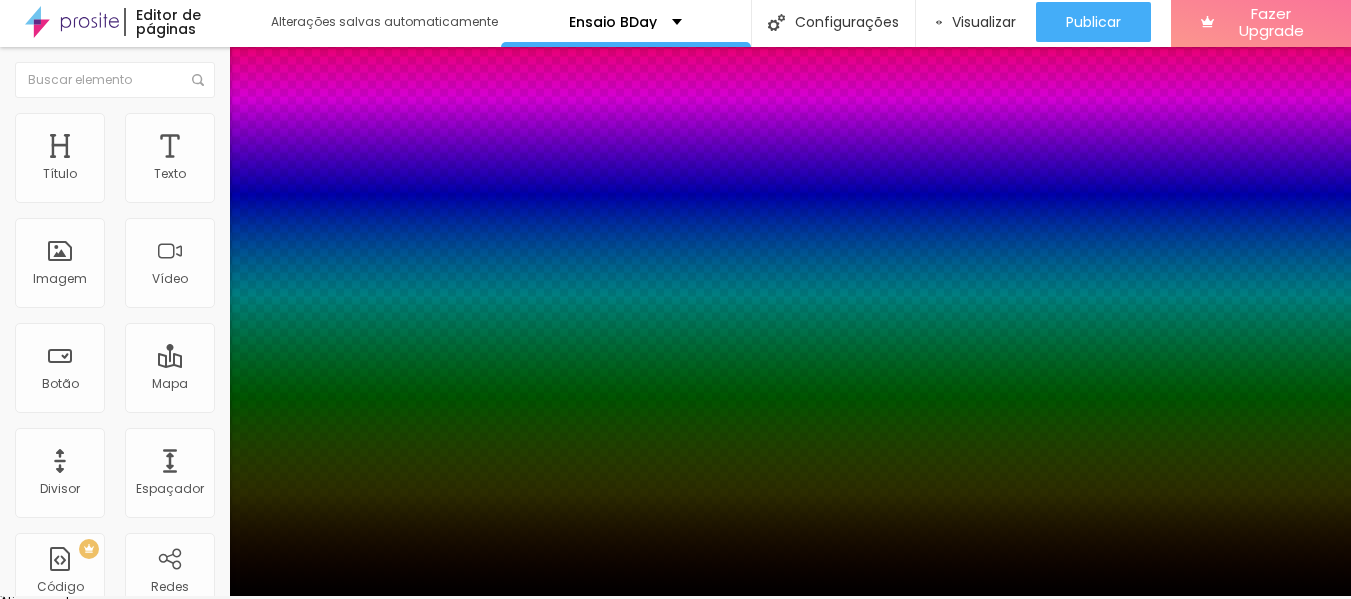 click on "Editor de páginas Alterações salvas automaticamente Ensaio BDay Configurações Configurações da página Clique para editar as configurações desta página como: Informações para compartilhamento, SEO, URL e layout. Visualizar Pre-visualização Clique para visualizar esta página antes de publicar. Publicar Publicar alterações Clique para publicar as ultimas alterações reaizadas Visualizar página   Fazer Upgrade Título Texto Imagem Vídeo Botão Mapa Divisor Espaçador   PREMIUM Código HTML Redes Sociais Formulário Ícone Perguntas frequentes Timer Botão de pagamento Botão do WhatsApp Novo Google Reviews Outros CRM Comentários do Facebook Antes/Depois Editar Imagem Conteúdo Estilo Avançado Tamanho 60 px % 46 Borda arredondada Sombra DESATIVADO Voltar ao padrão
Ativar sombra Tipo Externa Interna Cor #000000 Horizontal 2 Vertical 2 Borrar 4" at bounding box center [675, 296] 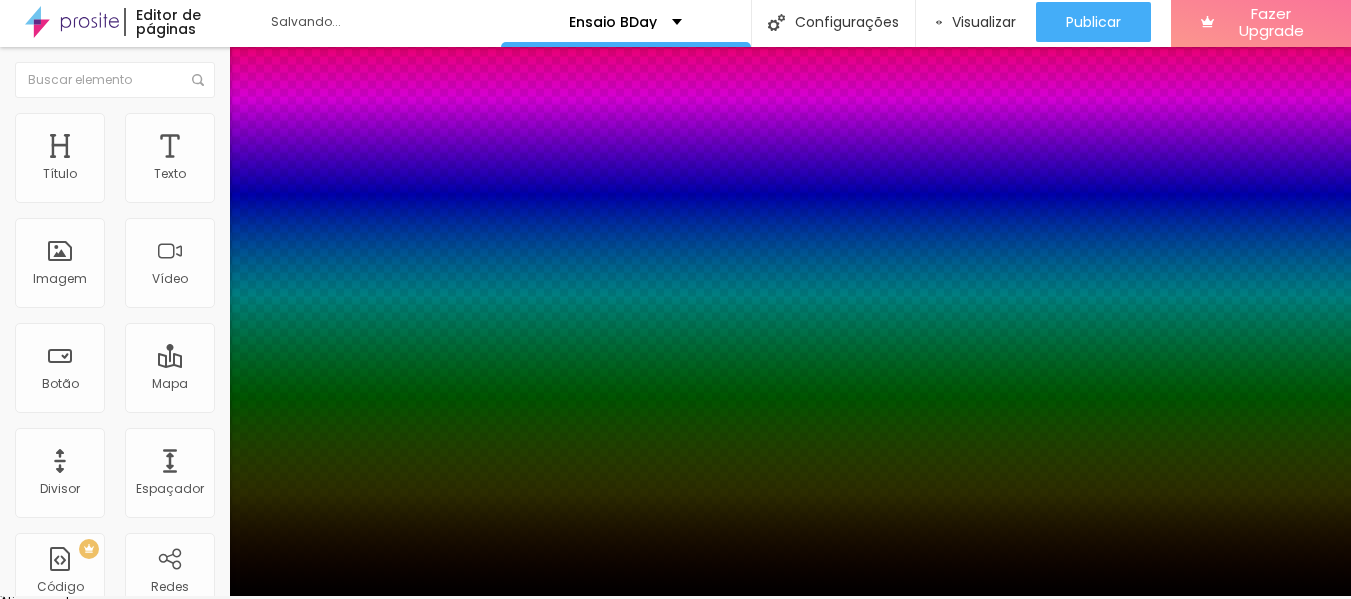 drag, startPoint x: 336, startPoint y: 545, endPoint x: 396, endPoint y: 552, distance: 60.40695 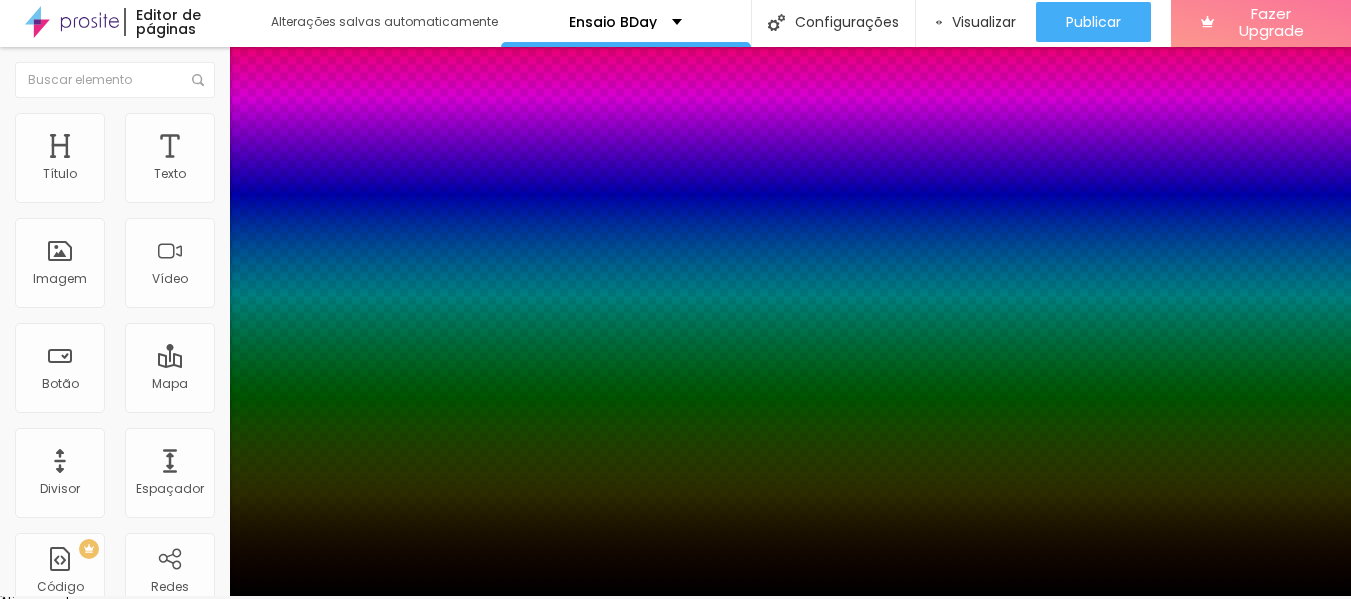 click at bounding box center [675, 608] 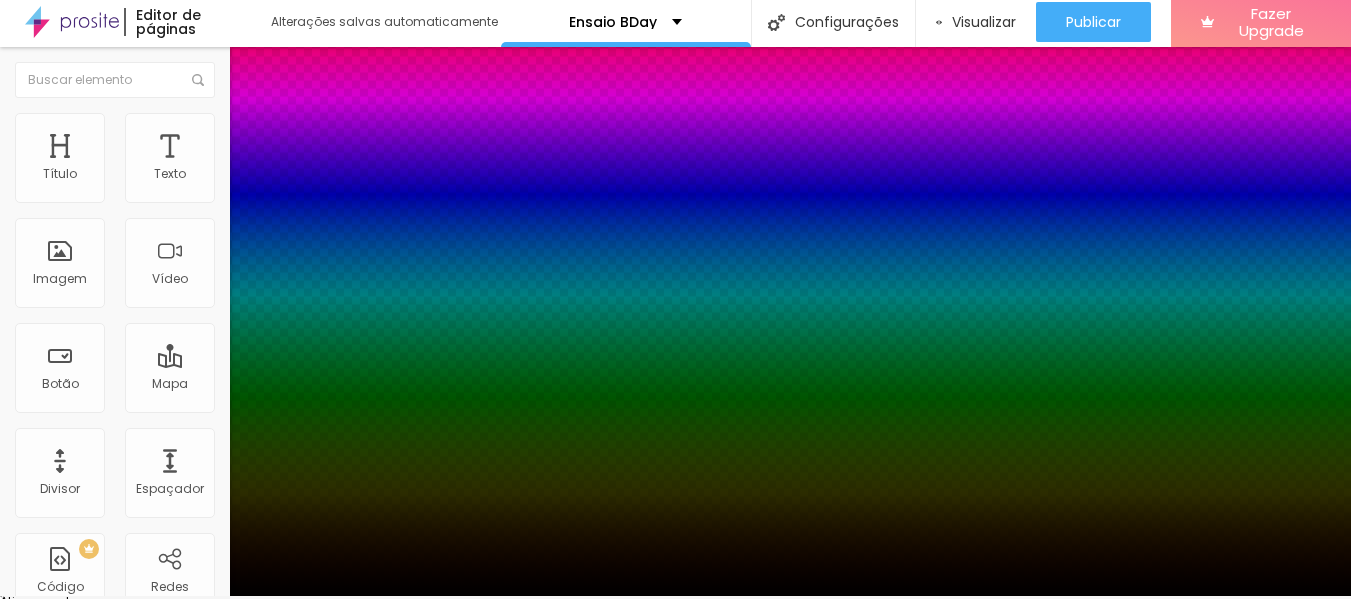 drag, startPoint x: 377, startPoint y: 545, endPoint x: 347, endPoint y: 550, distance: 30.413813 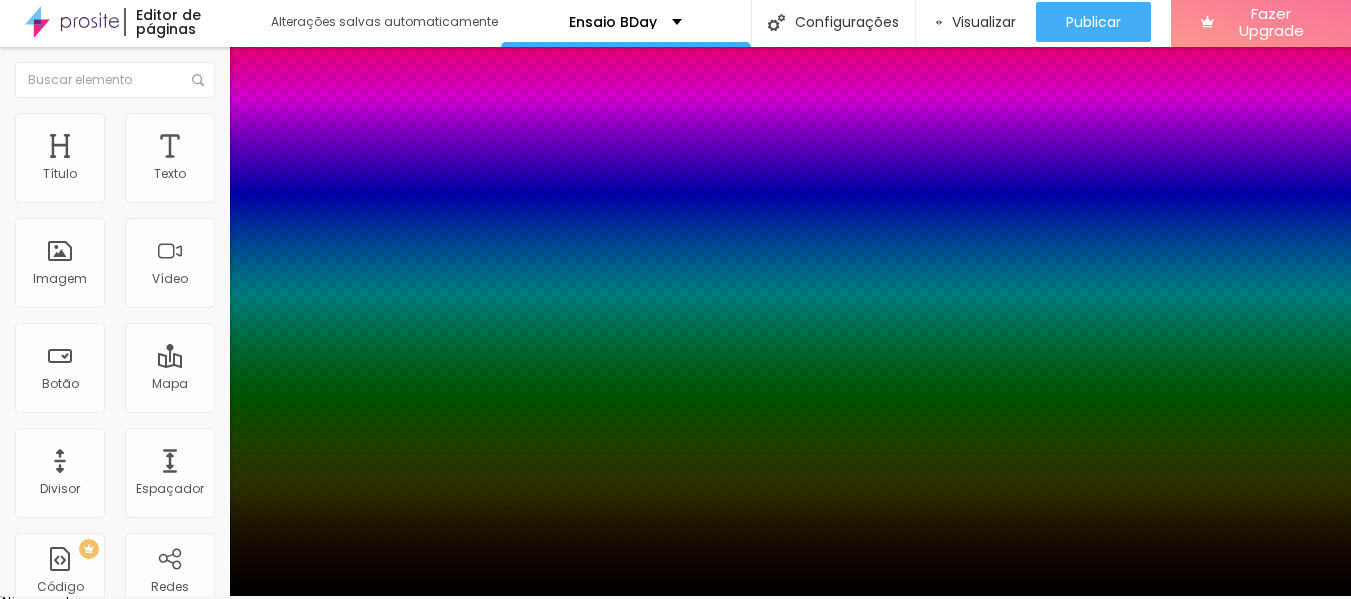 click at bounding box center (64, 799) 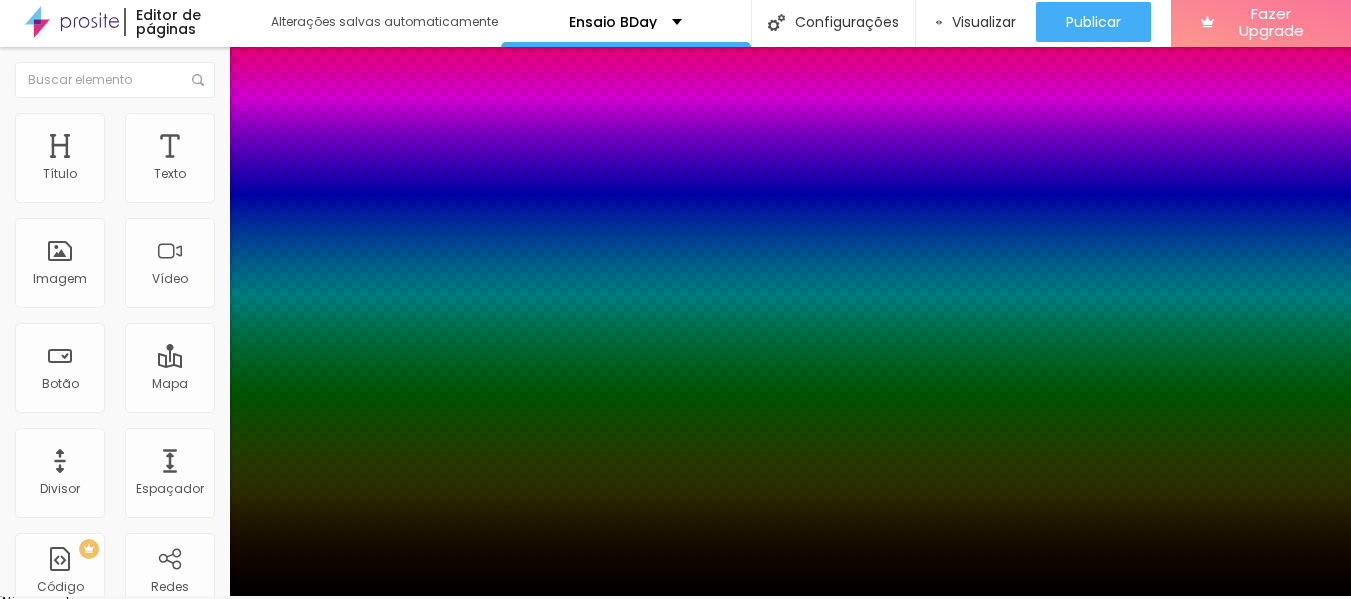 scroll, scrollTop: 9, scrollLeft: 0, axis: vertical 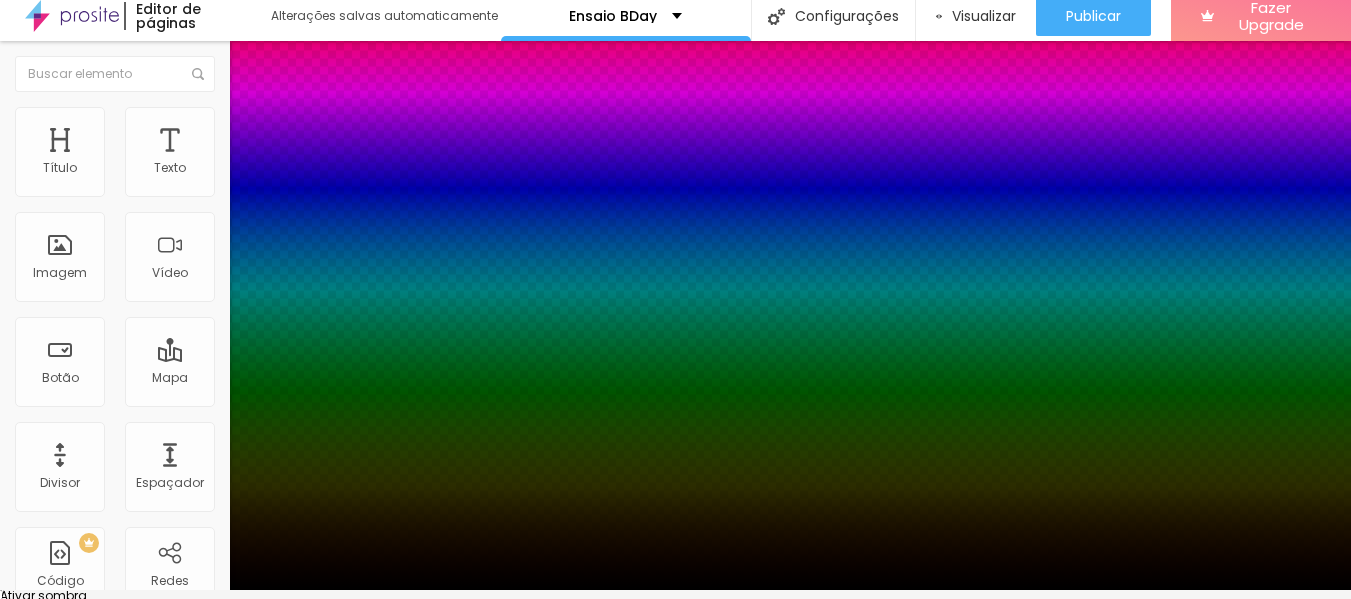 click at bounding box center [675, 590] 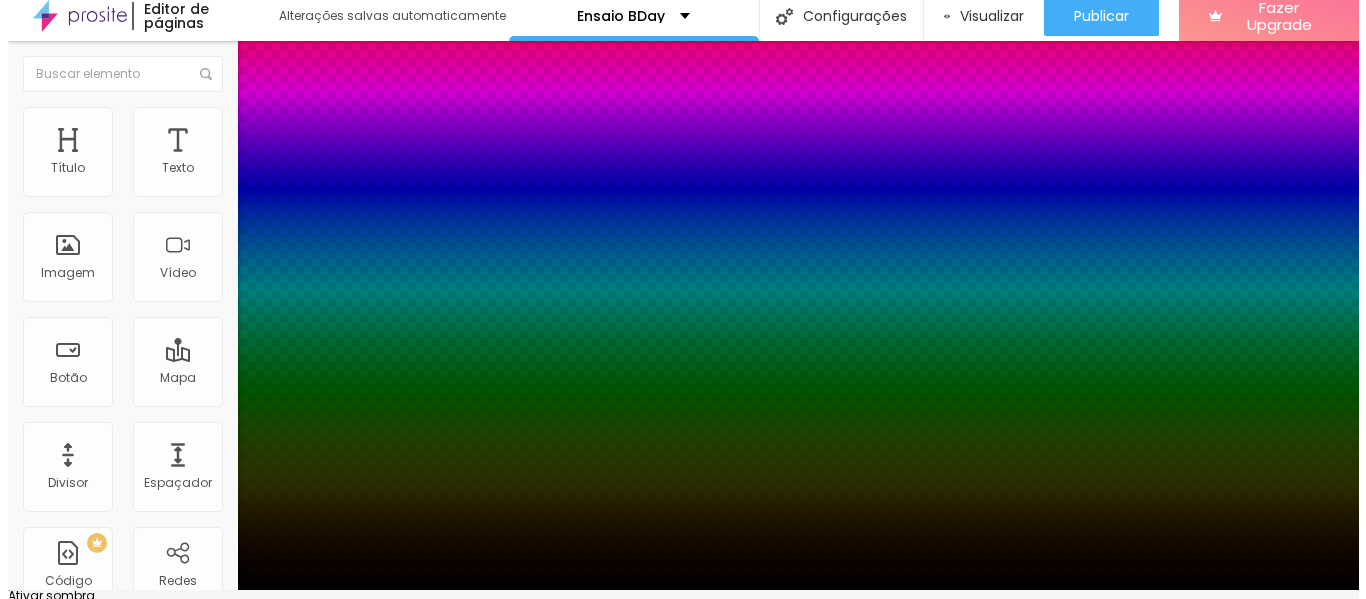 scroll, scrollTop: 0, scrollLeft: 0, axis: both 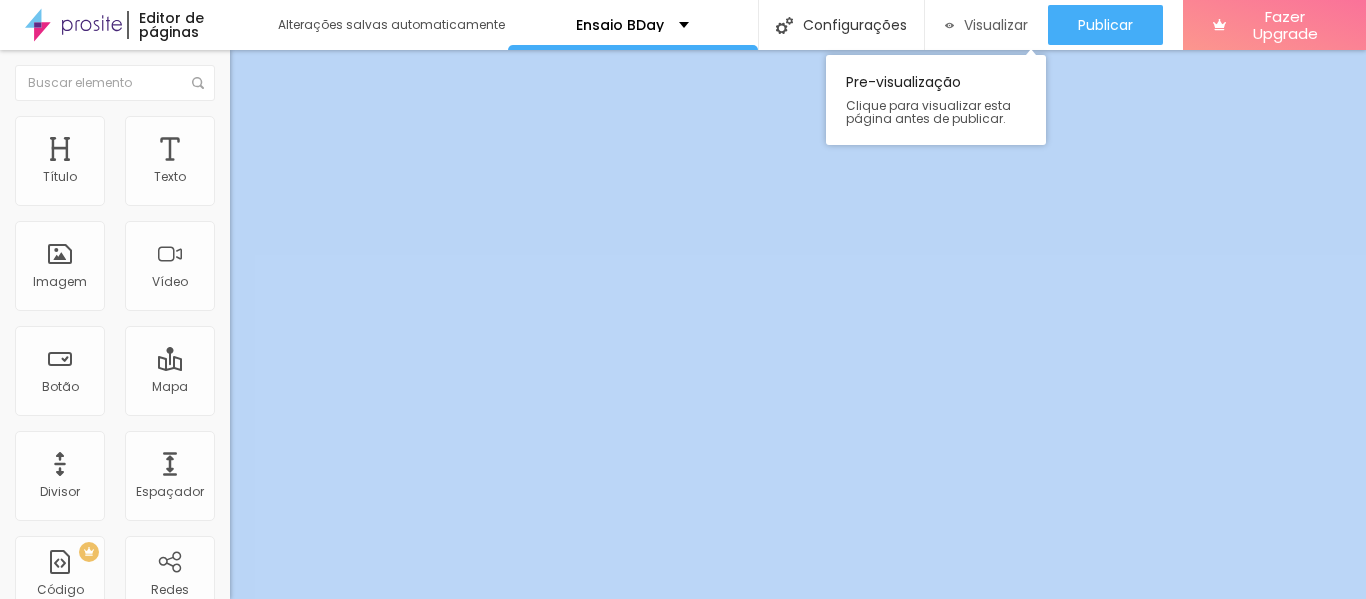 click on "Visualizar" at bounding box center (996, 25) 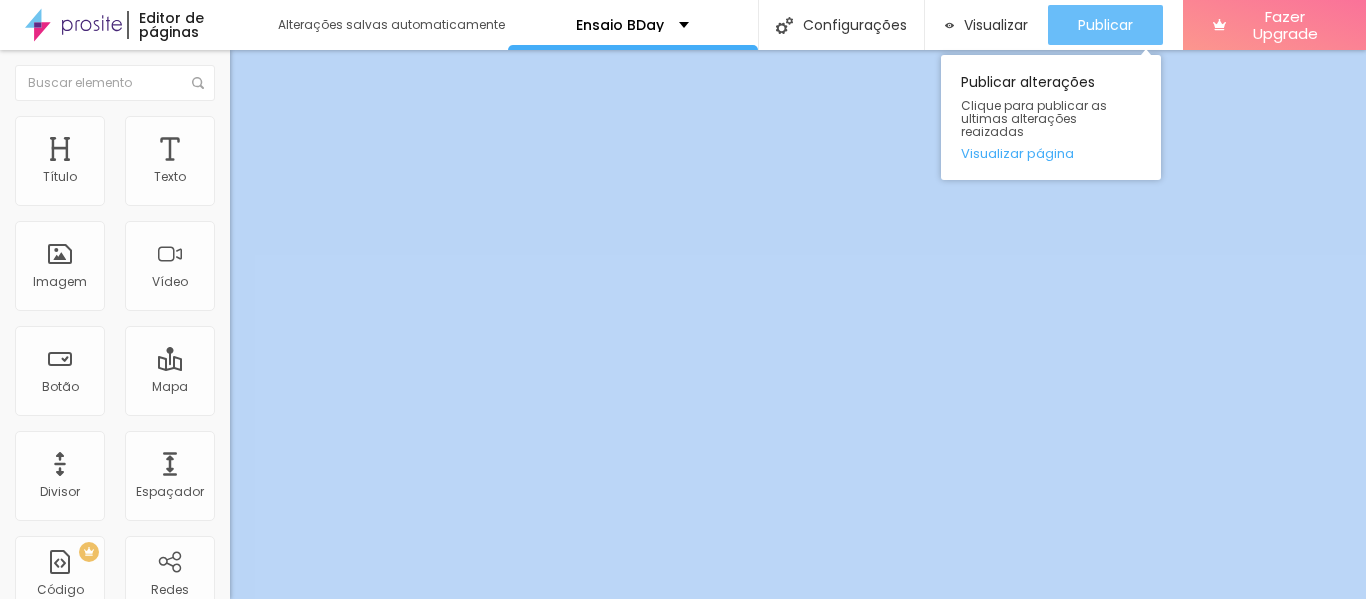 click on "Publicar" at bounding box center [1105, 25] 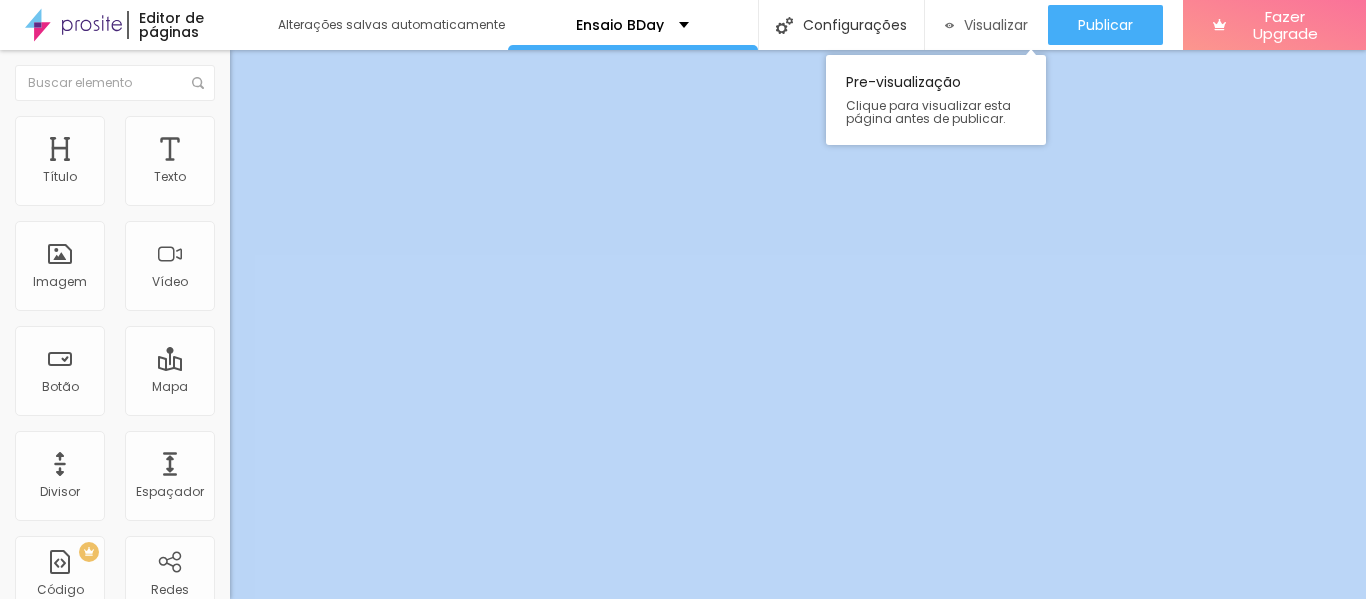 click on "Visualizar" at bounding box center (996, 25) 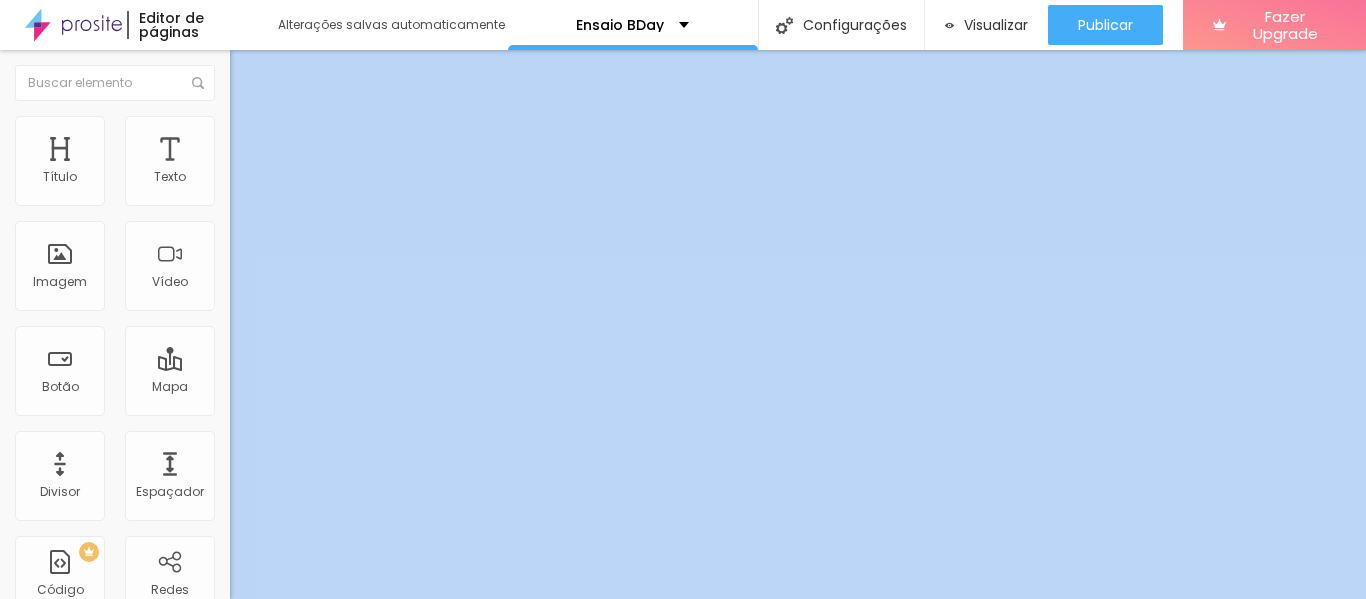 click at bounding box center (237, 191) 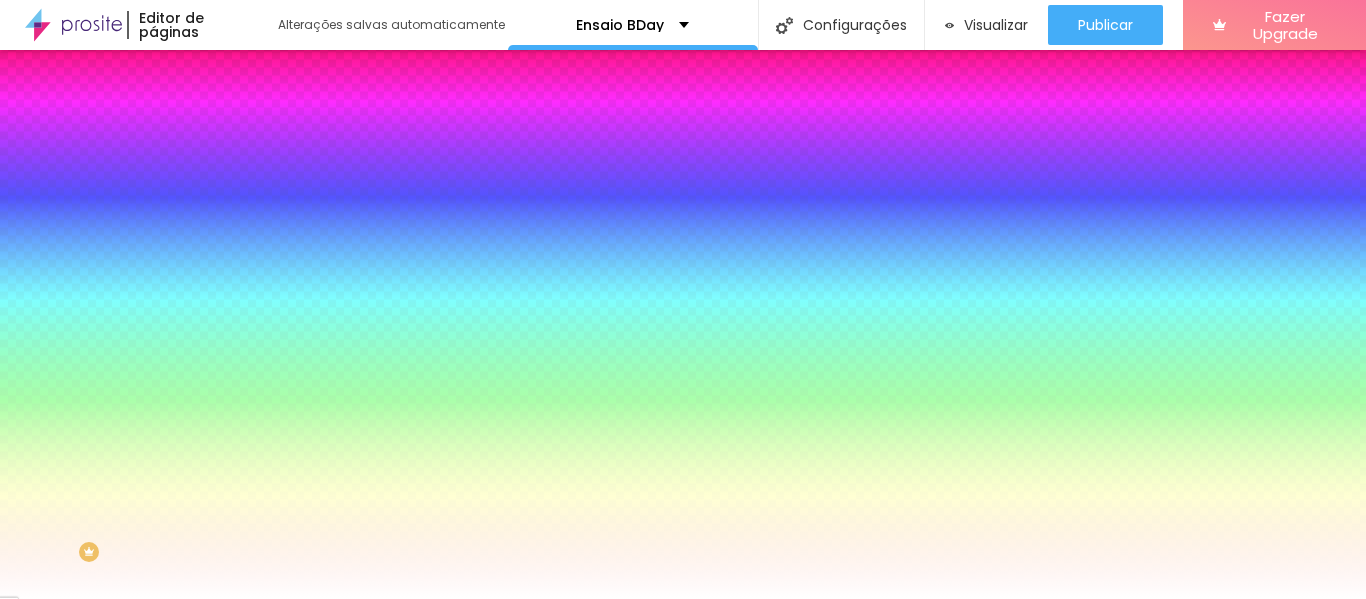click on "Avançado" at bounding box center (345, 146) 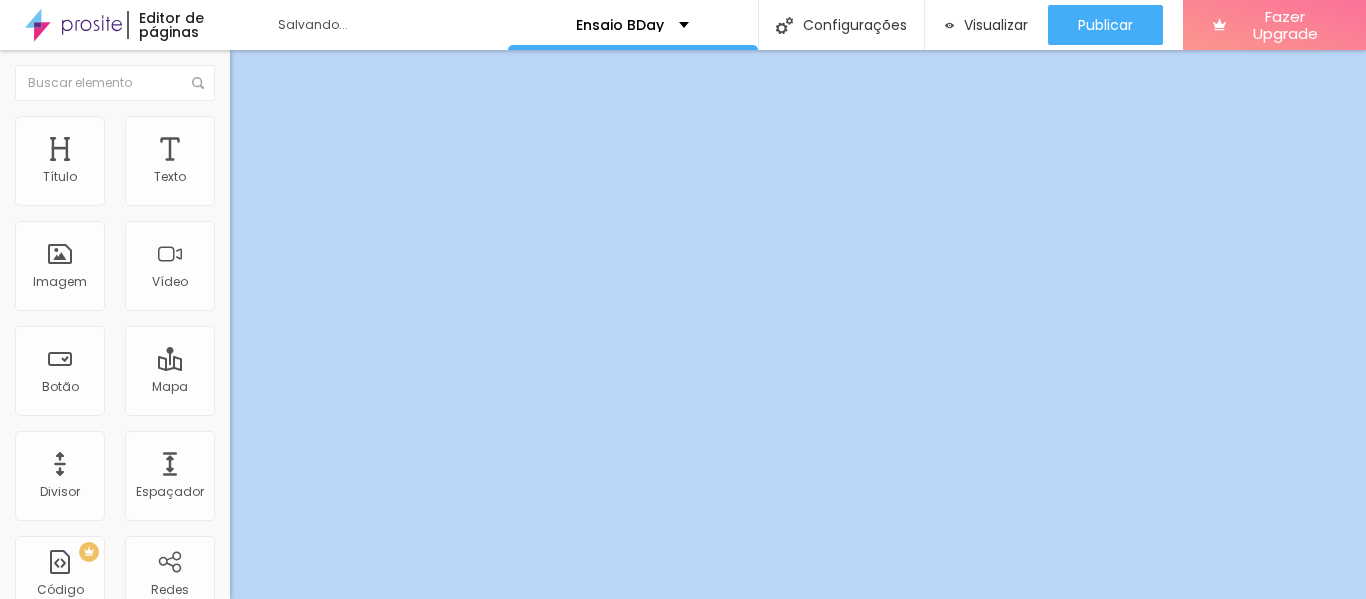 drag, startPoint x: 45, startPoint y: 197, endPoint x: 68, endPoint y: 200, distance: 23.194826 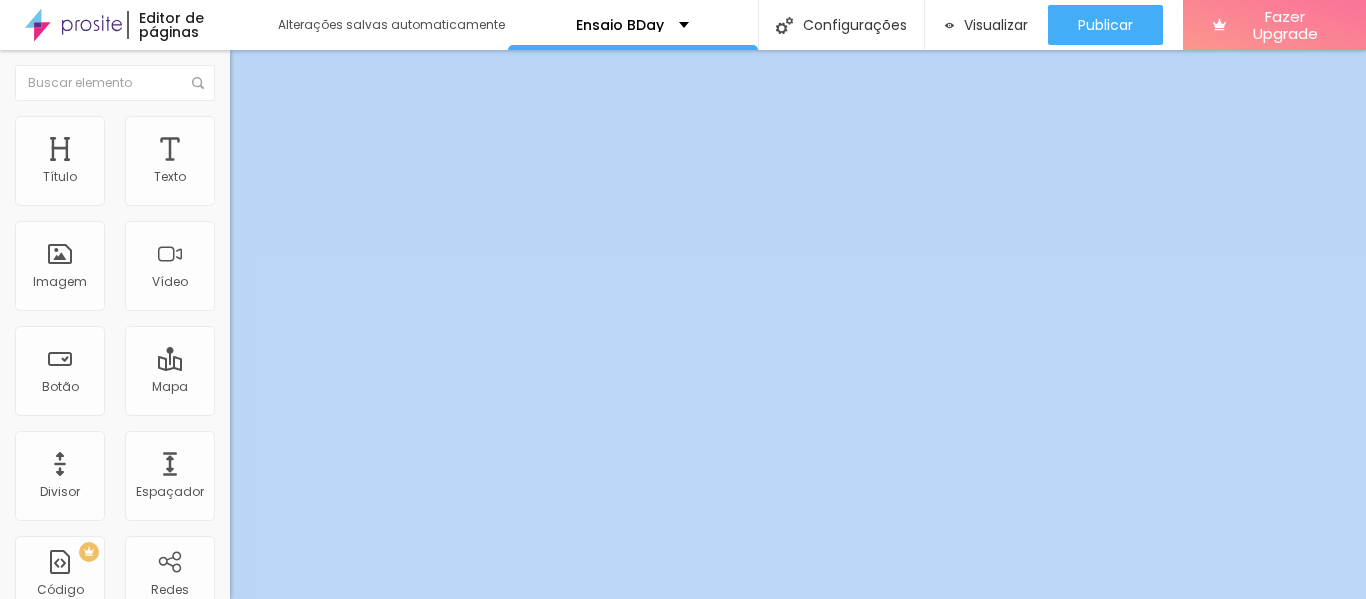 click at bounding box center (345, 397) 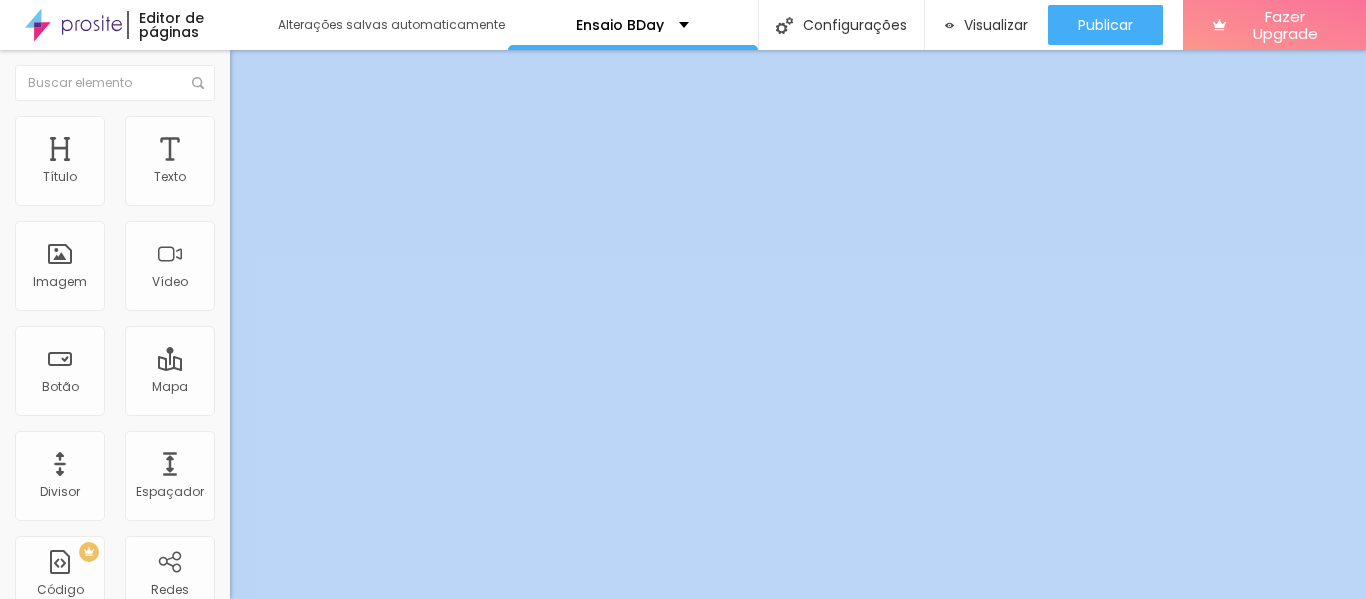 click at bounding box center (239, 145) 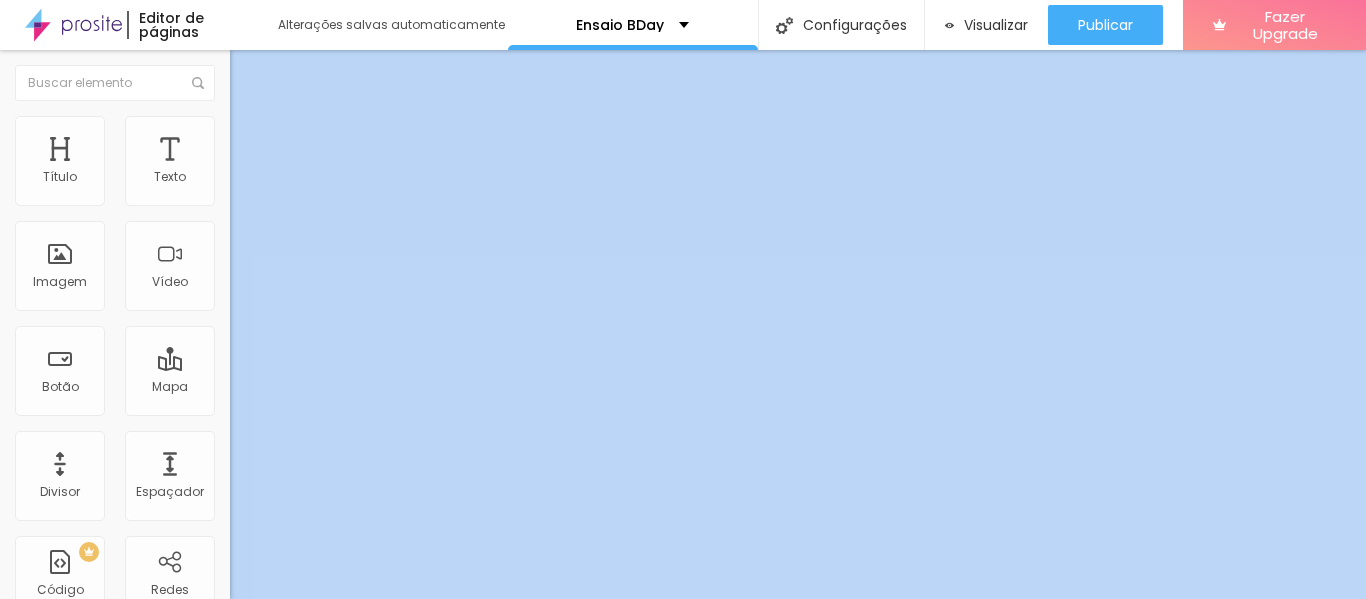 click on "Conteúdo" at bounding box center (345, 106) 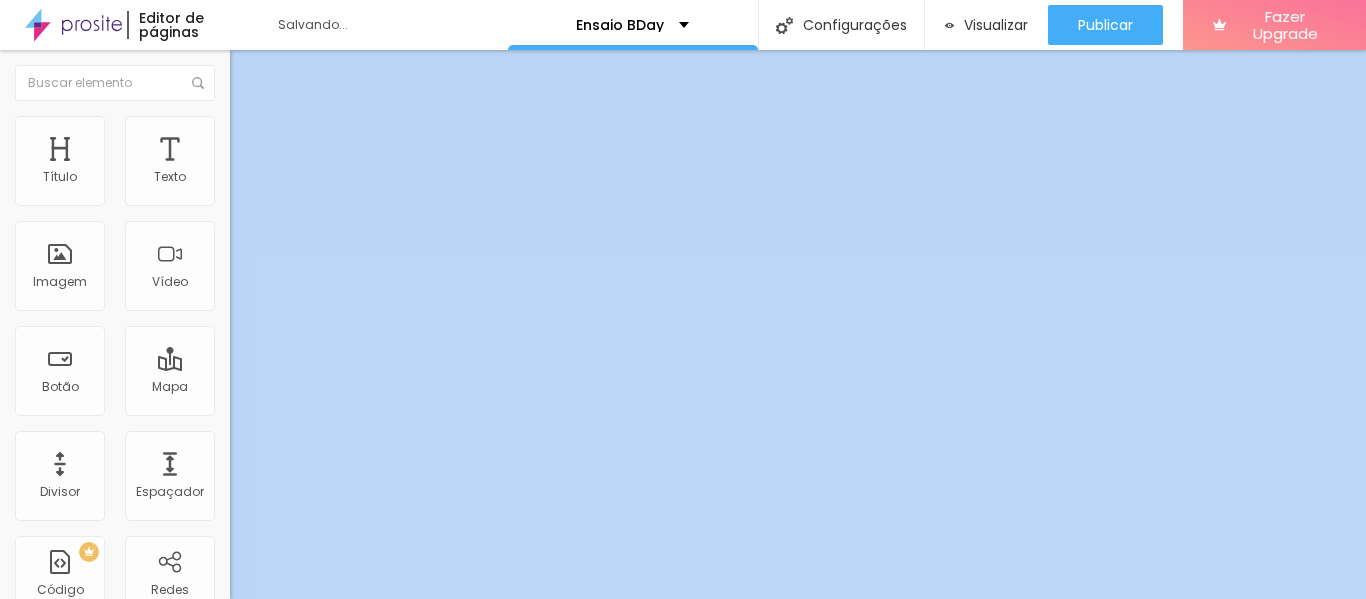 click on "Estilo" at bounding box center [263, 129] 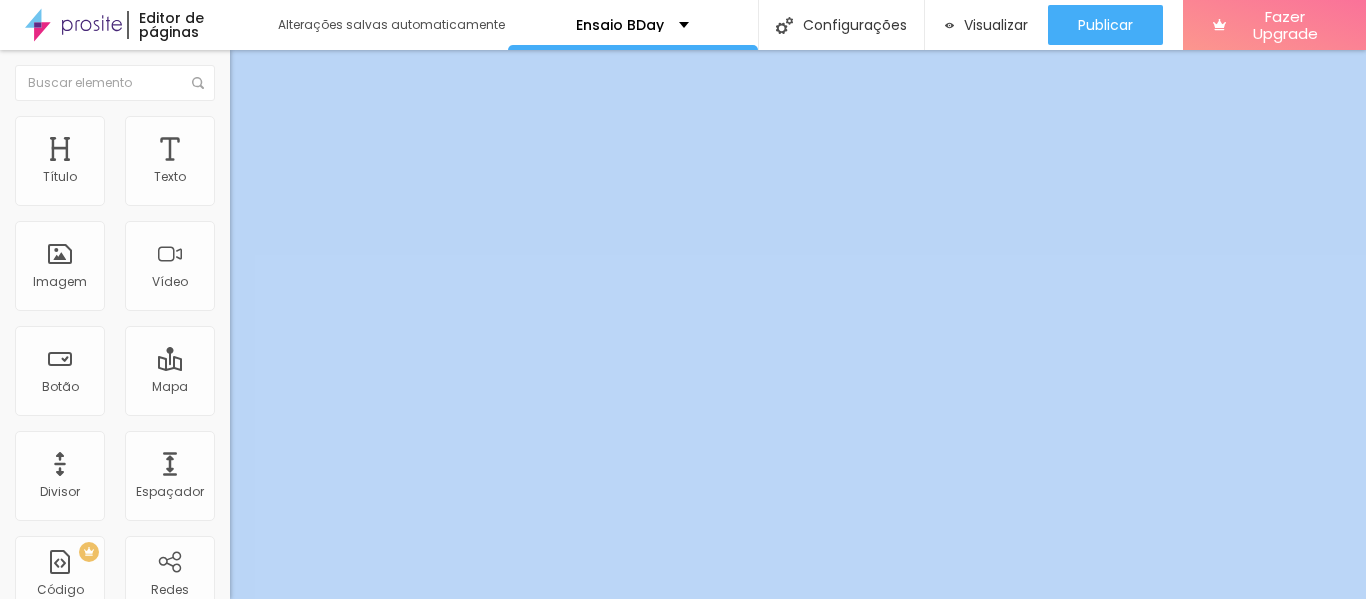 click on "100" at bounding box center (273, 178) 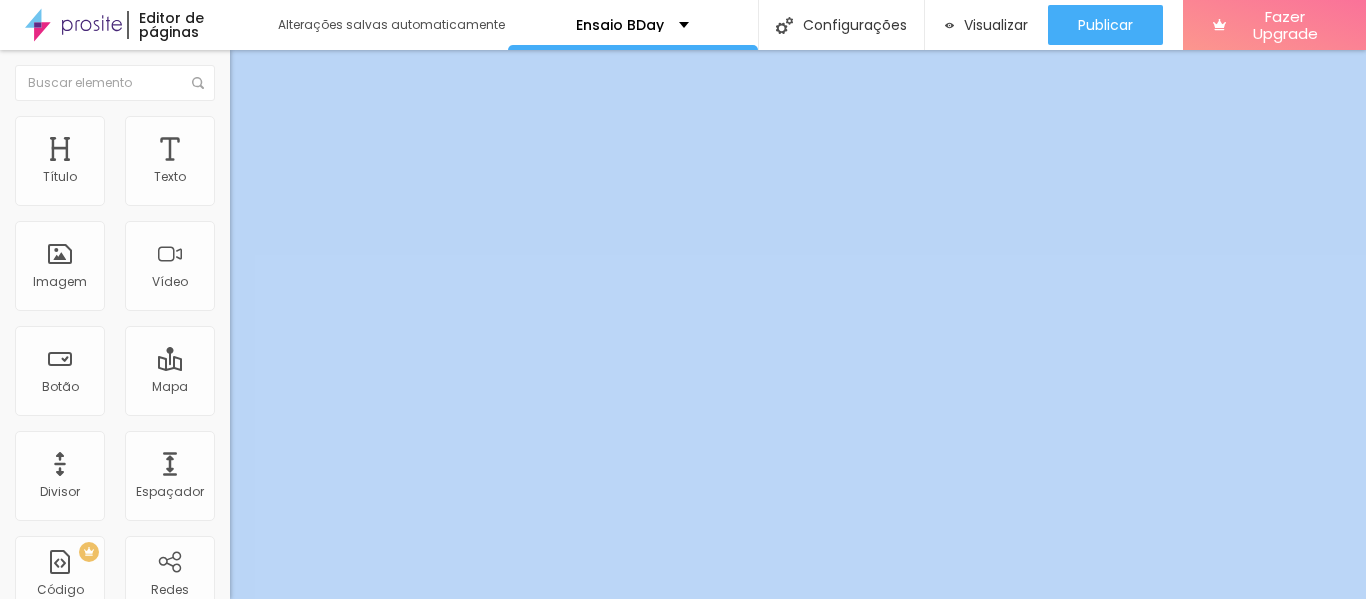 click on "0" at bounding box center (273, 467) 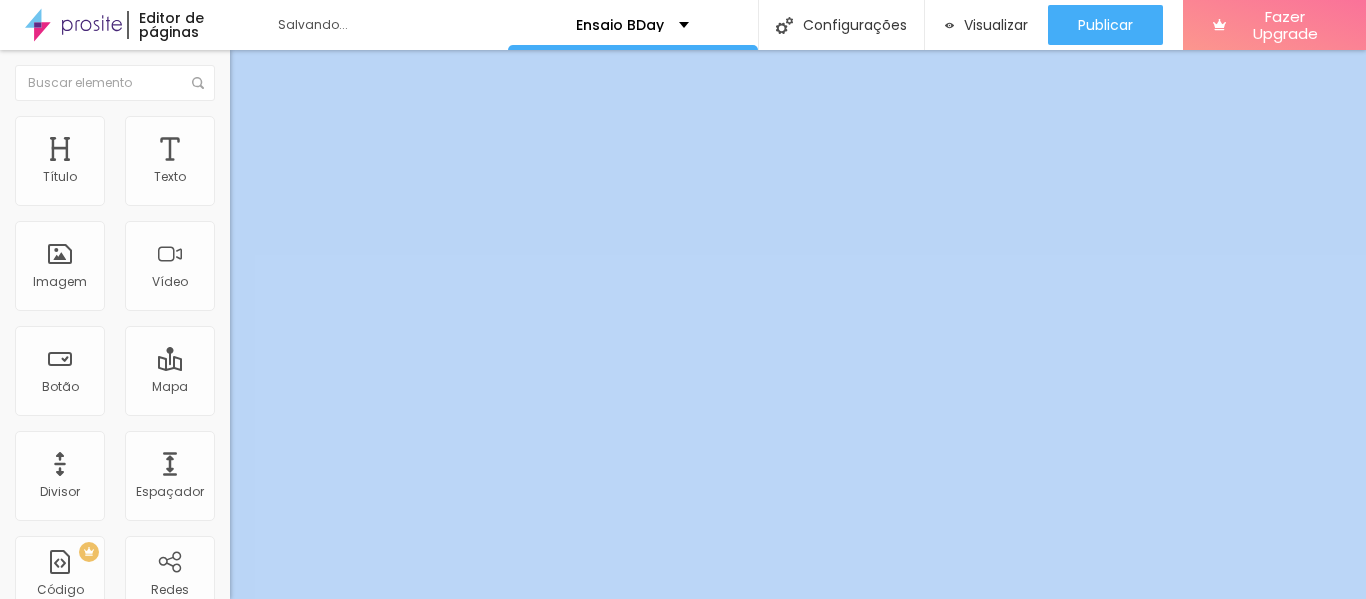 click on "0" at bounding box center [273, 467] 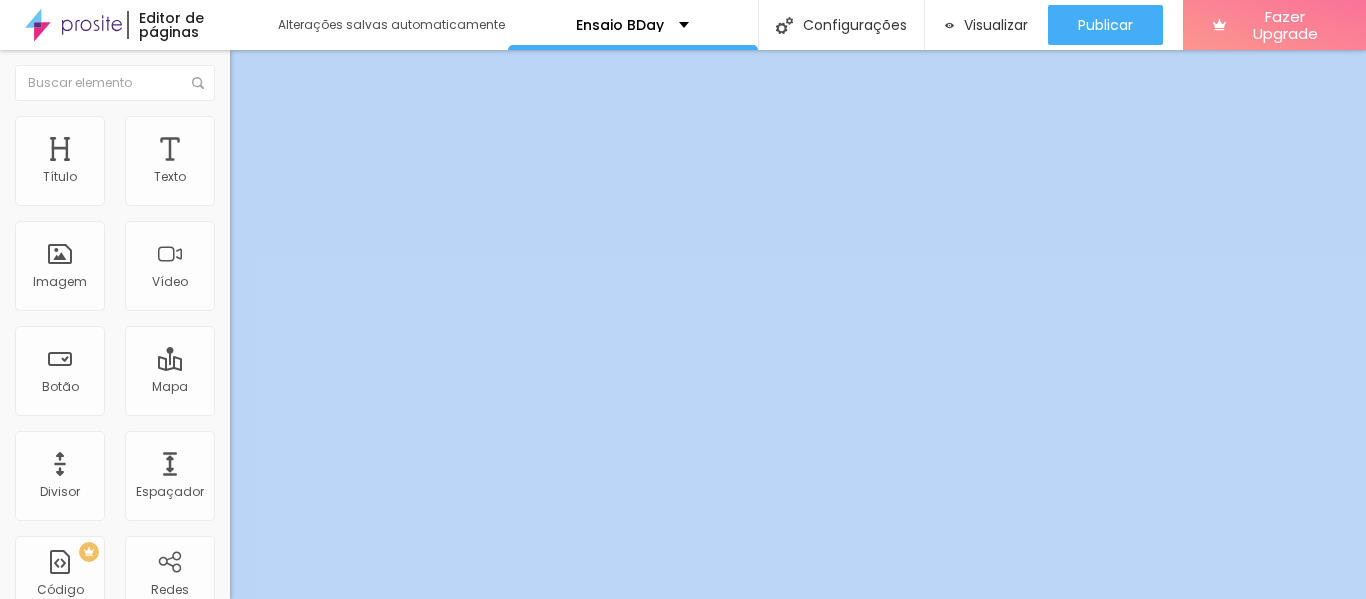 click at bounding box center [244, 547] 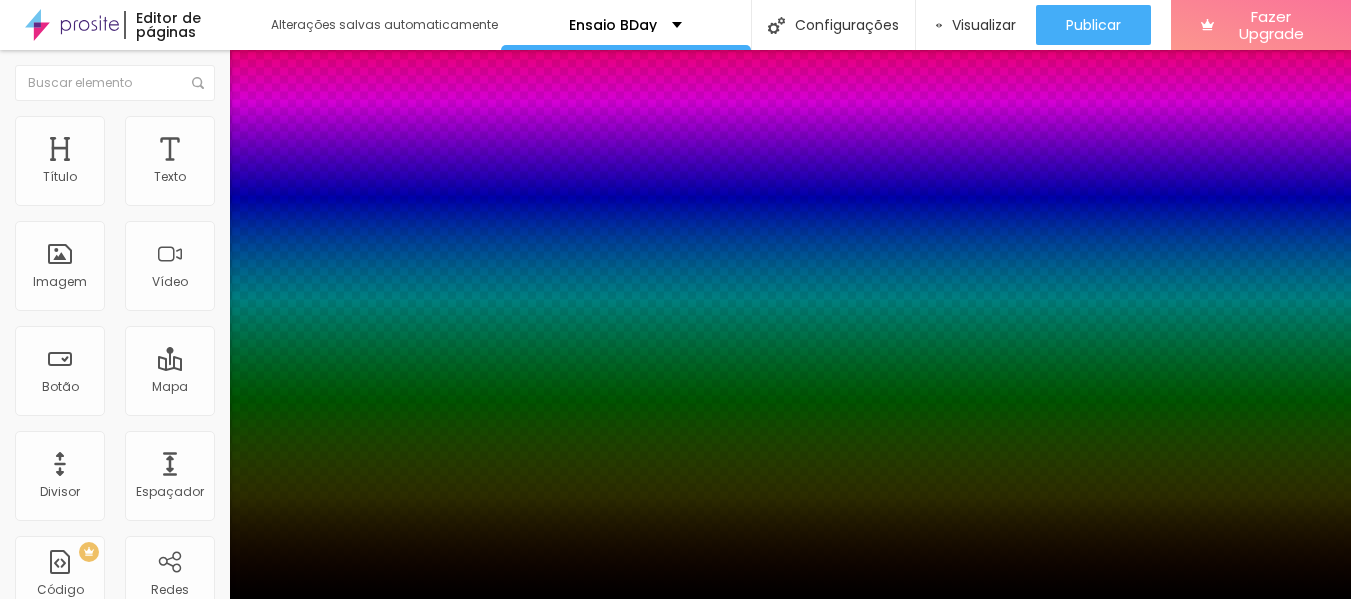 click at bounding box center [675, 611] 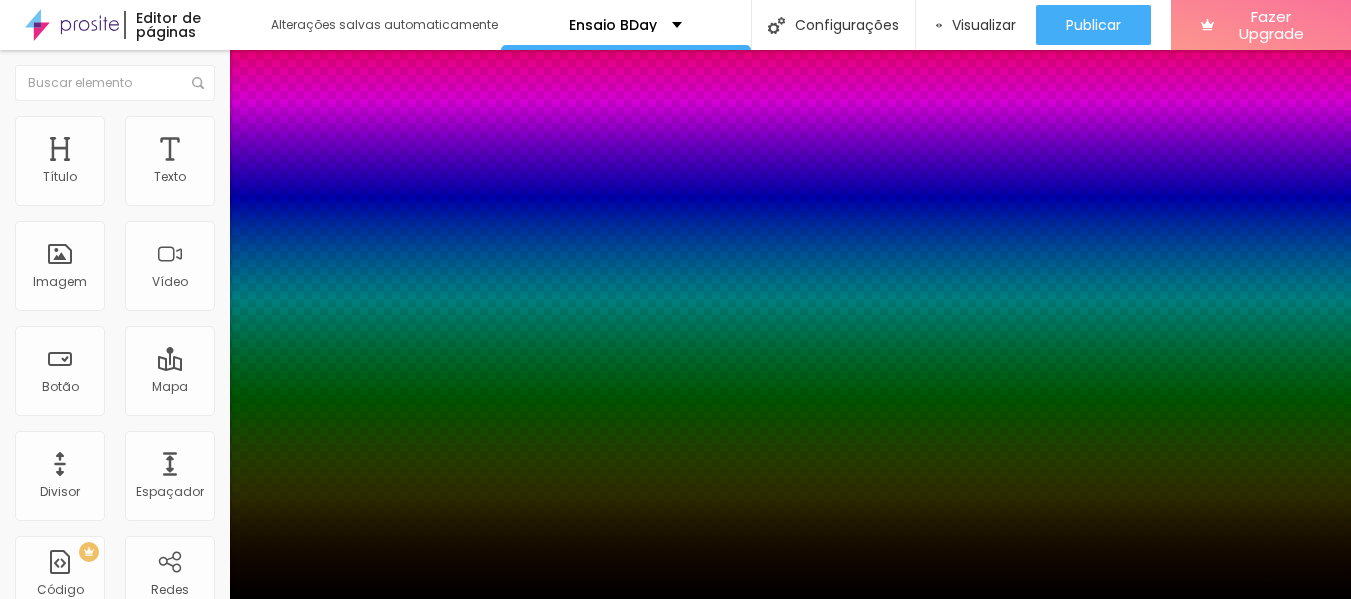 drag, startPoint x: 368, startPoint y: 478, endPoint x: 374, endPoint y: 544, distance: 66.27216 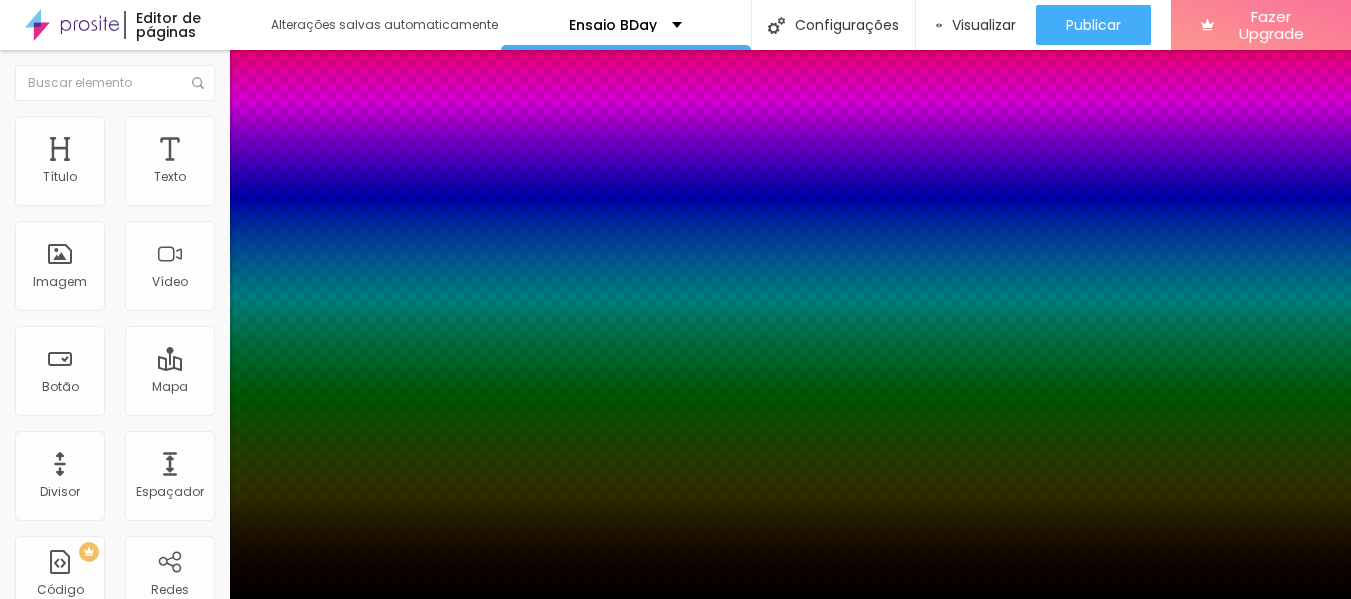 click at bounding box center [8, 383] 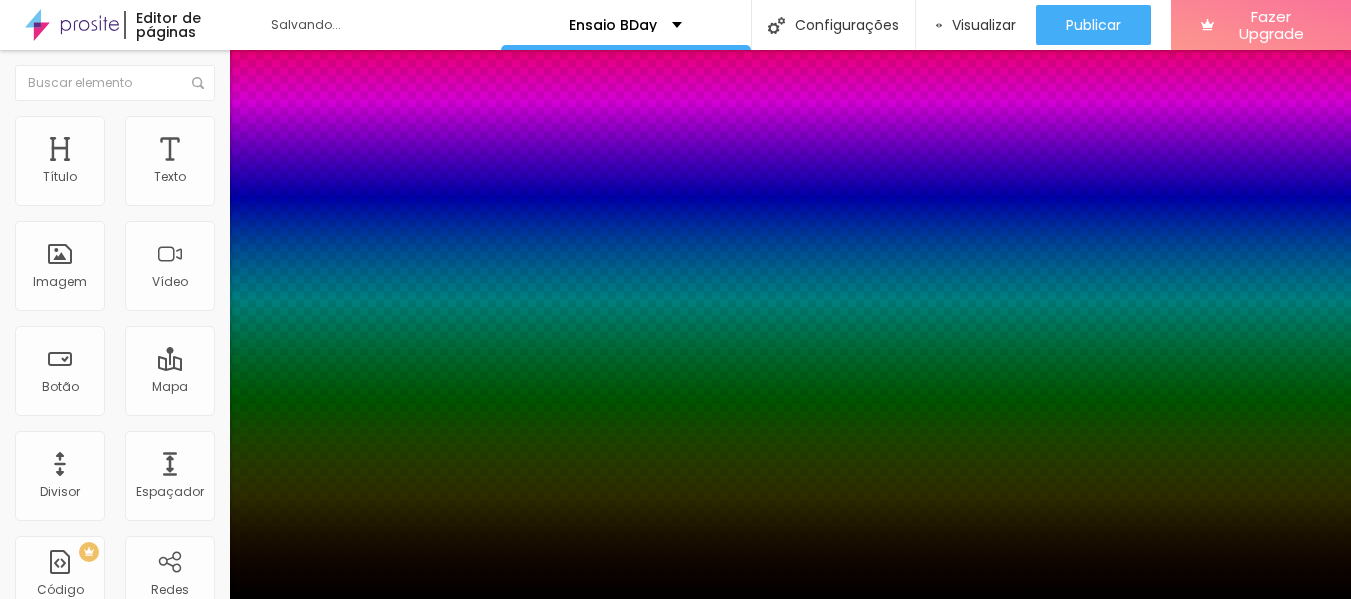 drag, startPoint x: 335, startPoint y: 546, endPoint x: 383, endPoint y: 558, distance: 49.47727 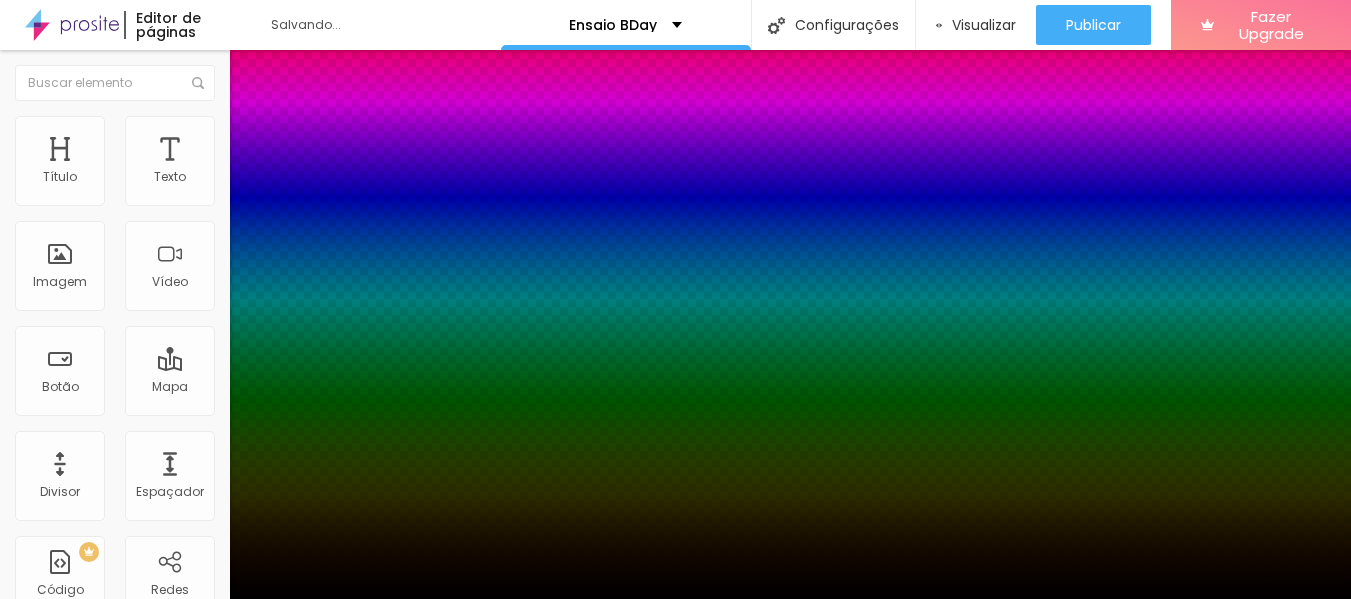click at bounding box center (64, 802) 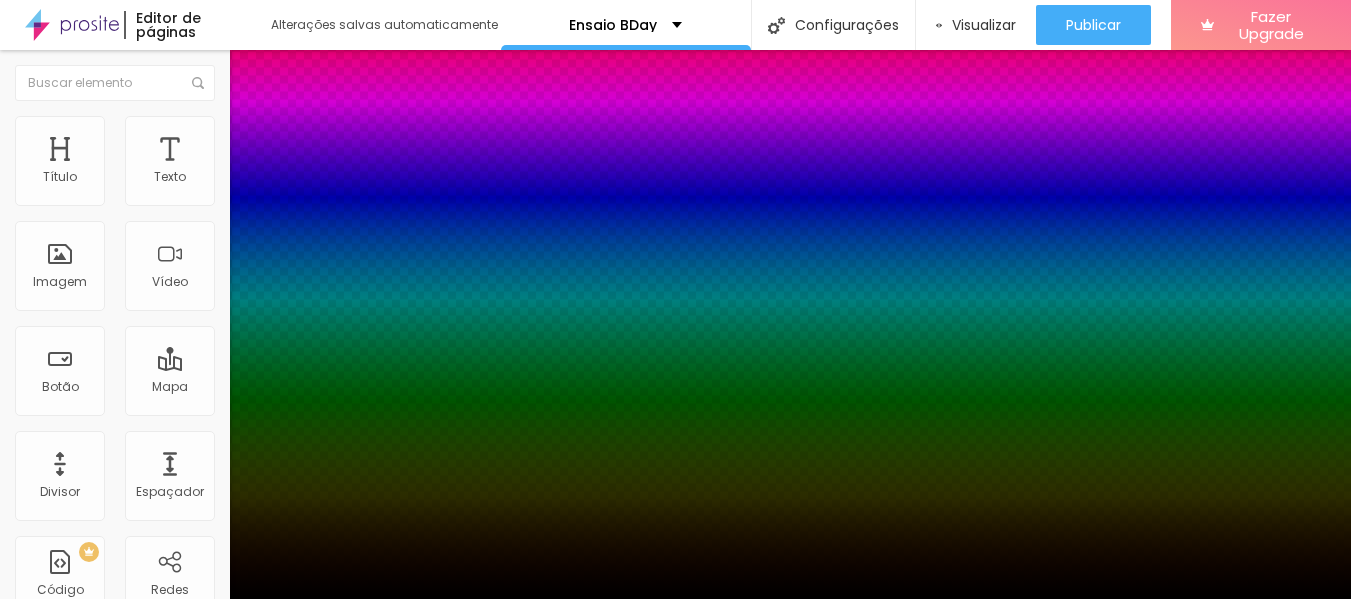 click at bounding box center [675, 599] 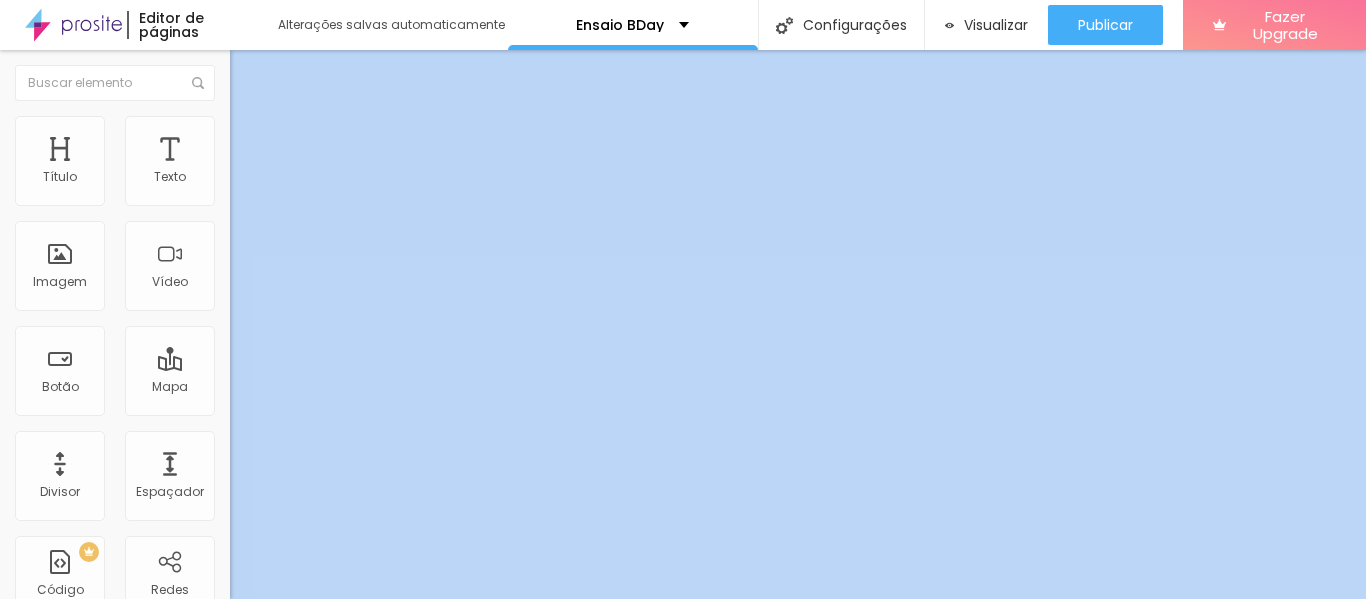 click on "Estilo" at bounding box center (345, 126) 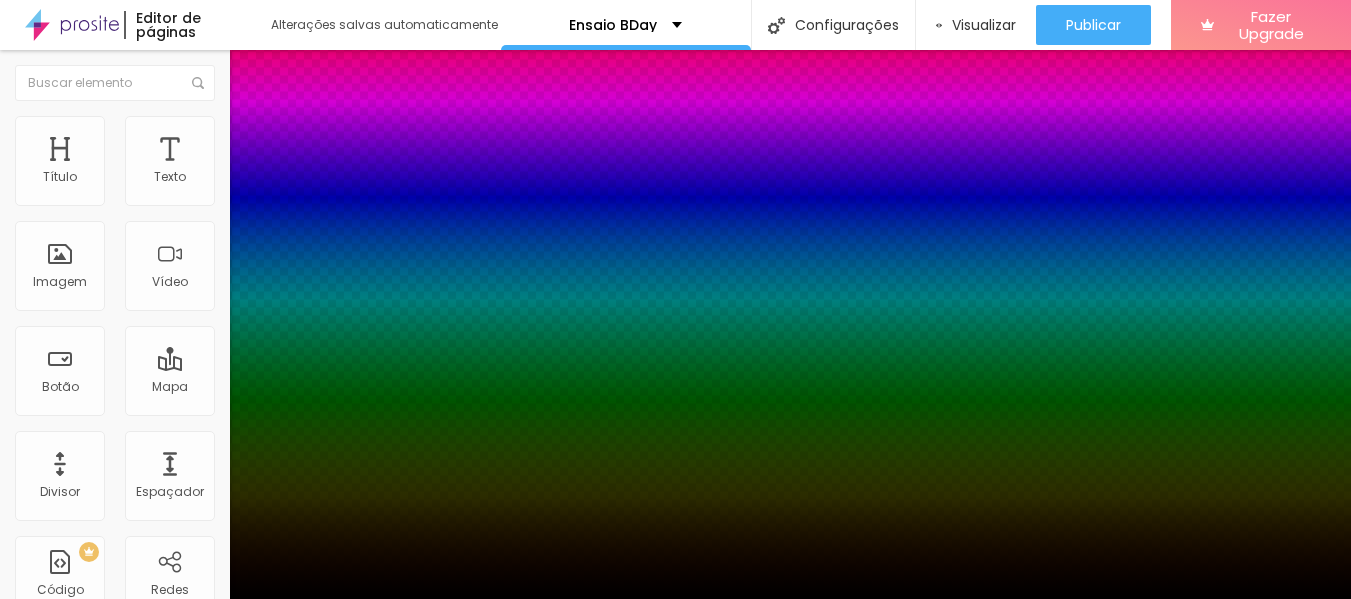 click at bounding box center (675, 655) 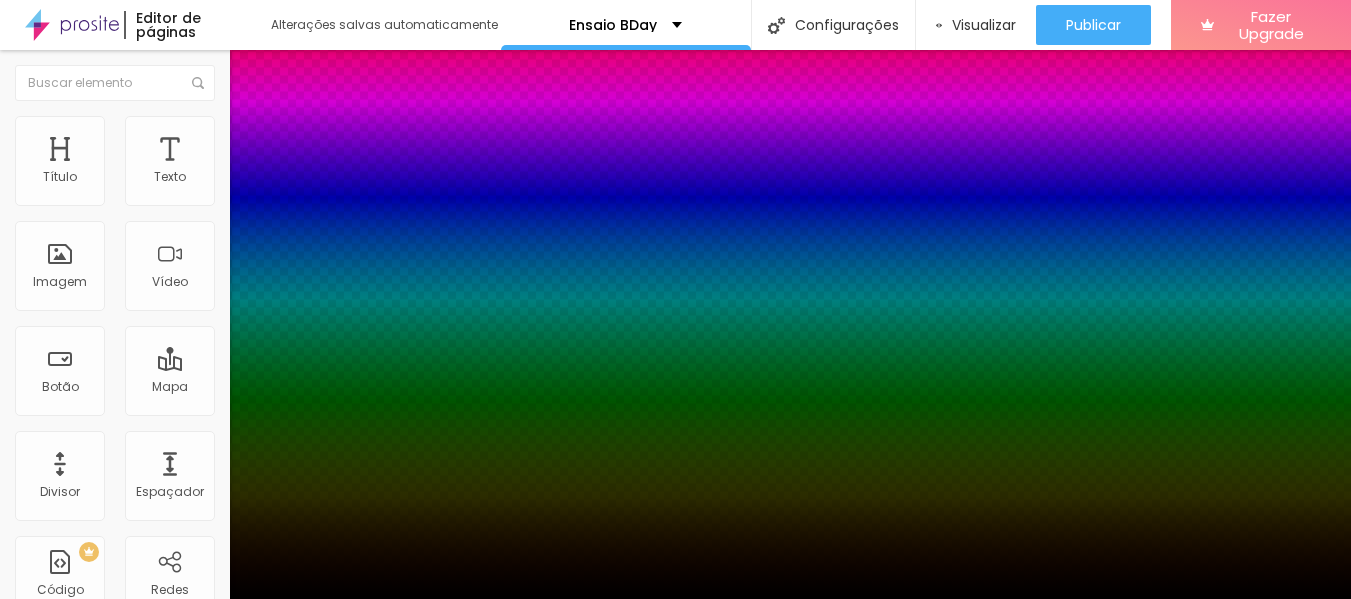 click on "Ativar sombra Tipo Externa Interna Cor #000000 Horizontal 25 Vertical 25 Borrar 37" at bounding box center (675, 705) 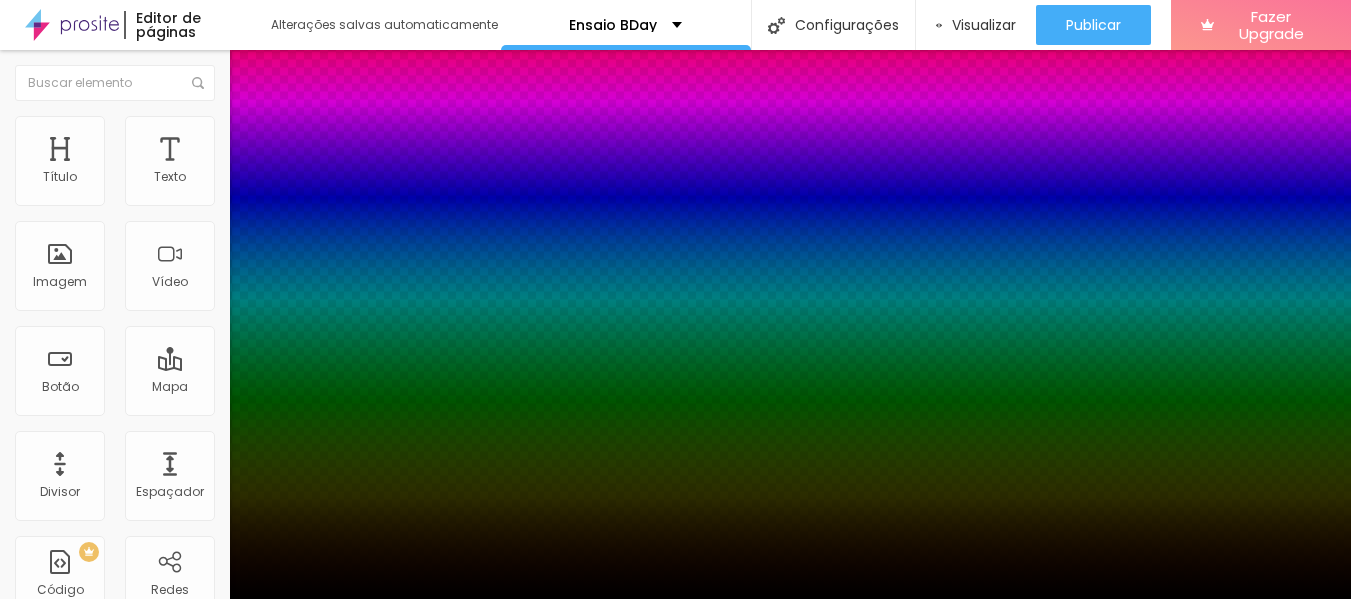 drag, startPoint x: 350, startPoint y: 547, endPoint x: 382, endPoint y: 547, distance: 32 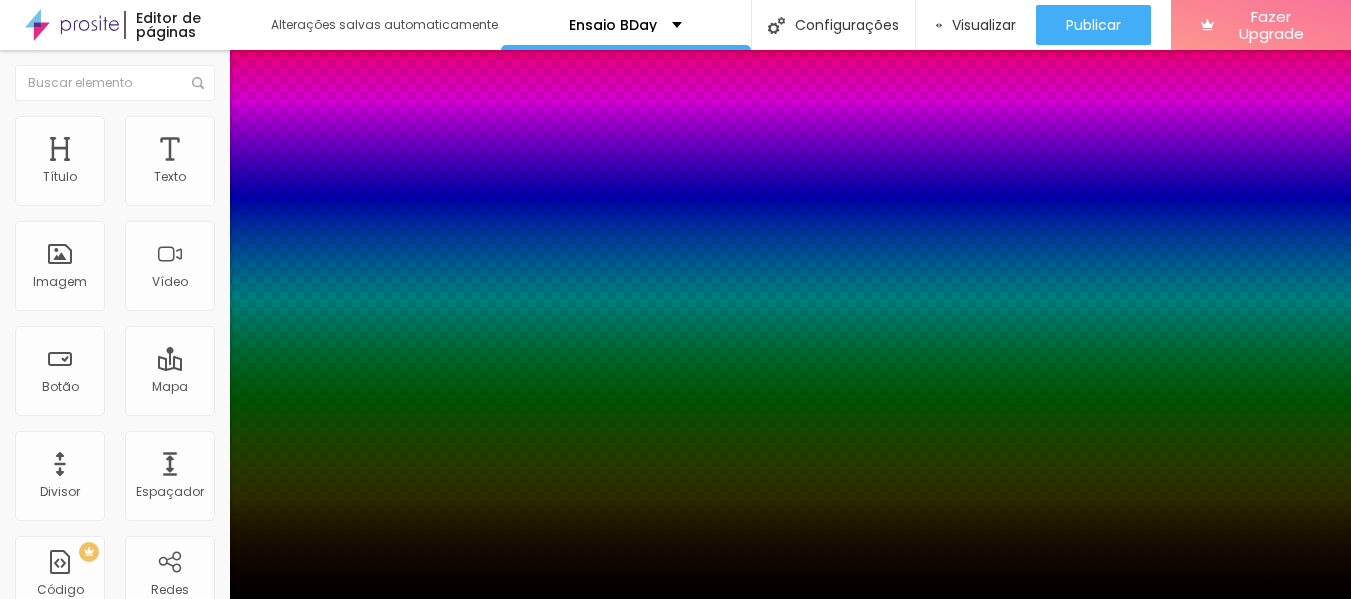 click at bounding box center (64, 802) 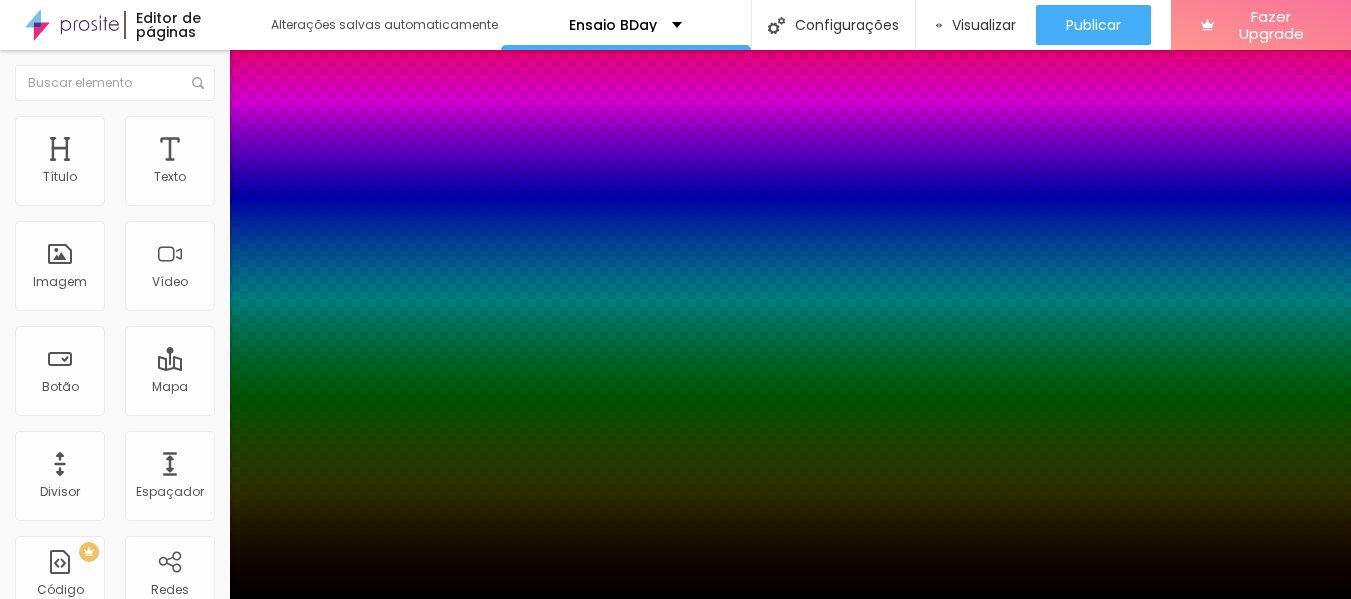 click at bounding box center (675, 599) 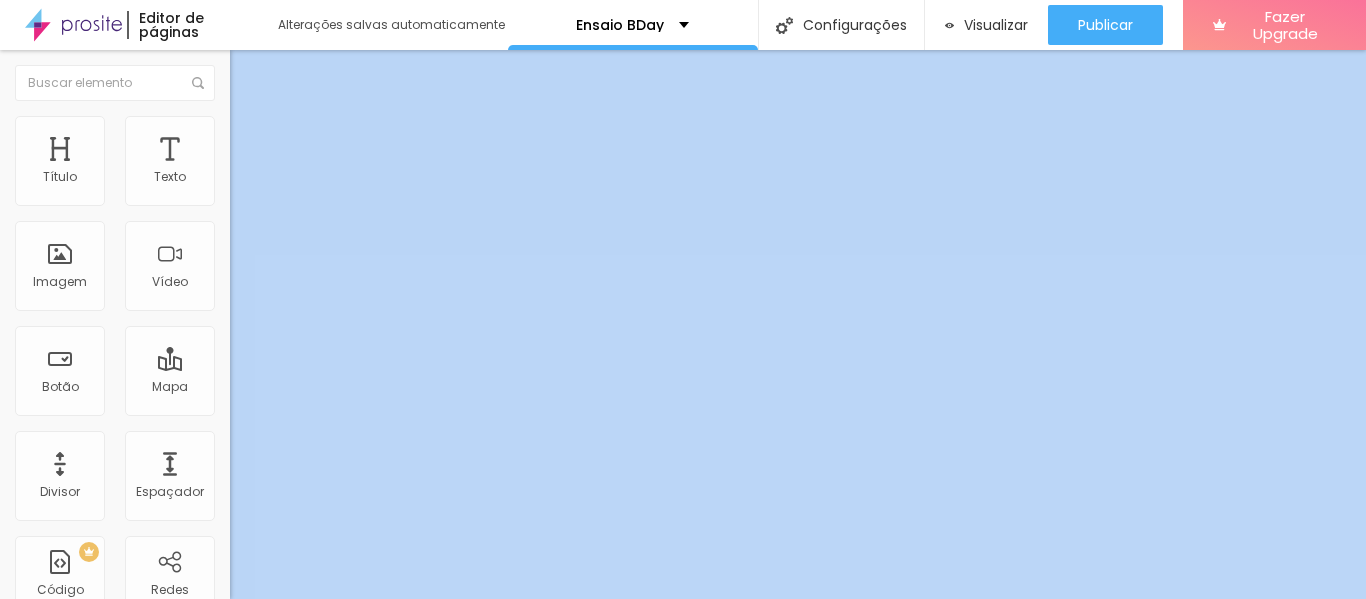 click on "Estilo" at bounding box center (263, 129) 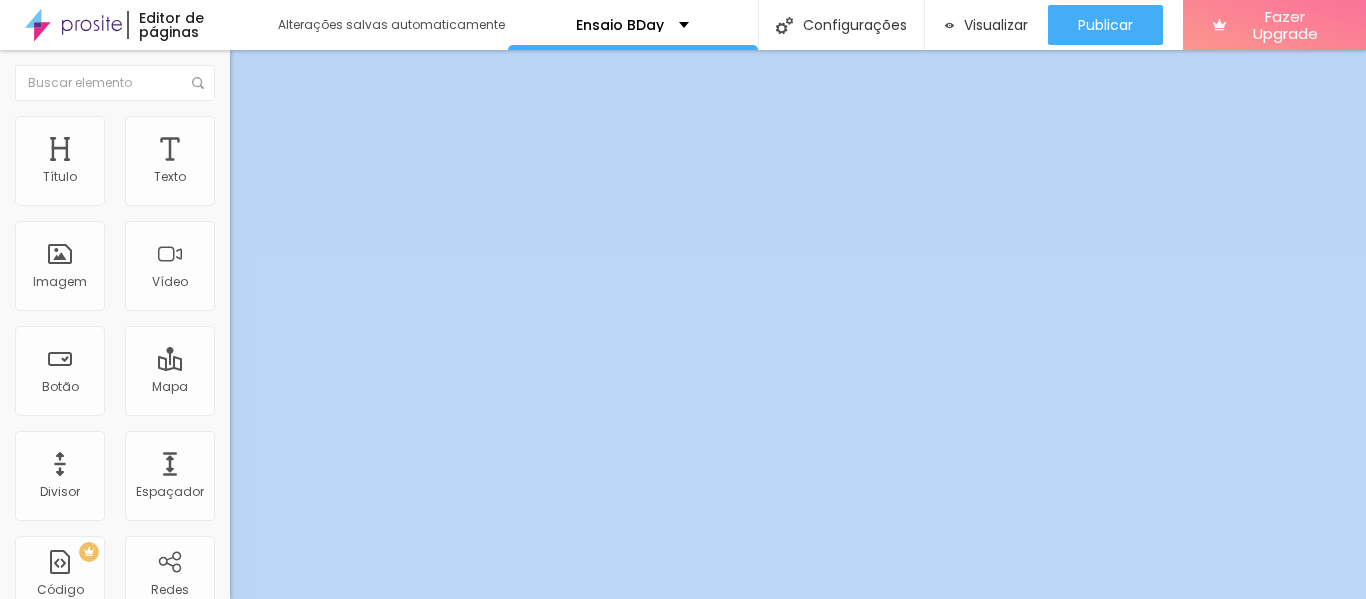 click on "100" at bounding box center [273, 178] 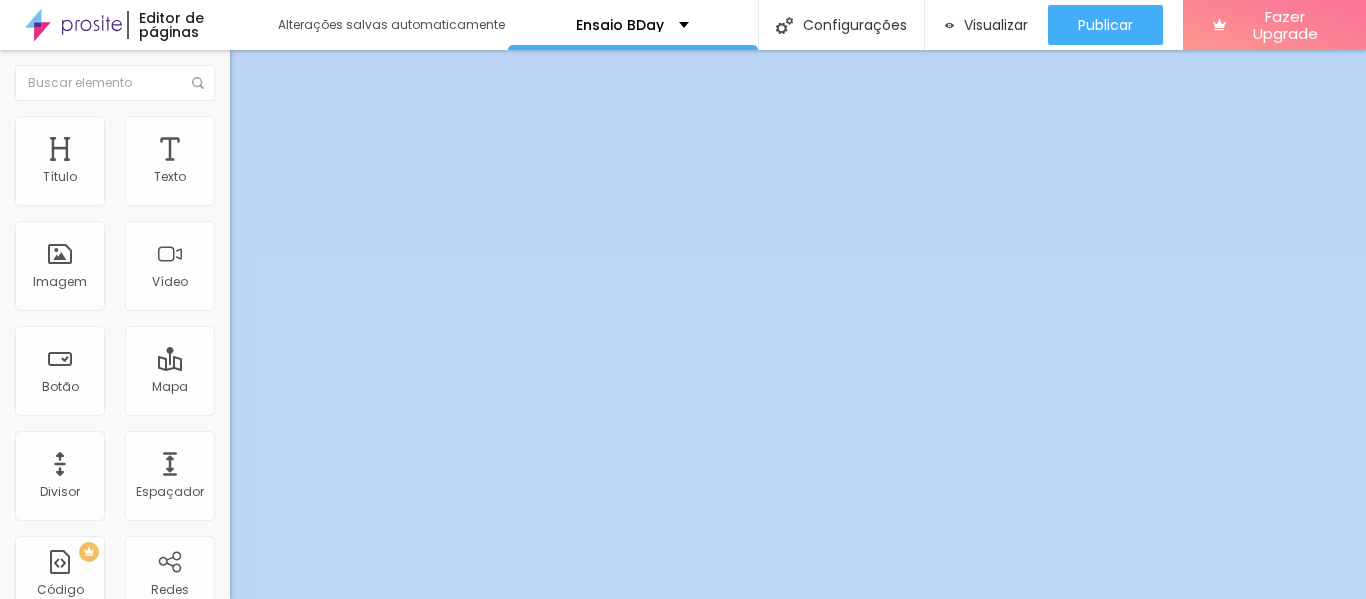 click on "100" at bounding box center (273, 178) 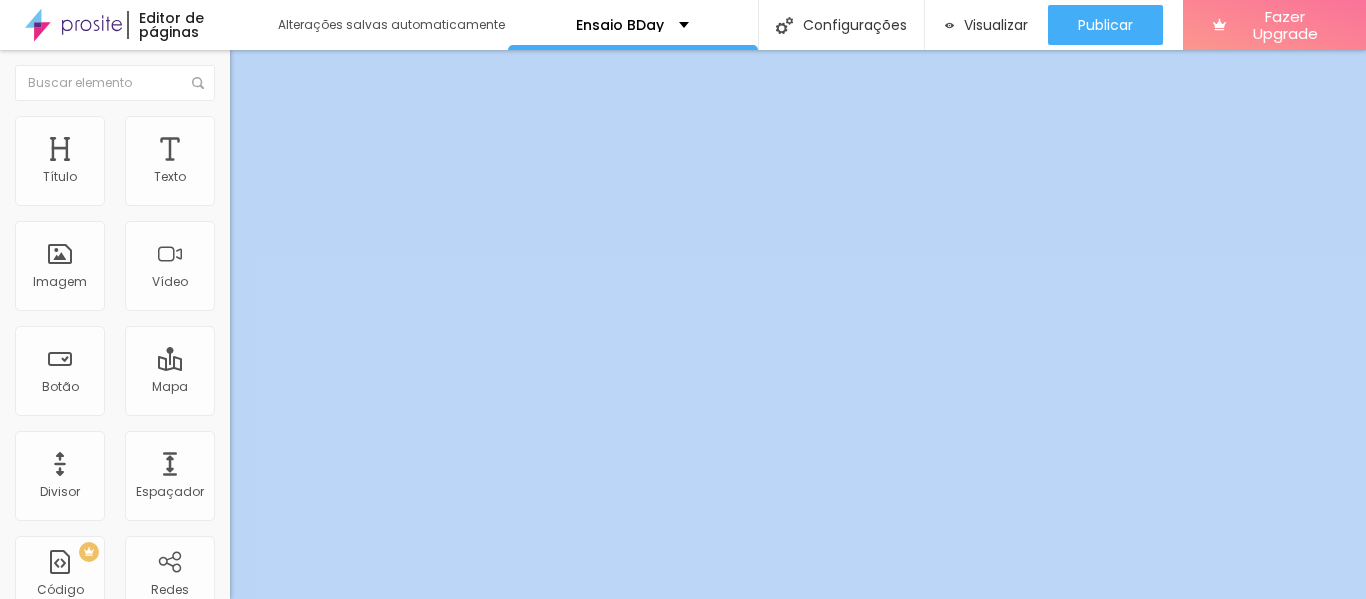 click on "0" at bounding box center [273, 467] 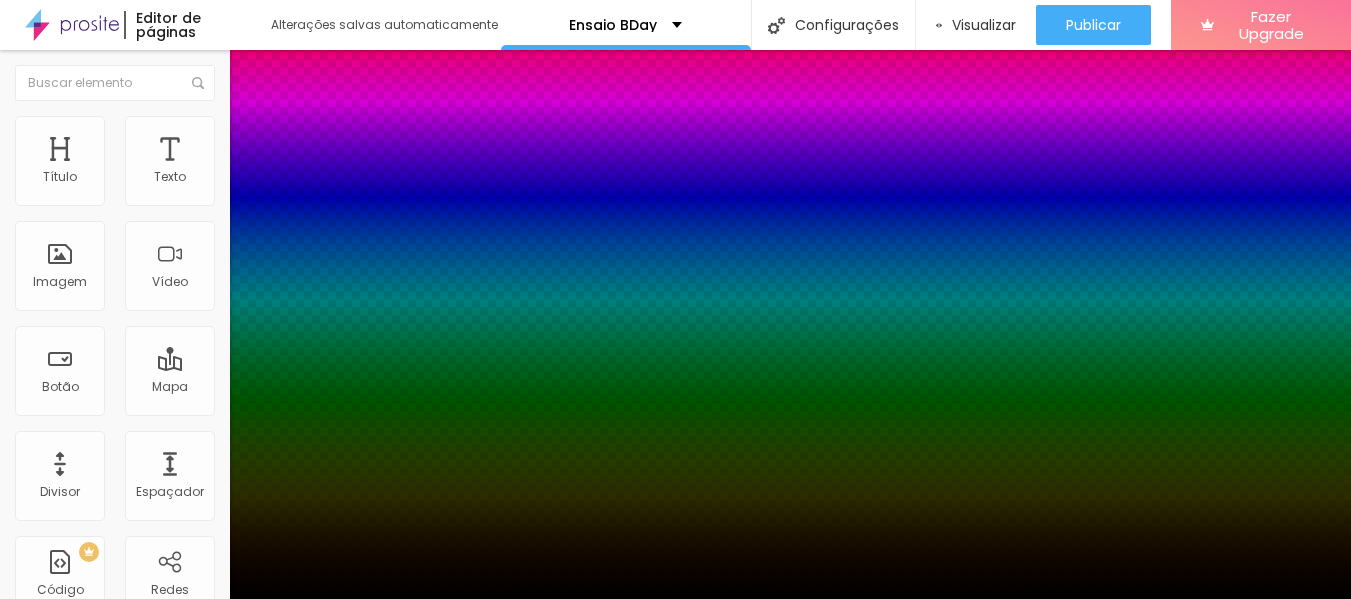 click at bounding box center (675, 655) 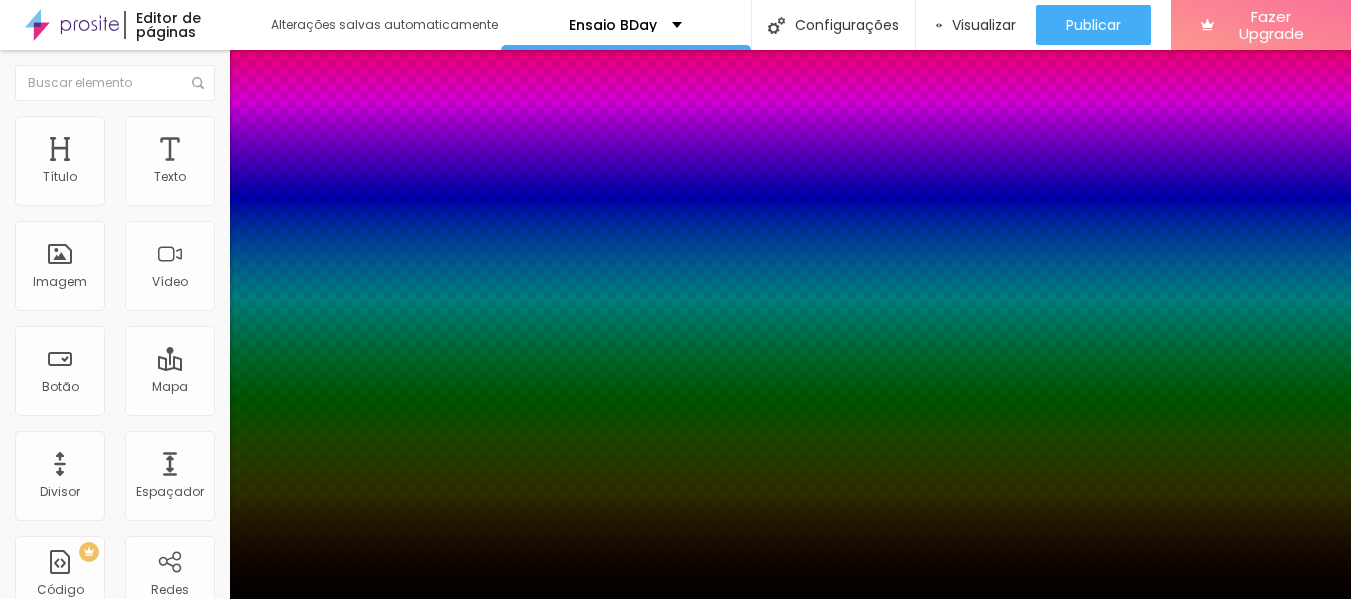 drag, startPoint x: 367, startPoint y: 479, endPoint x: 367, endPoint y: 554, distance: 75 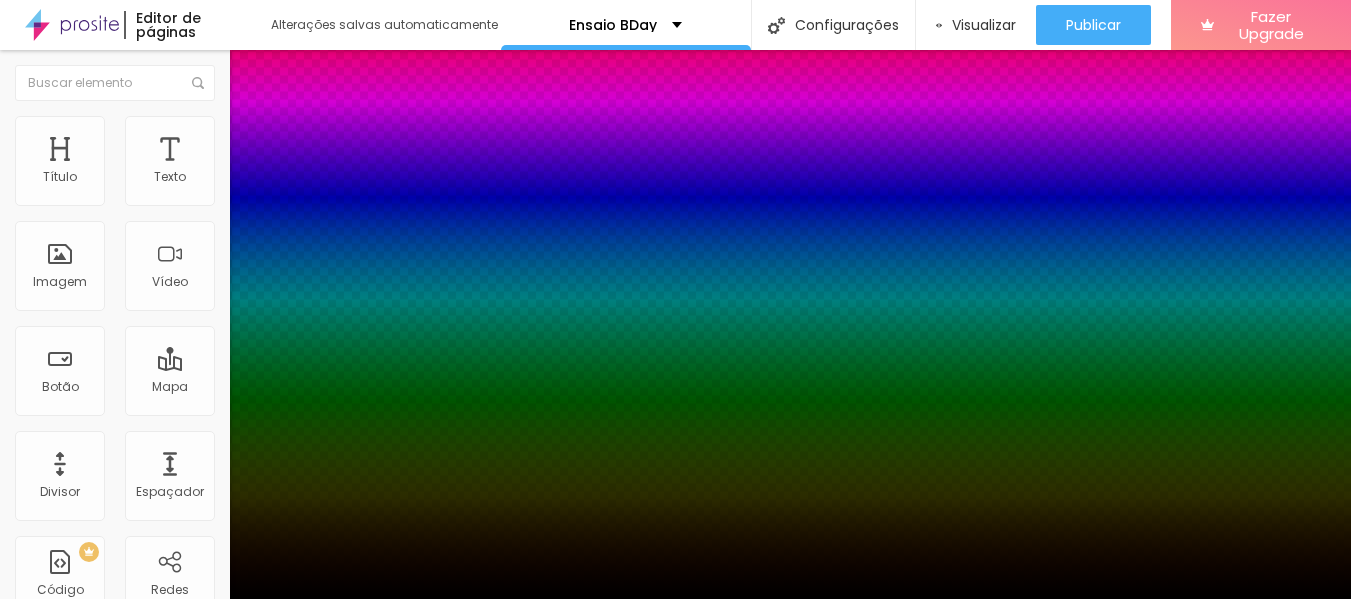 click at bounding box center [8, 425] 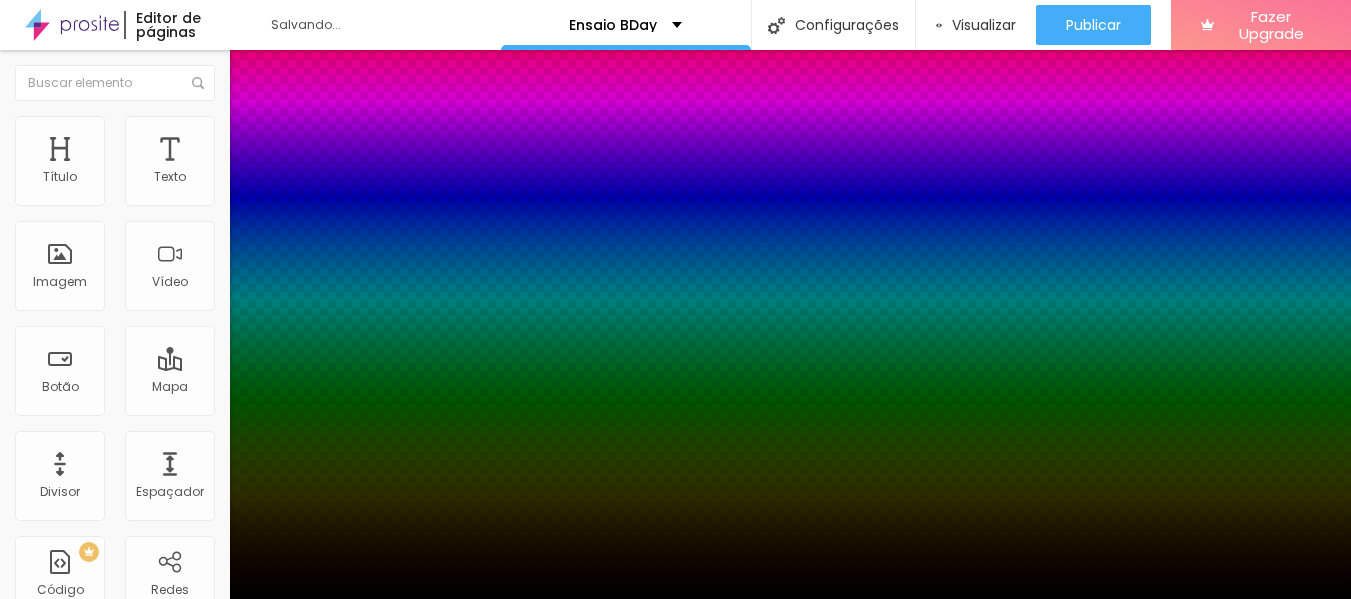 drag, startPoint x: 341, startPoint y: 548, endPoint x: 364, endPoint y: 562, distance: 26.925823 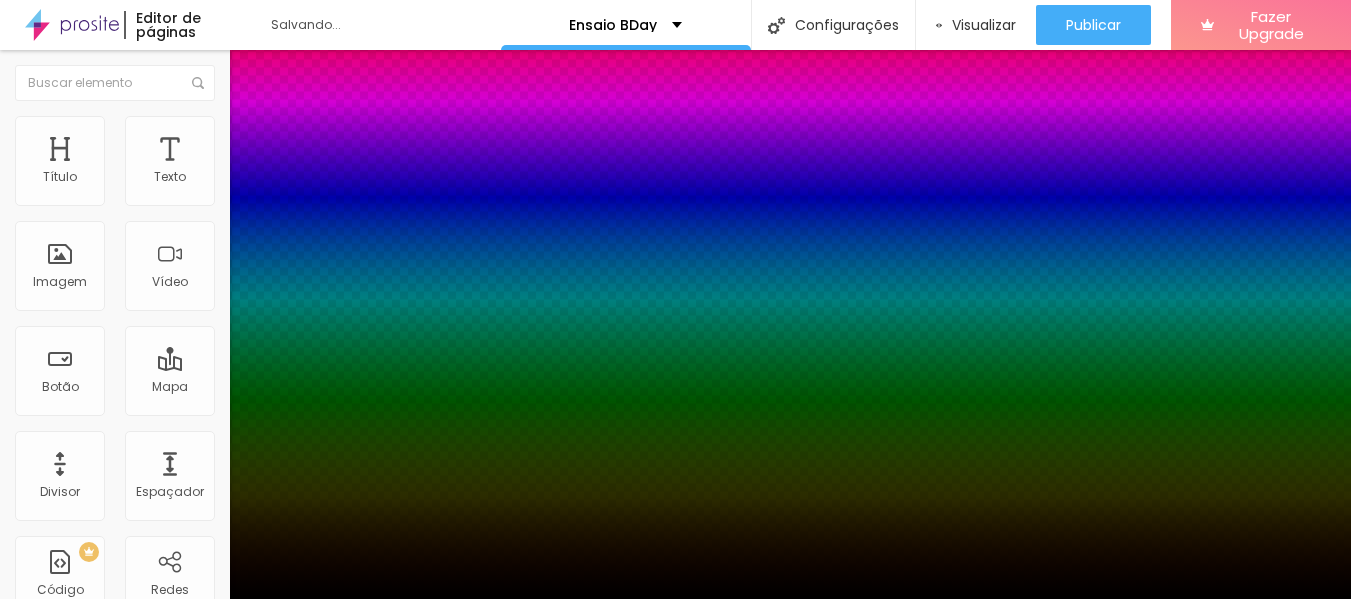 click at bounding box center (64, 802) 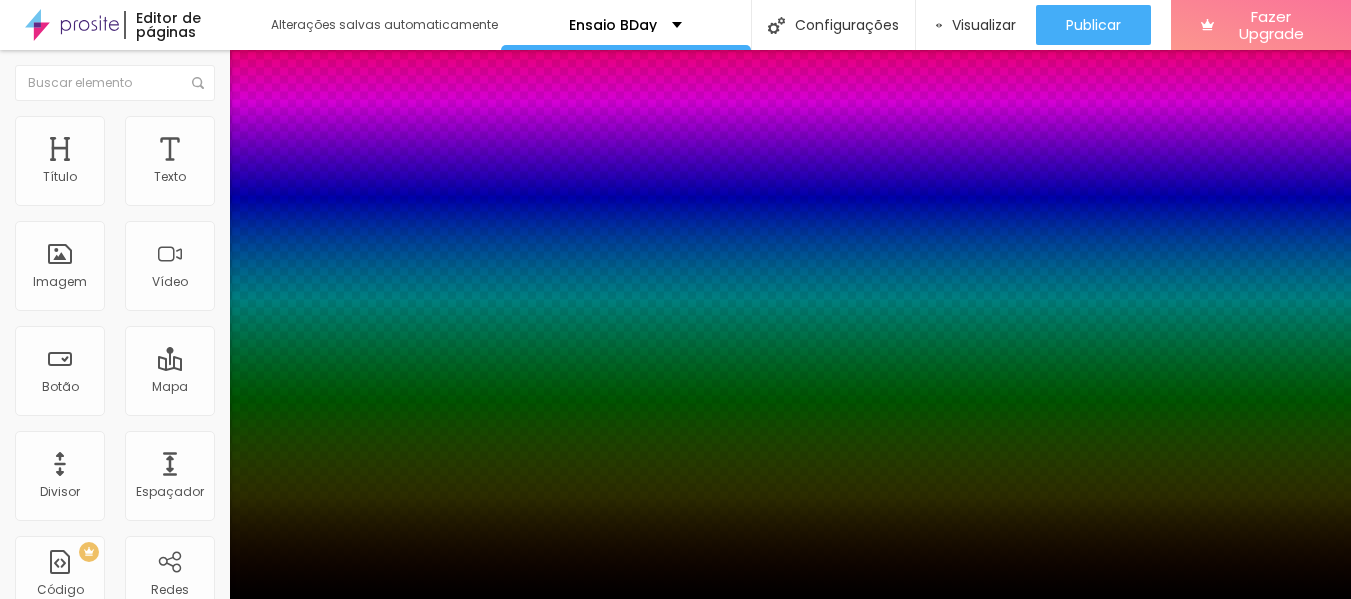 drag, startPoint x: 368, startPoint y: 550, endPoint x: 400, endPoint y: 549, distance: 32.01562 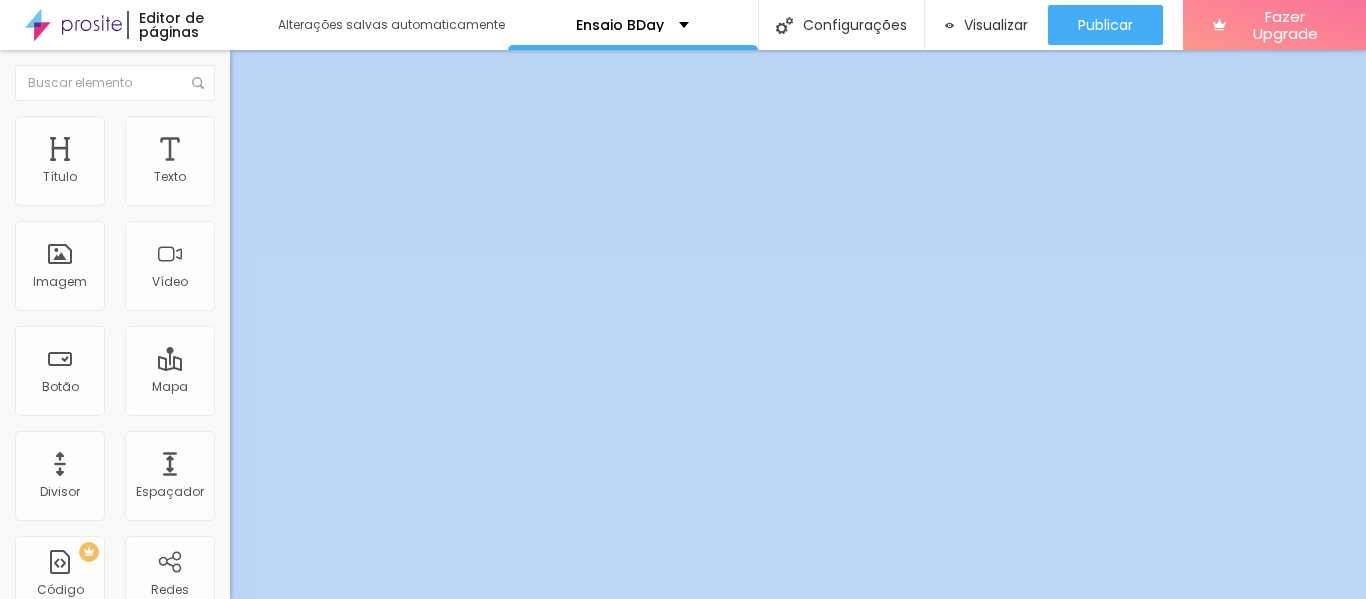 click on "Avançado" at bounding box center (281, 149) 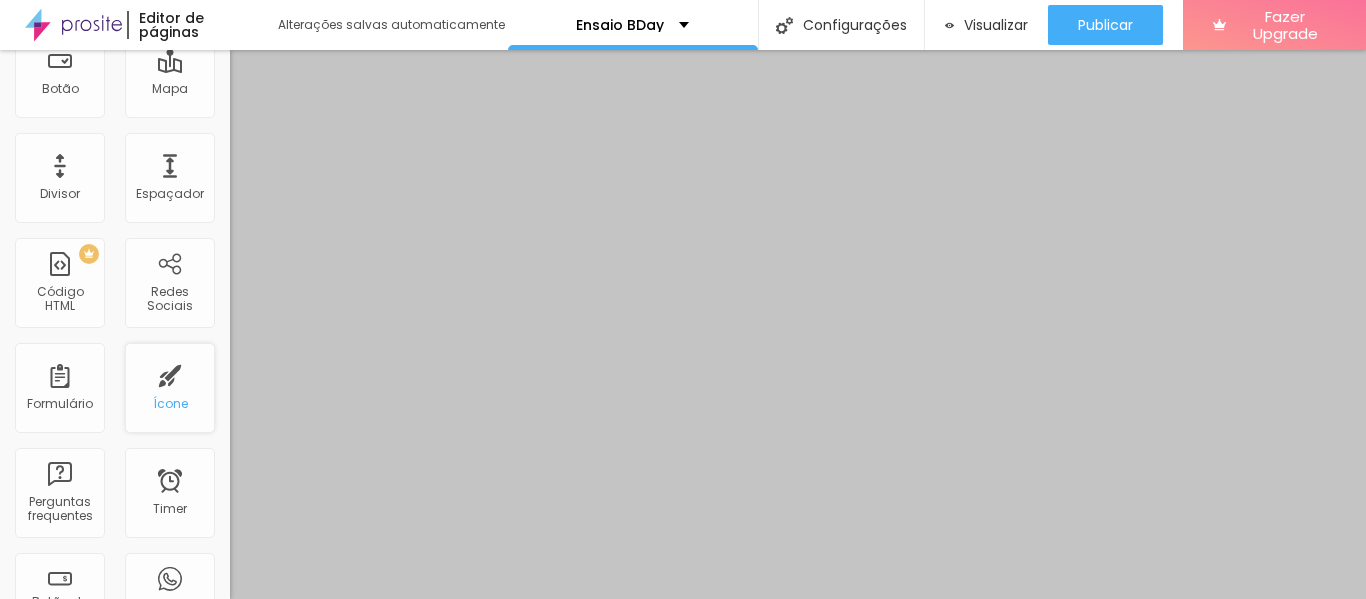 scroll, scrollTop: 300, scrollLeft: 0, axis: vertical 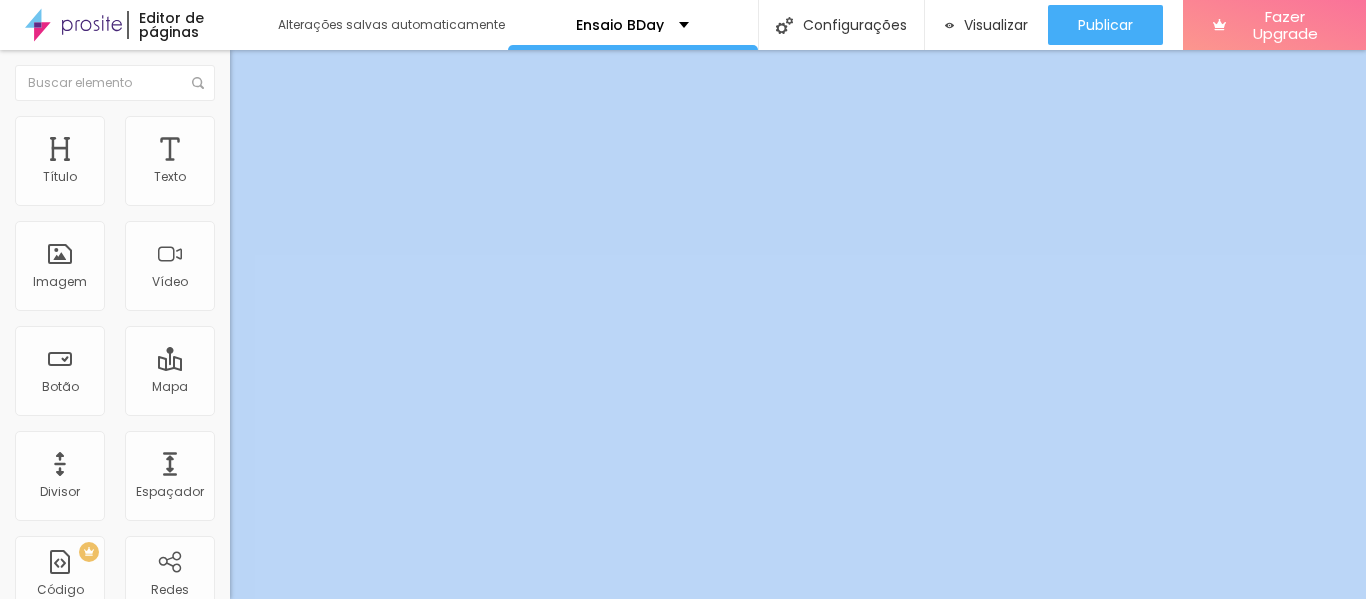 click on "Sólido" at bounding box center (249, 233) 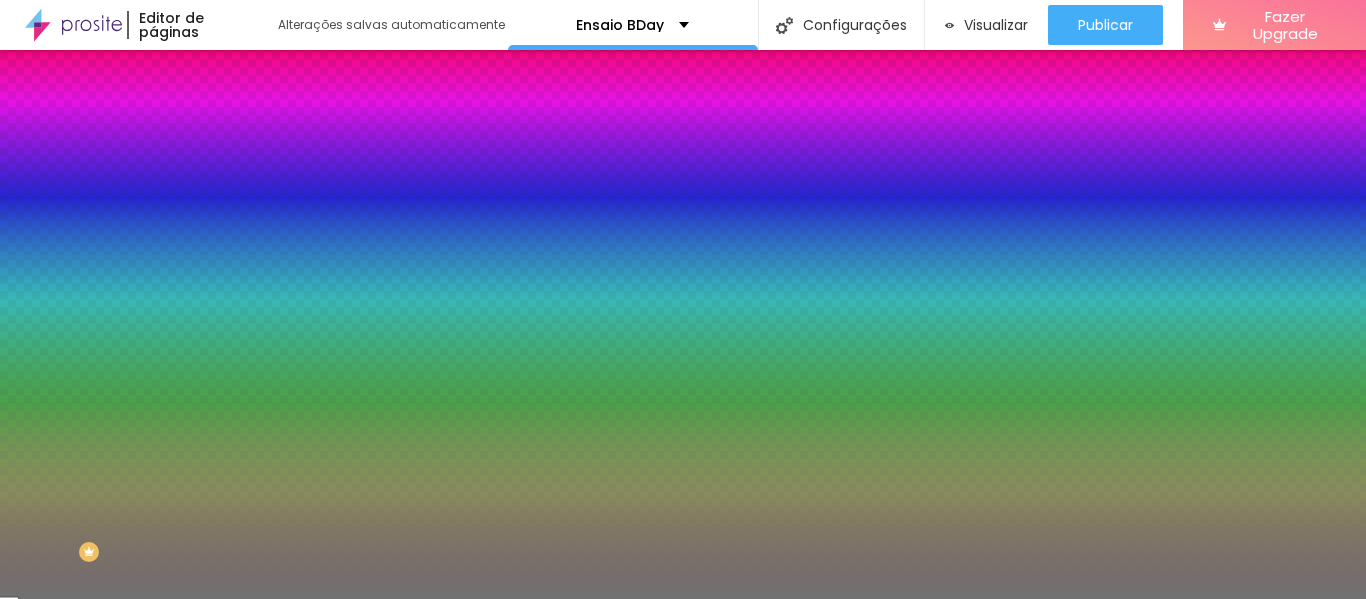 drag, startPoint x: 104, startPoint y: 262, endPoint x: 200, endPoint y: 286, distance: 98.95454 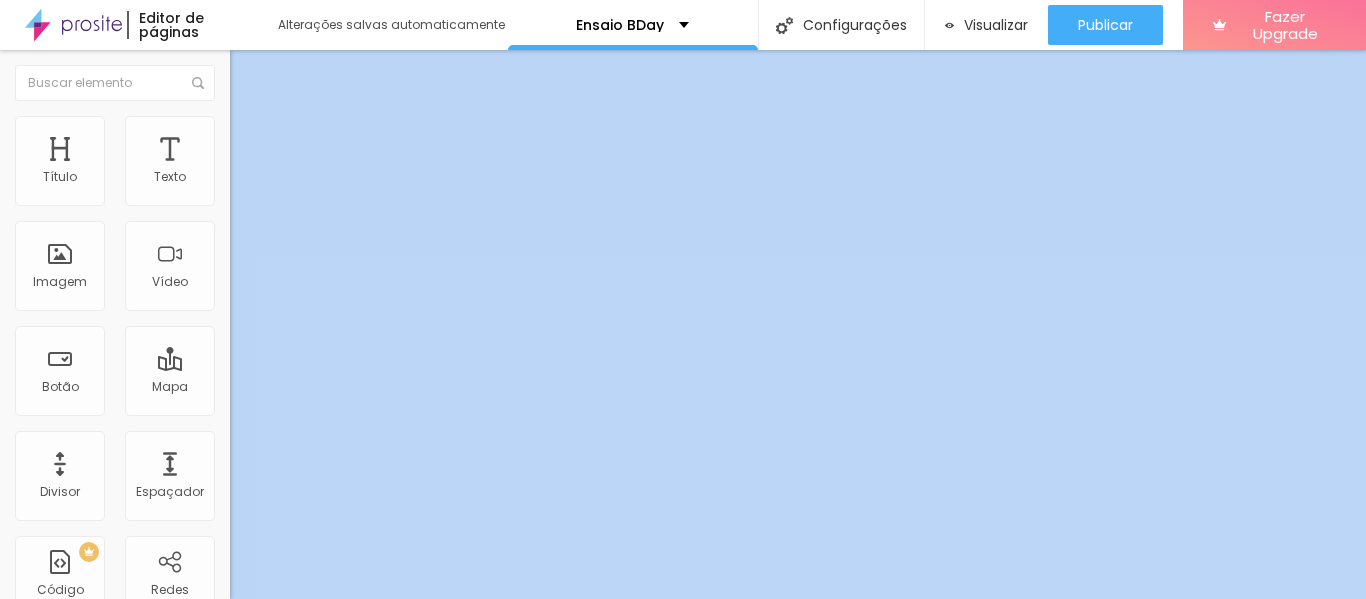 drag, startPoint x: 62, startPoint y: 198, endPoint x: 0, endPoint y: 199, distance: 62.008064 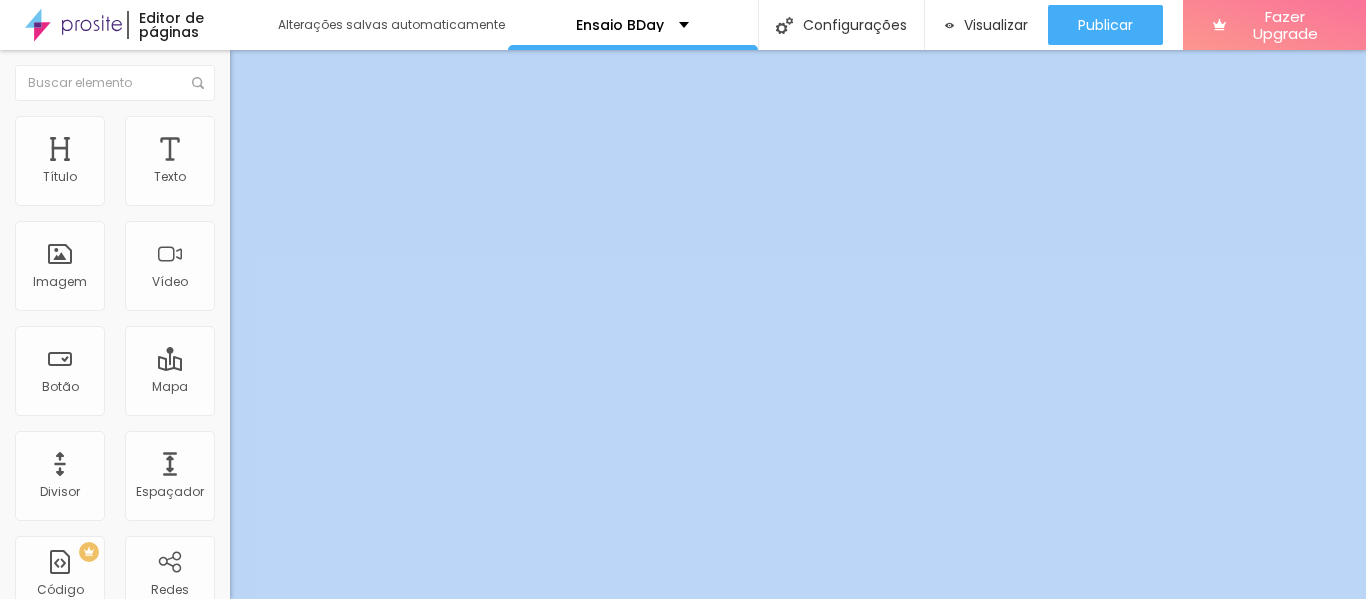 drag, startPoint x: 68, startPoint y: 238, endPoint x: 15, endPoint y: 235, distance: 53.08484 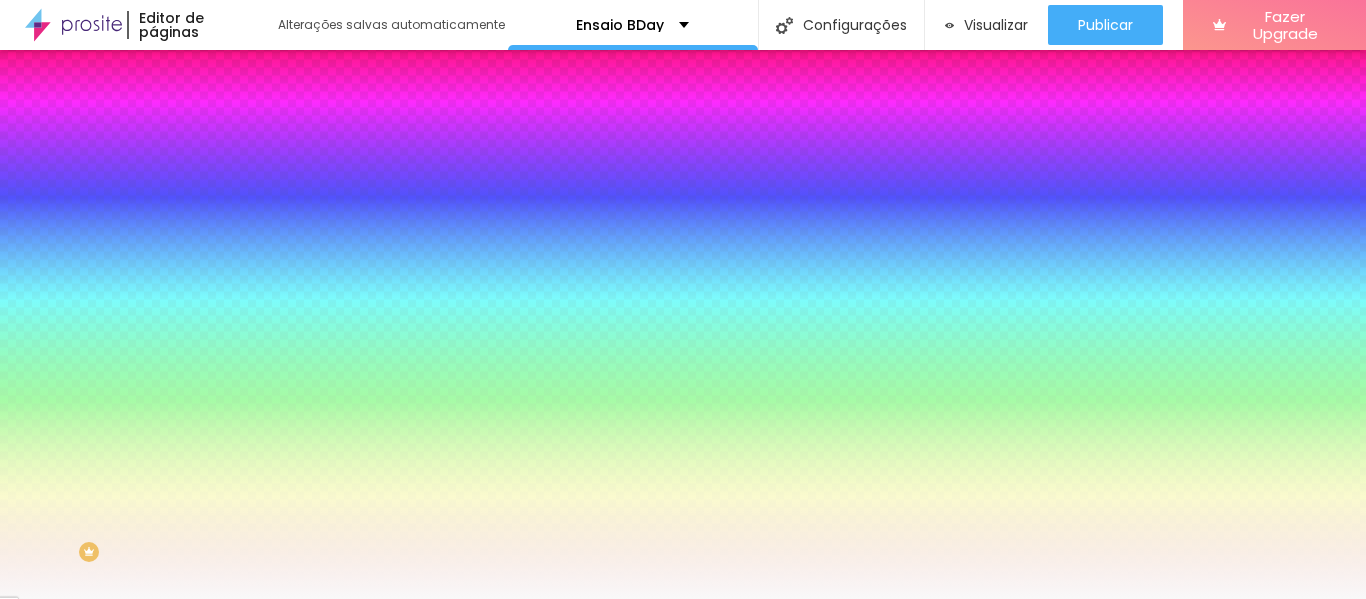 click on "#F9F9F9" at bounding box center [350, 201] 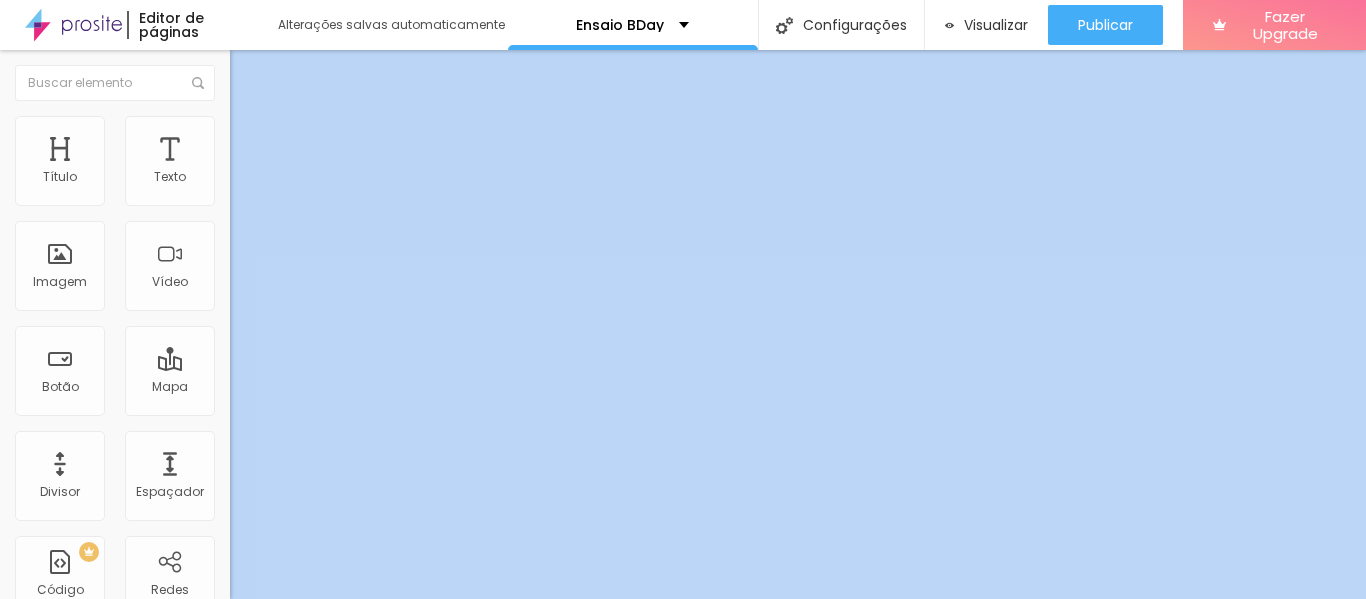 click at bounding box center (237, 191) 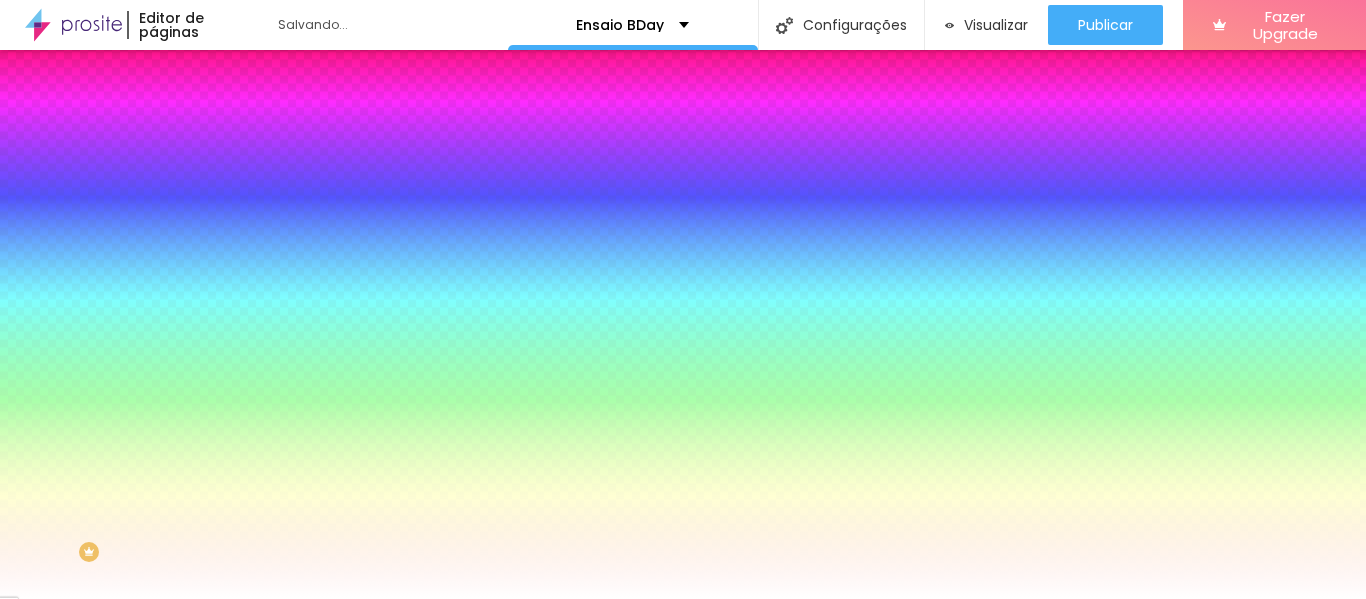click on "#FFFFFF" at bounding box center (350, 201) 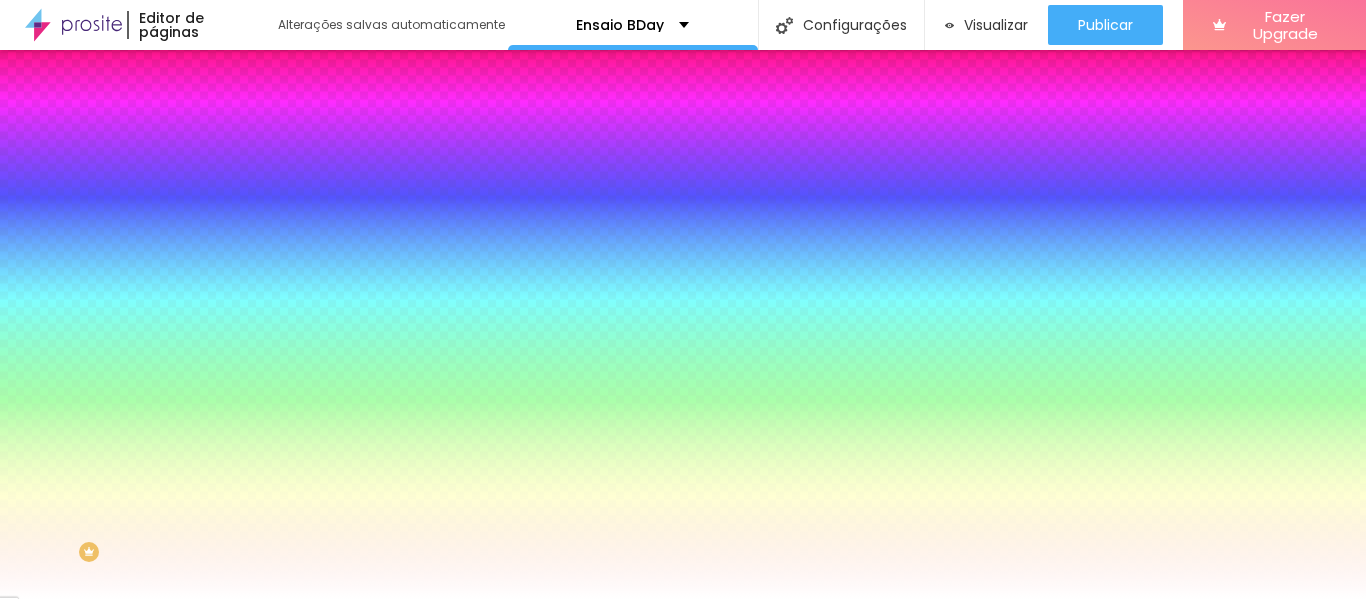 click on "#FFFFFF" at bounding box center (350, 201) 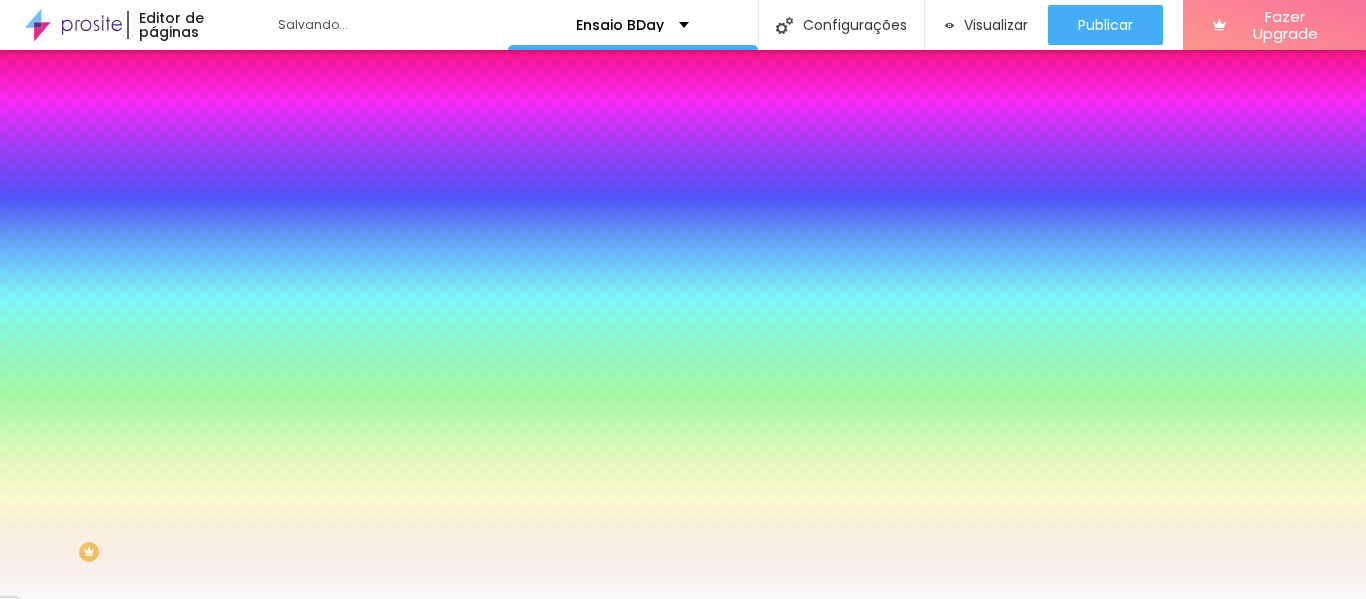 click on "Avançado" at bounding box center [281, 149] 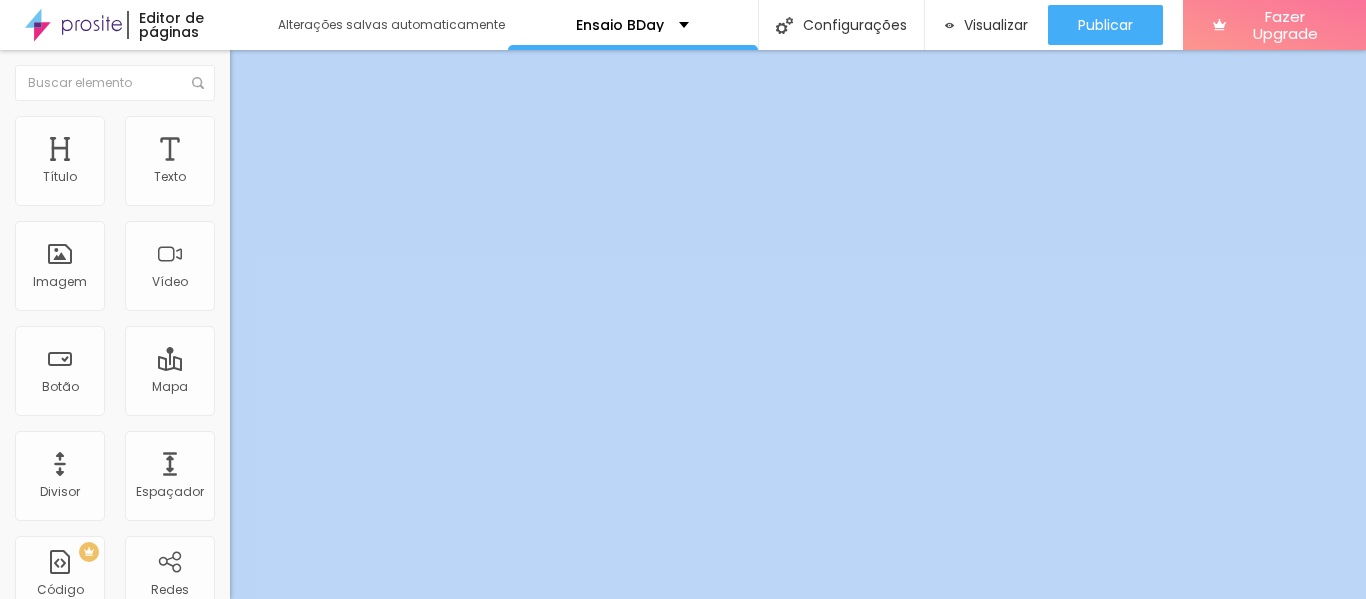 drag, startPoint x: 81, startPoint y: 196, endPoint x: 172, endPoint y: 209, distance: 91.92388 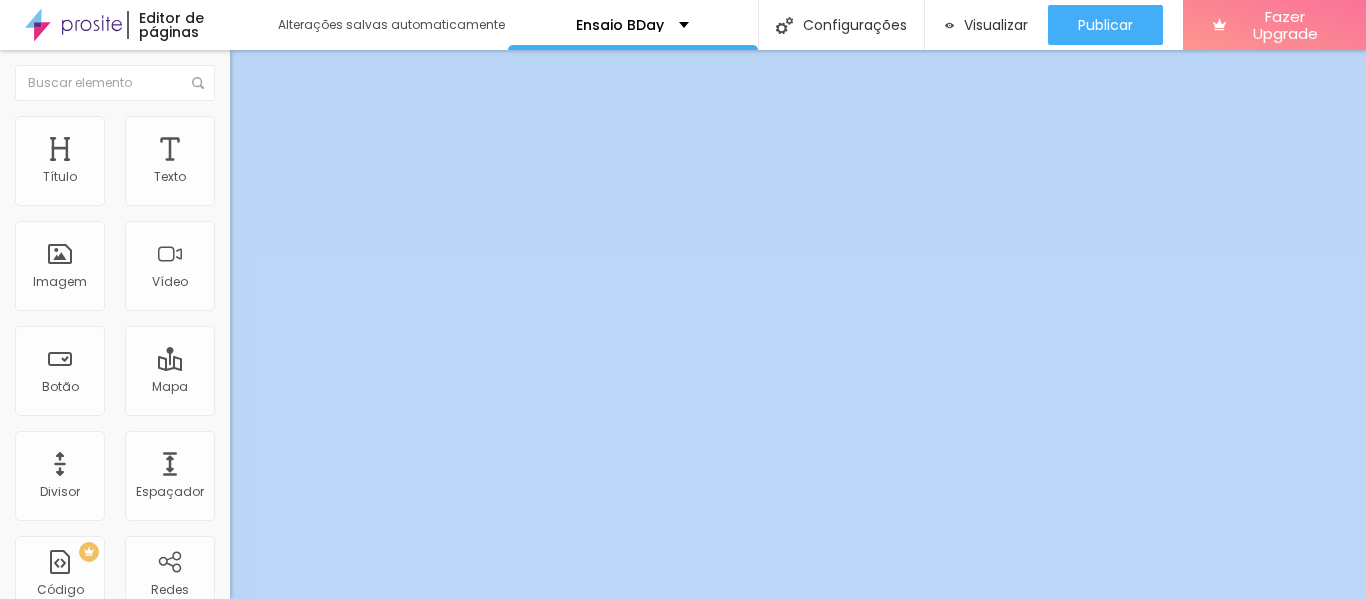 click on "Conteúdo Estilo Avançado" at bounding box center [345, 126] 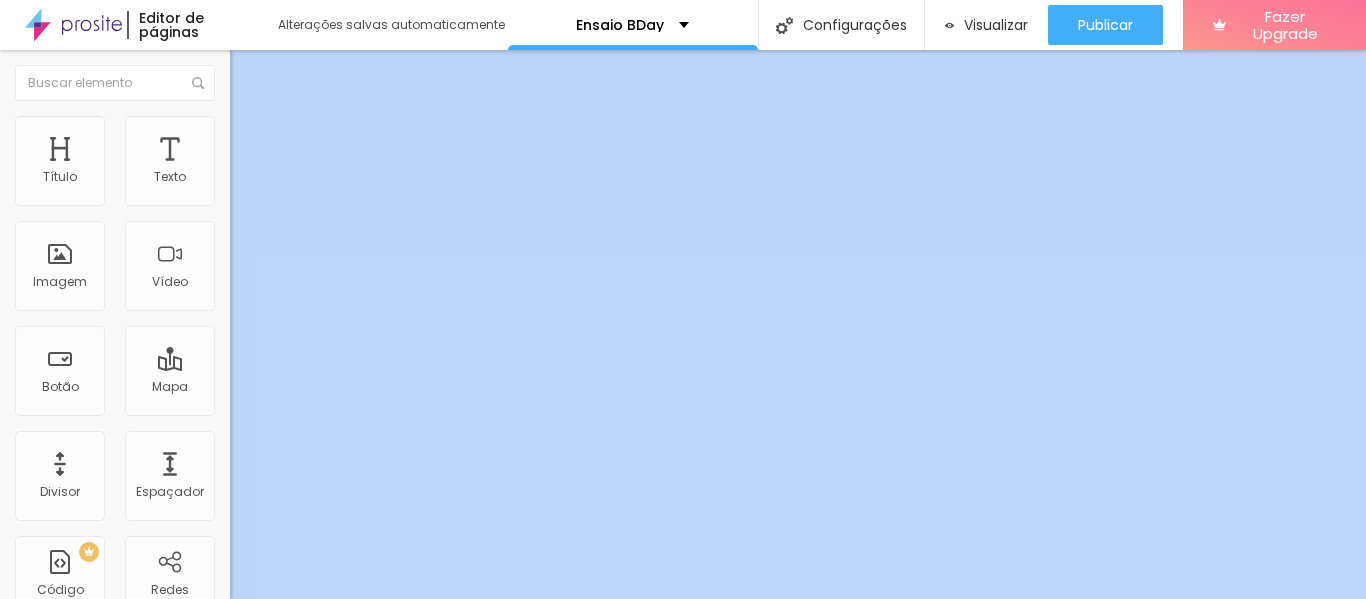 click on "Estilo" at bounding box center [345, 126] 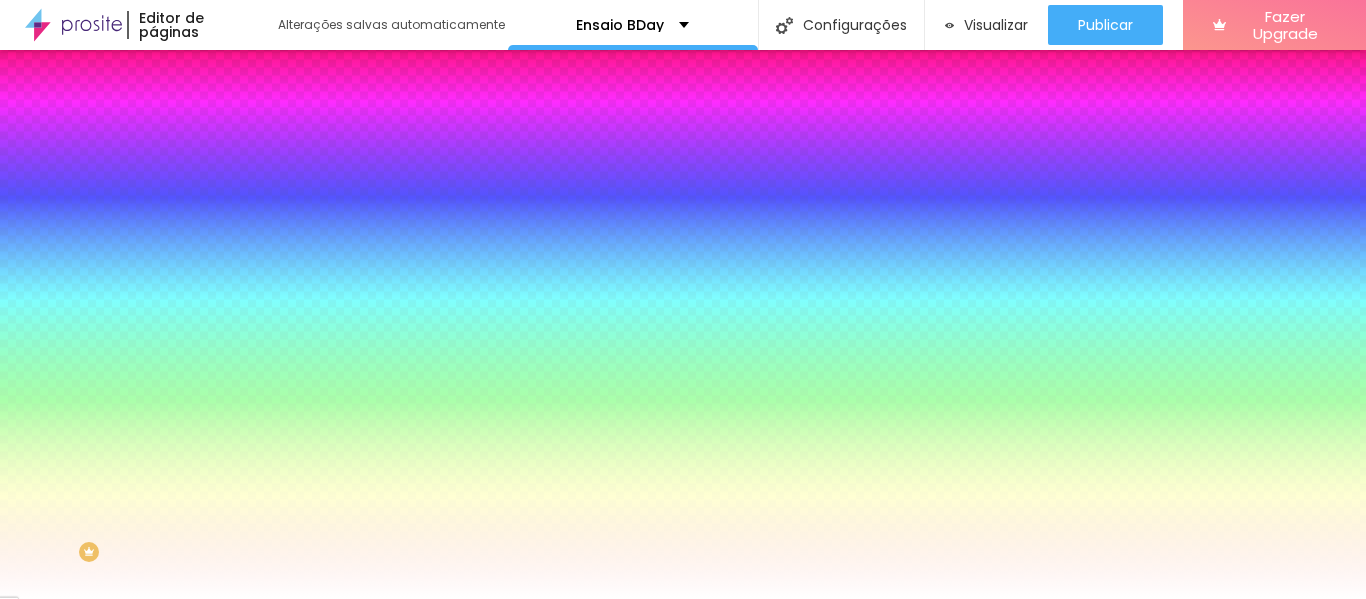 click at bounding box center [239, 145] 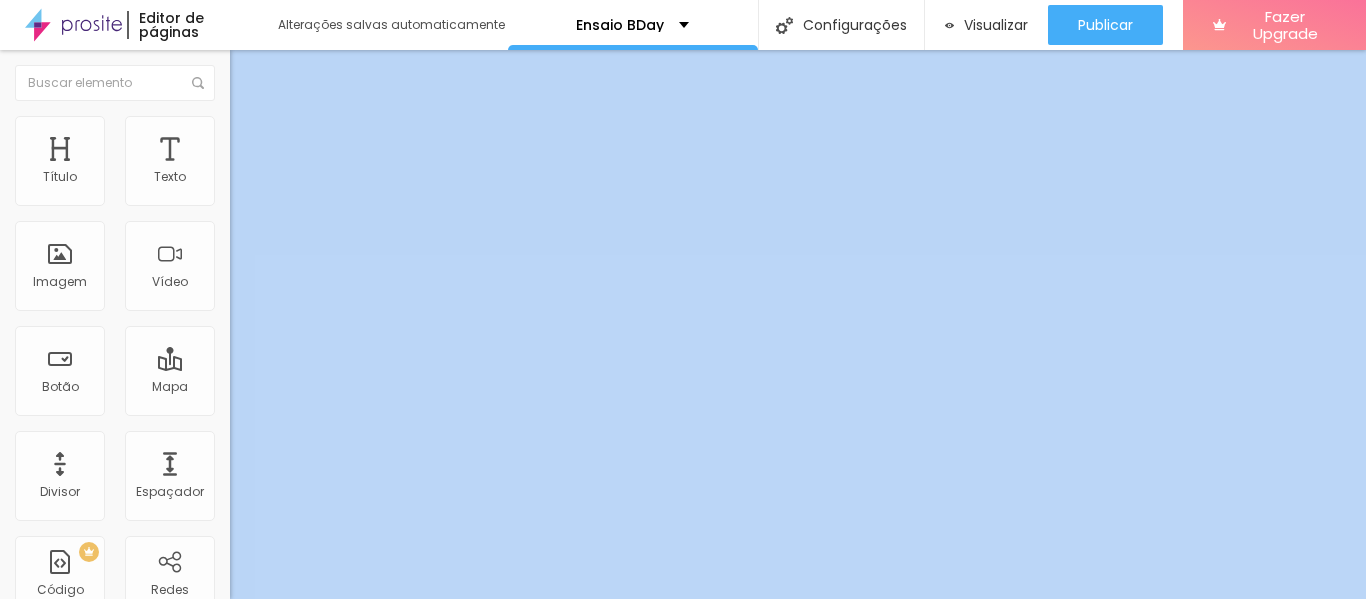 drag, startPoint x: 118, startPoint y: 198, endPoint x: 0, endPoint y: 207, distance: 118.34272 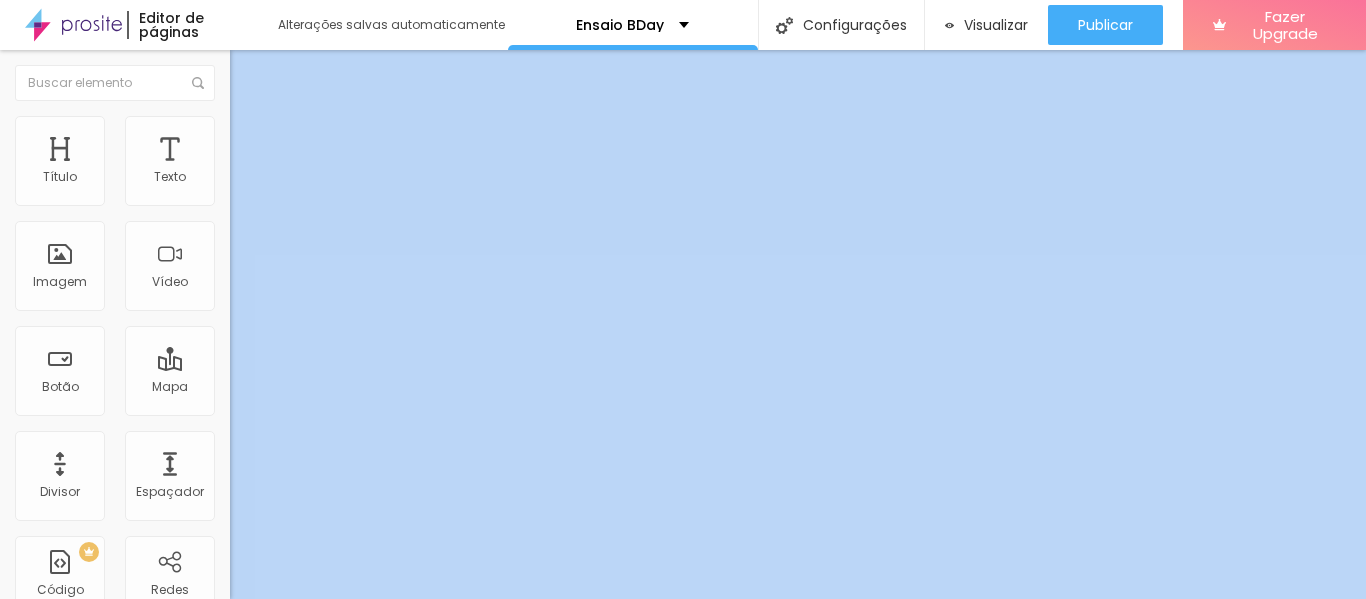 click on "Trocar imagem" at bounding box center (284, 163) 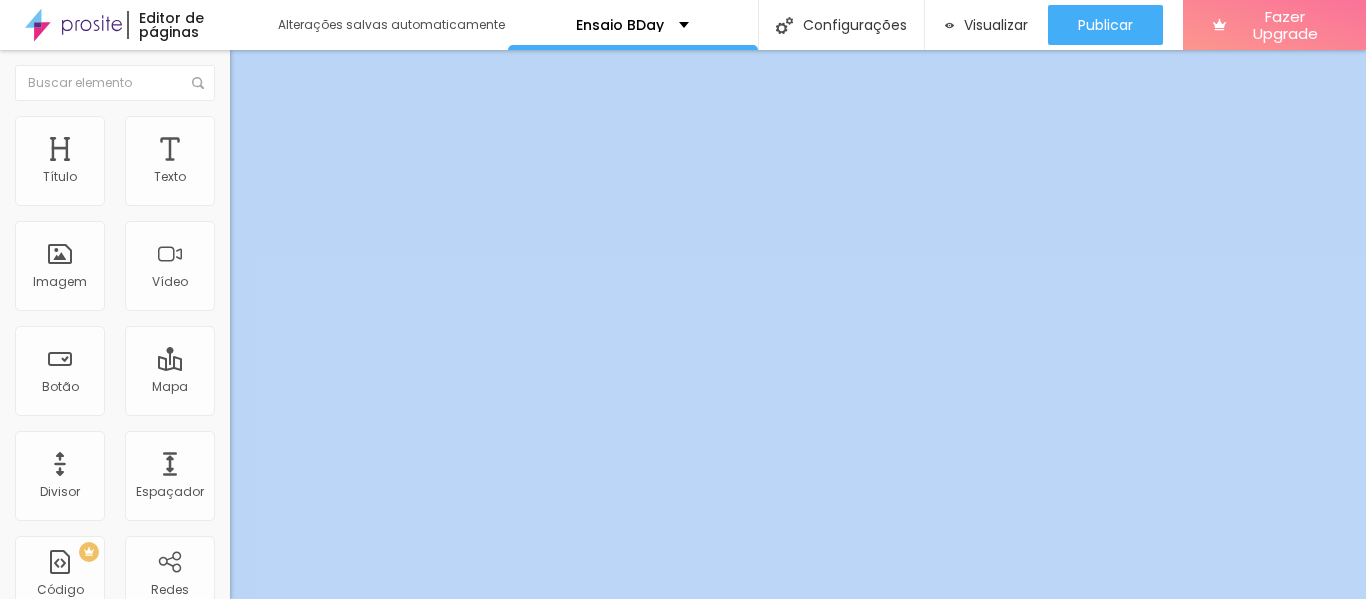 click on "Upload" at bounding box center (66, 660) 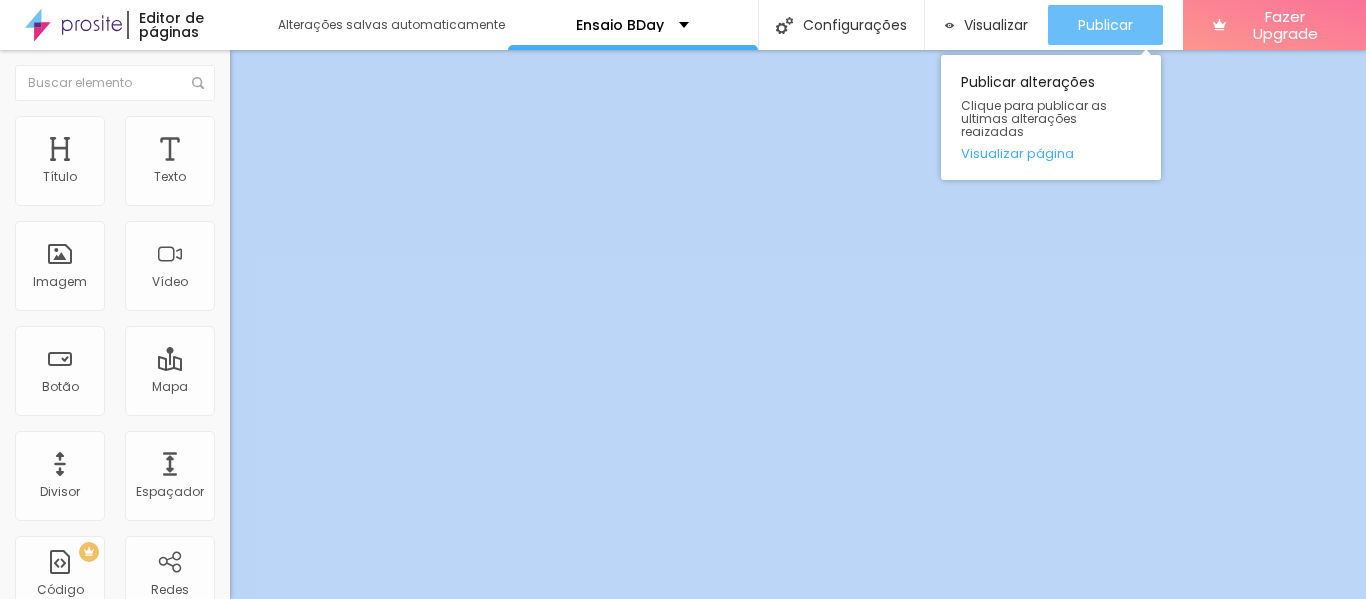 click on "Publicar" at bounding box center [1105, 25] 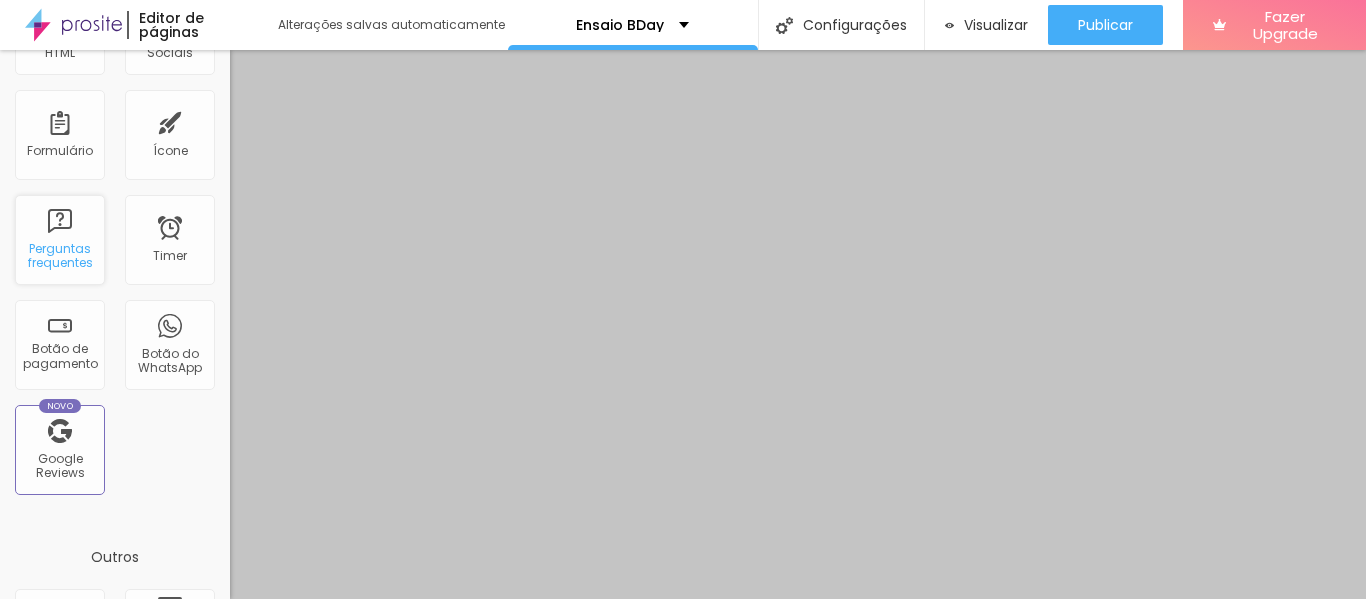 scroll, scrollTop: 451, scrollLeft: 0, axis: vertical 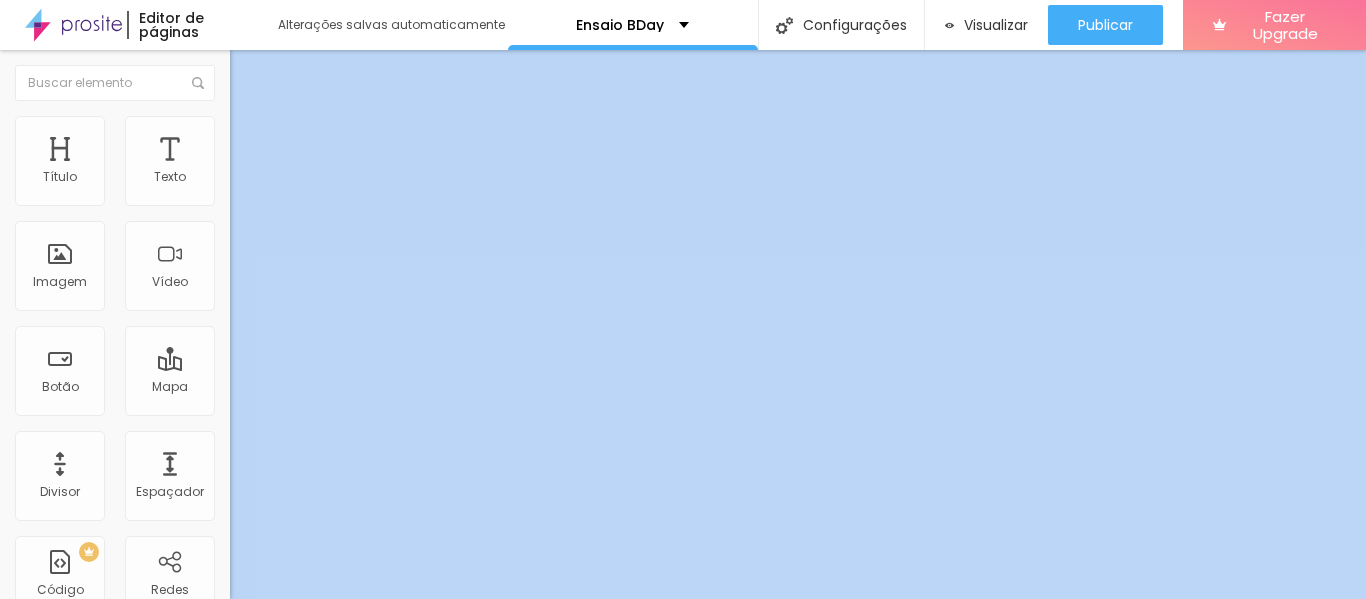 click at bounding box center (345, 251) 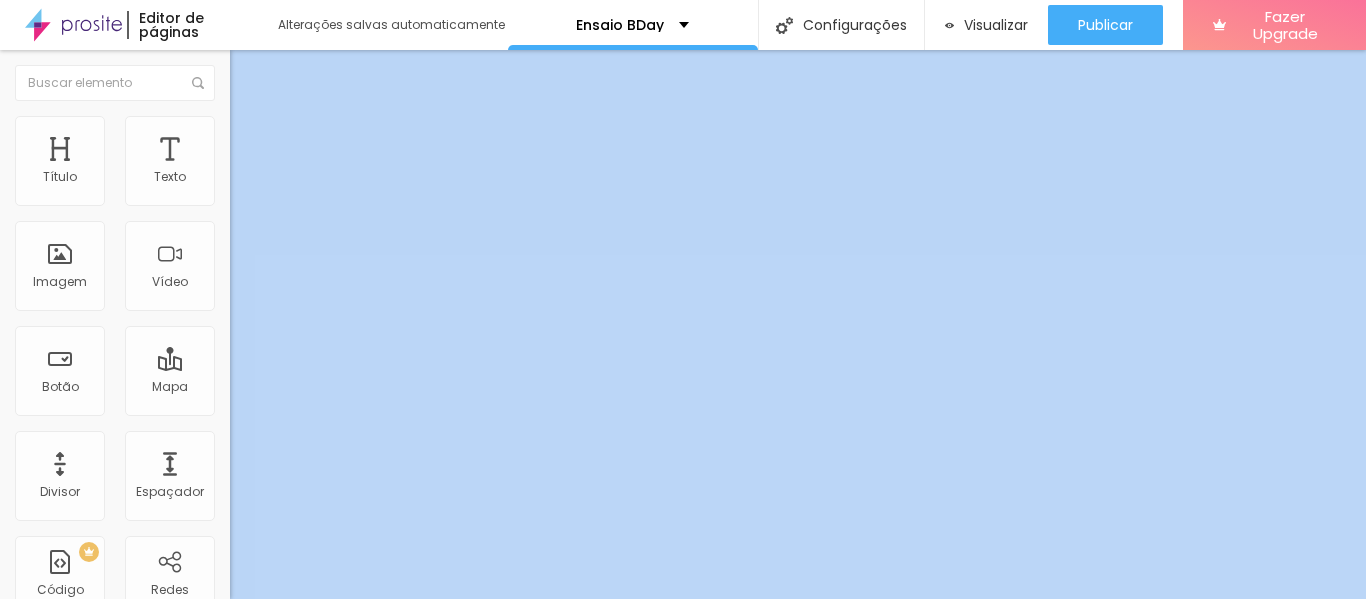 scroll, scrollTop: 0, scrollLeft: 0, axis: both 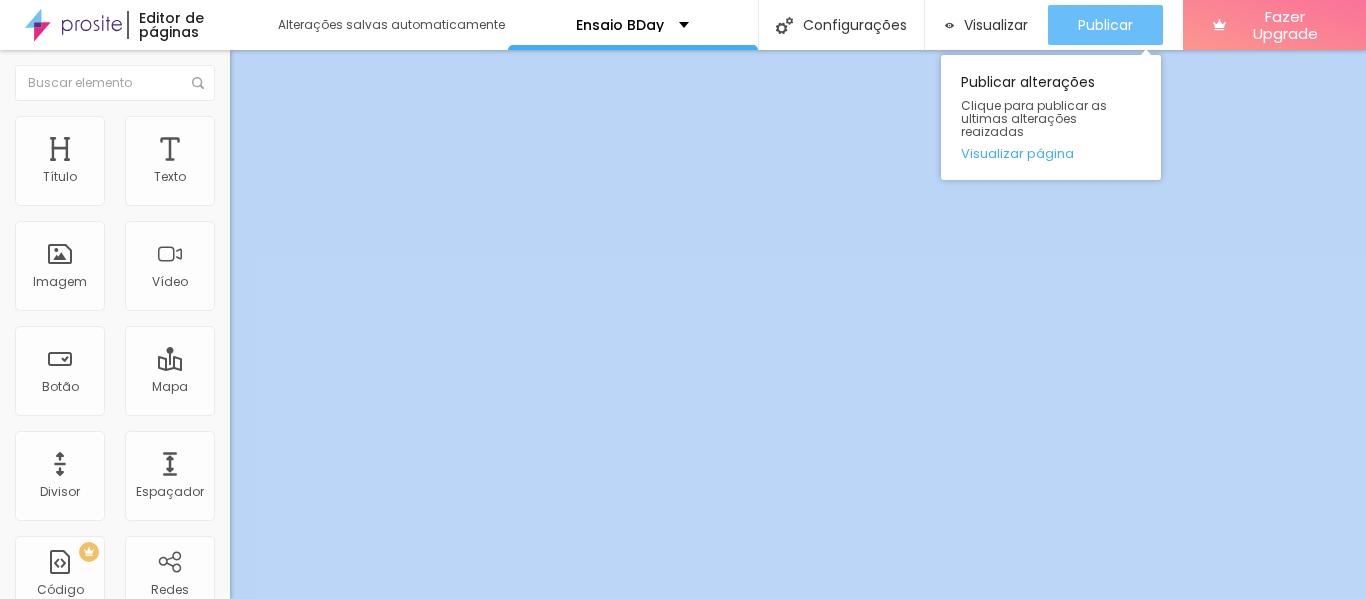 click on "Publicar" at bounding box center [1105, 25] 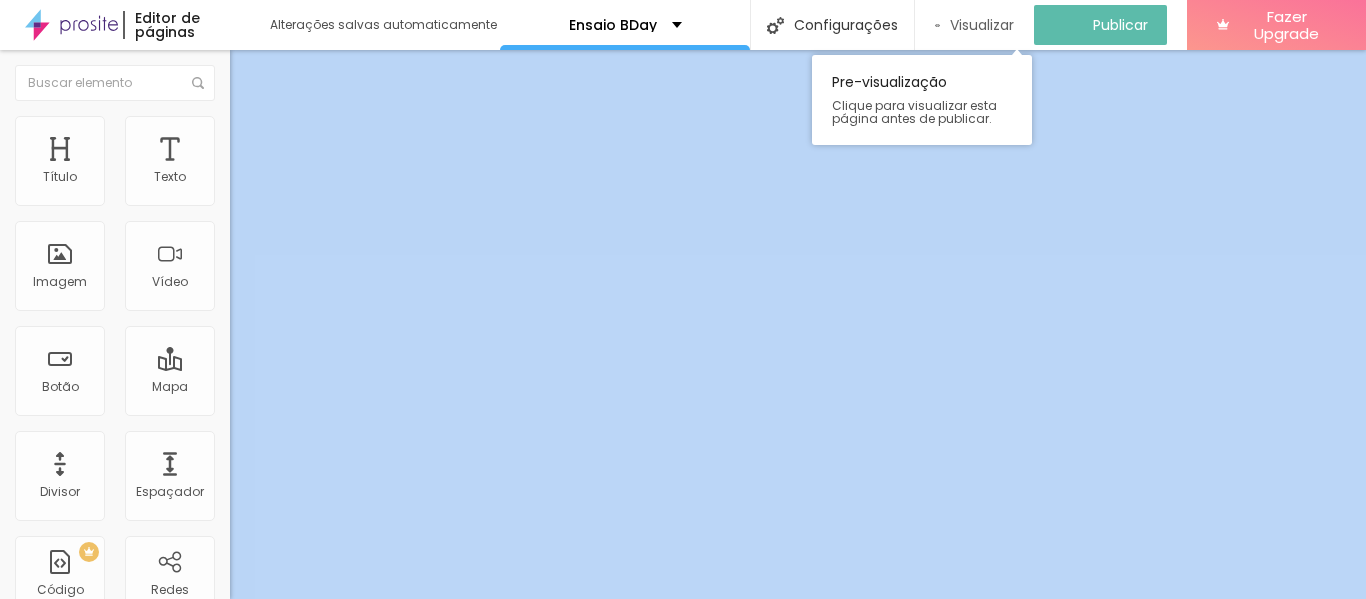 click on "Visualizar" at bounding box center [982, 25] 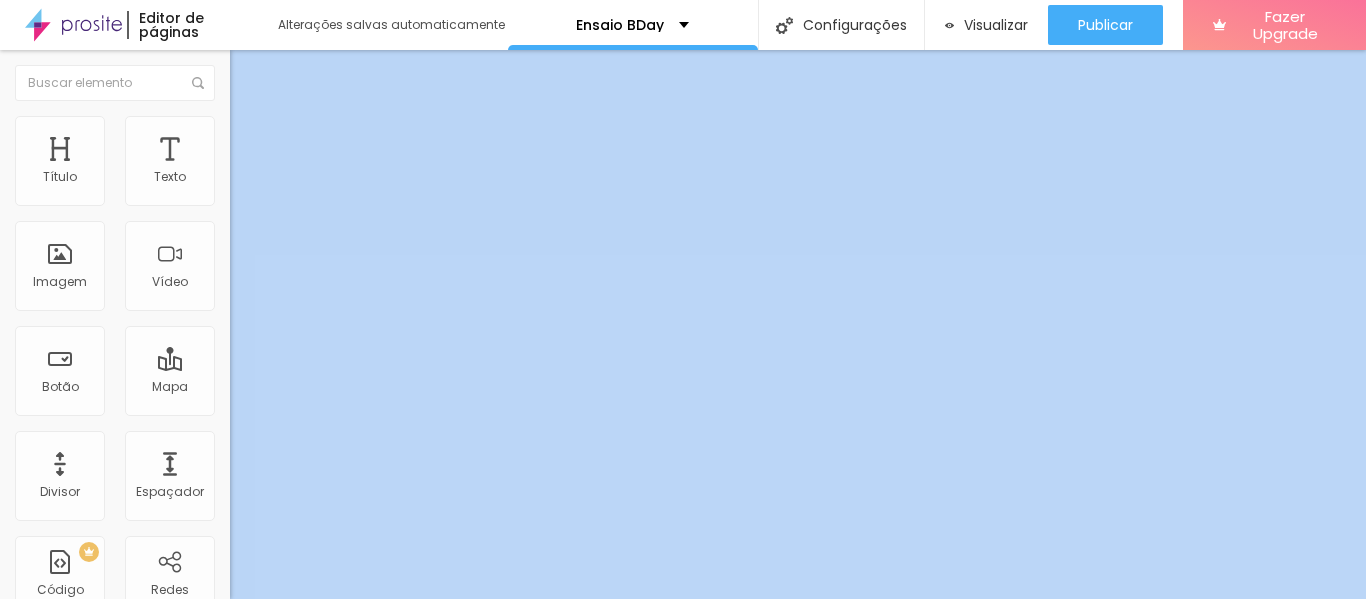 click on "<table>    <tr>       <td>[PERSON]</td>       <td>[PERSON]</td>       <td>[PERSON]</td>       <td>[PERSON]</td>    </tr>    <tr>       <td>[DURATION] de ensaio </td>" at bounding box center (425, 243) 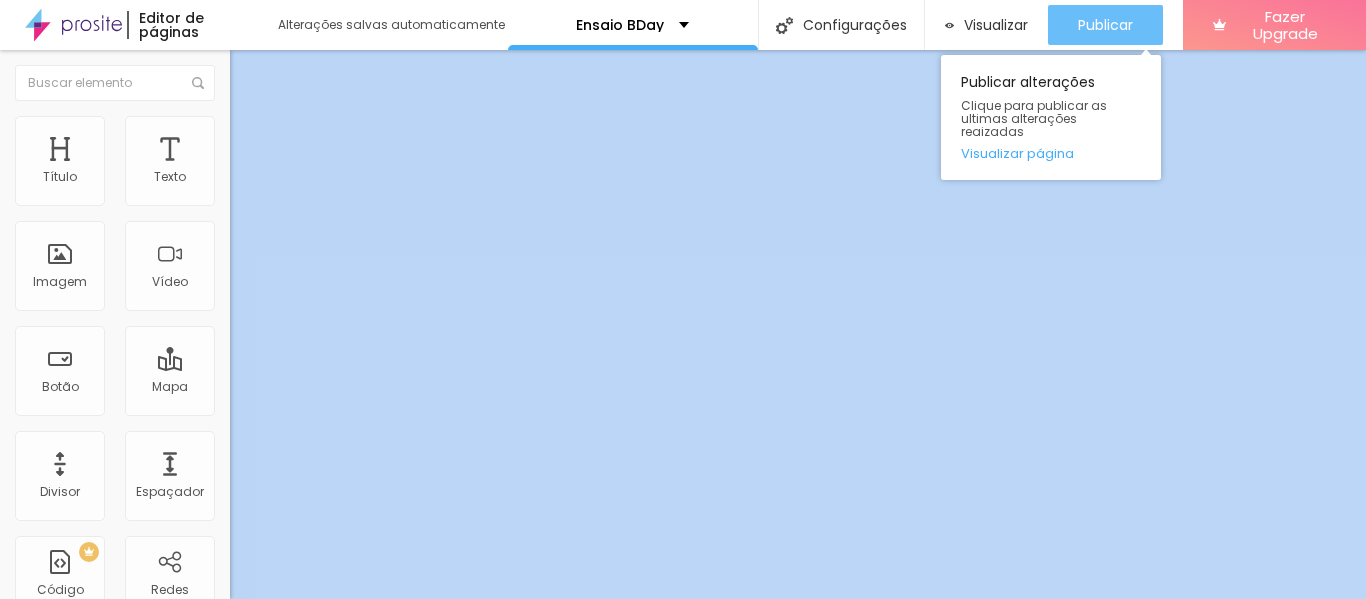 click on "Publicar" at bounding box center [1105, 25] 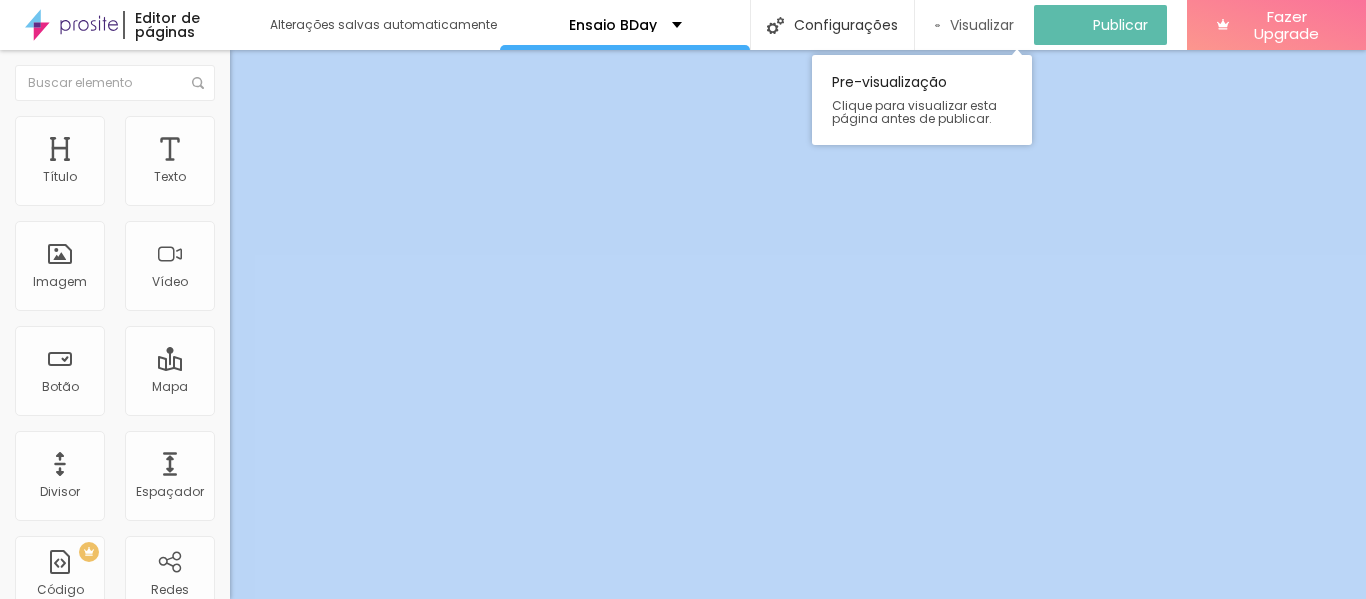 click on "Visualizar" at bounding box center (982, 25) 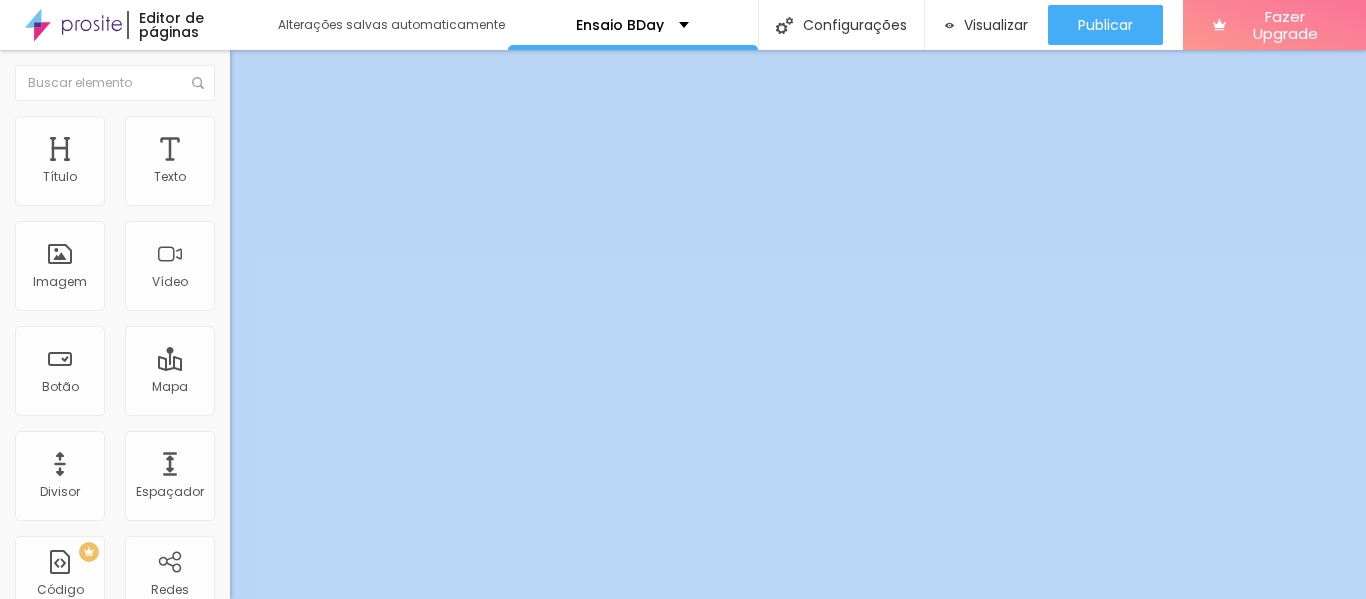 click on "< td > </ td >       < td   class = 'coluna3' > </ td >       < td > </ td >    </ tr > </ table > </ body > </ html >" at bounding box center (508, 242) 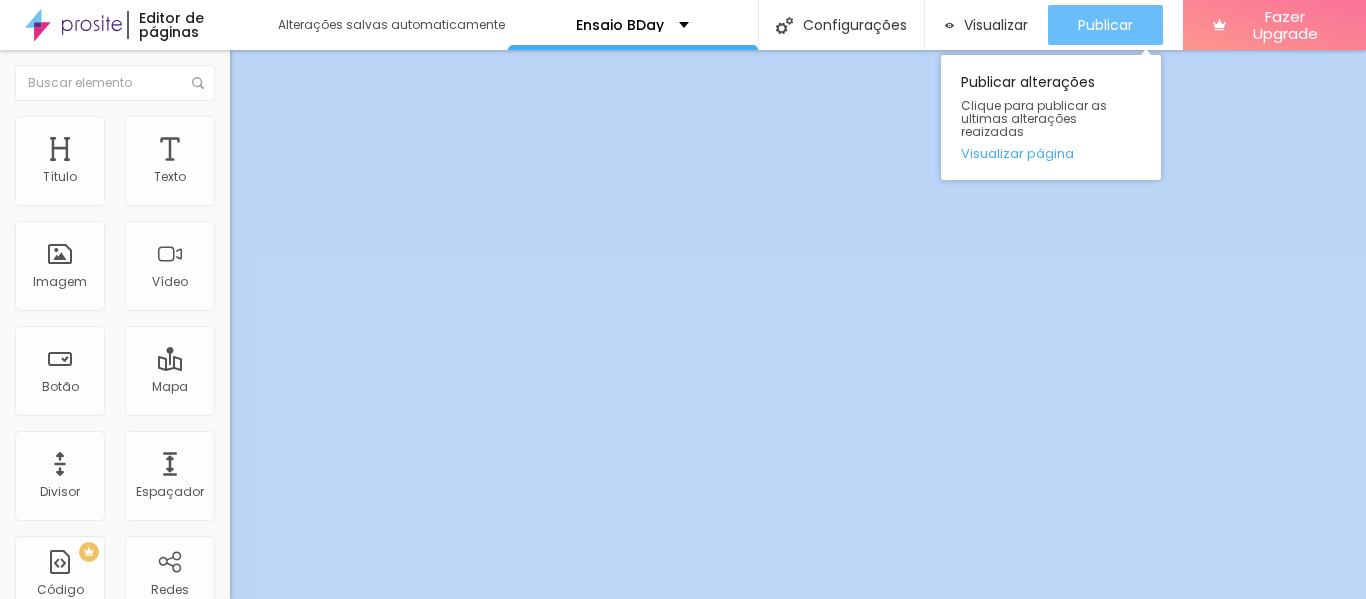 click on "Publicar" at bounding box center (1105, 25) 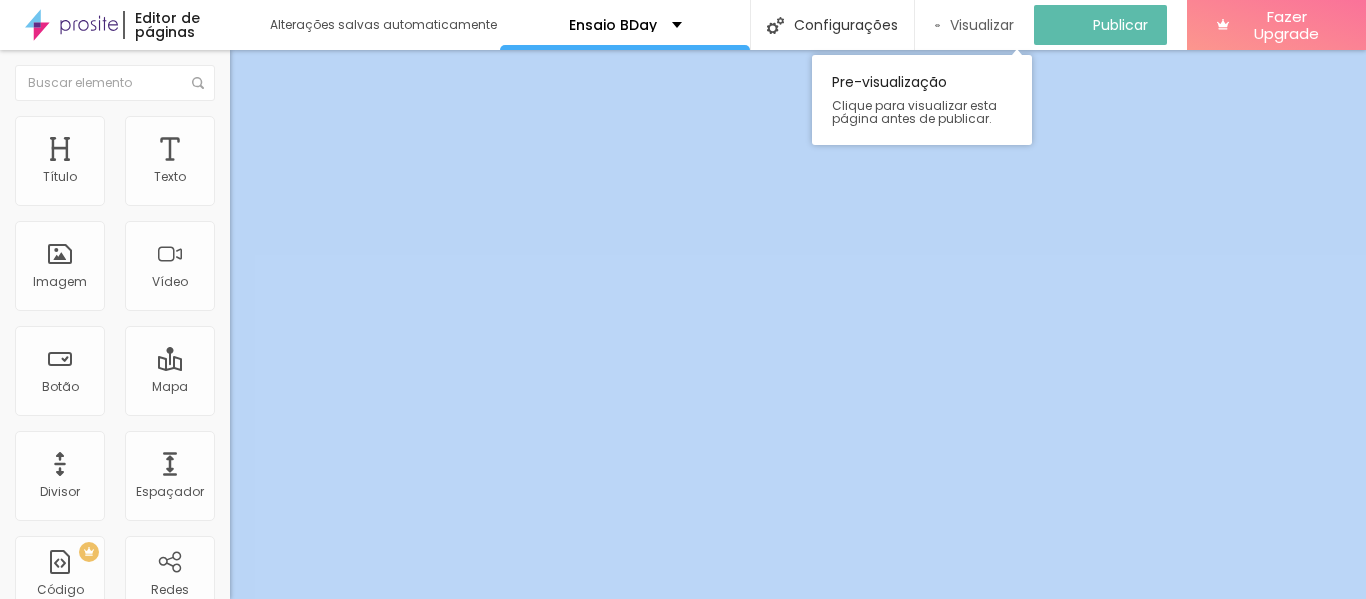 click on "Visualizar" at bounding box center [982, 25] 